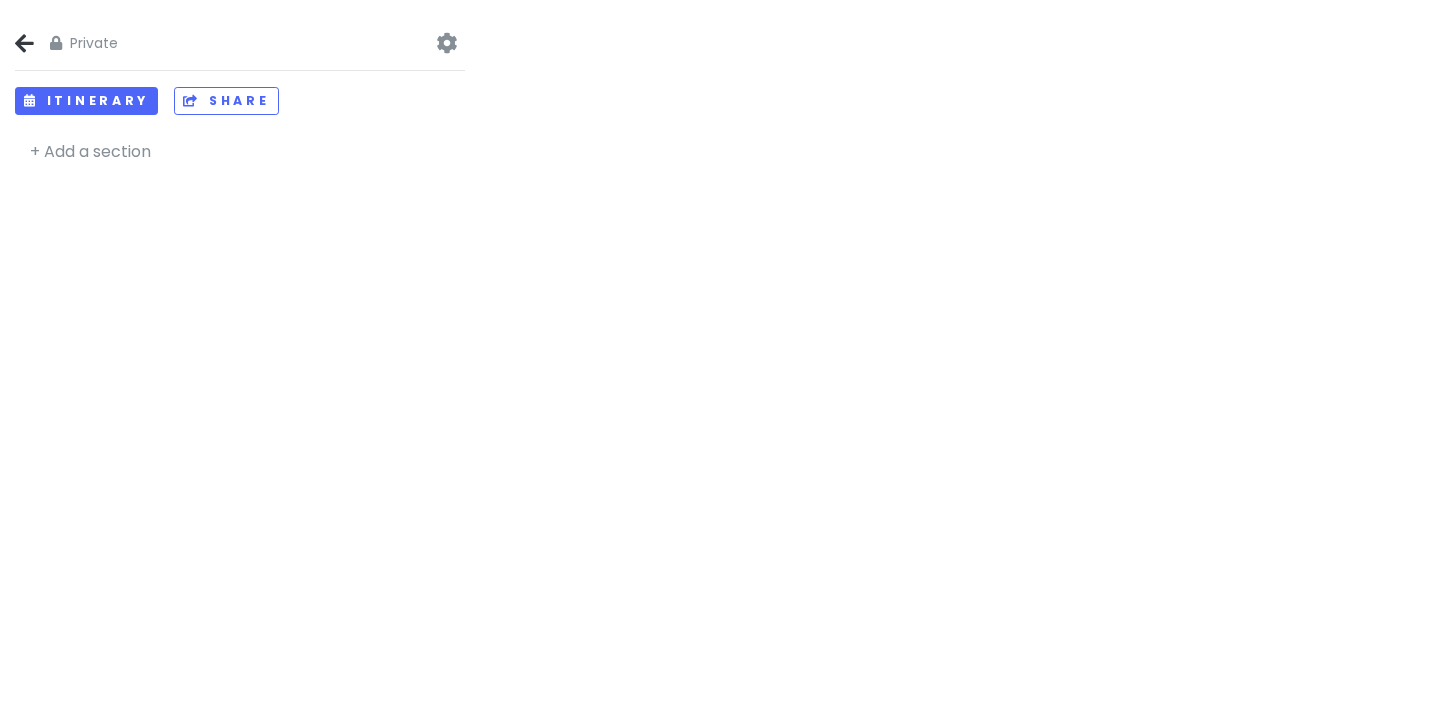 scroll, scrollTop: 0, scrollLeft: 0, axis: both 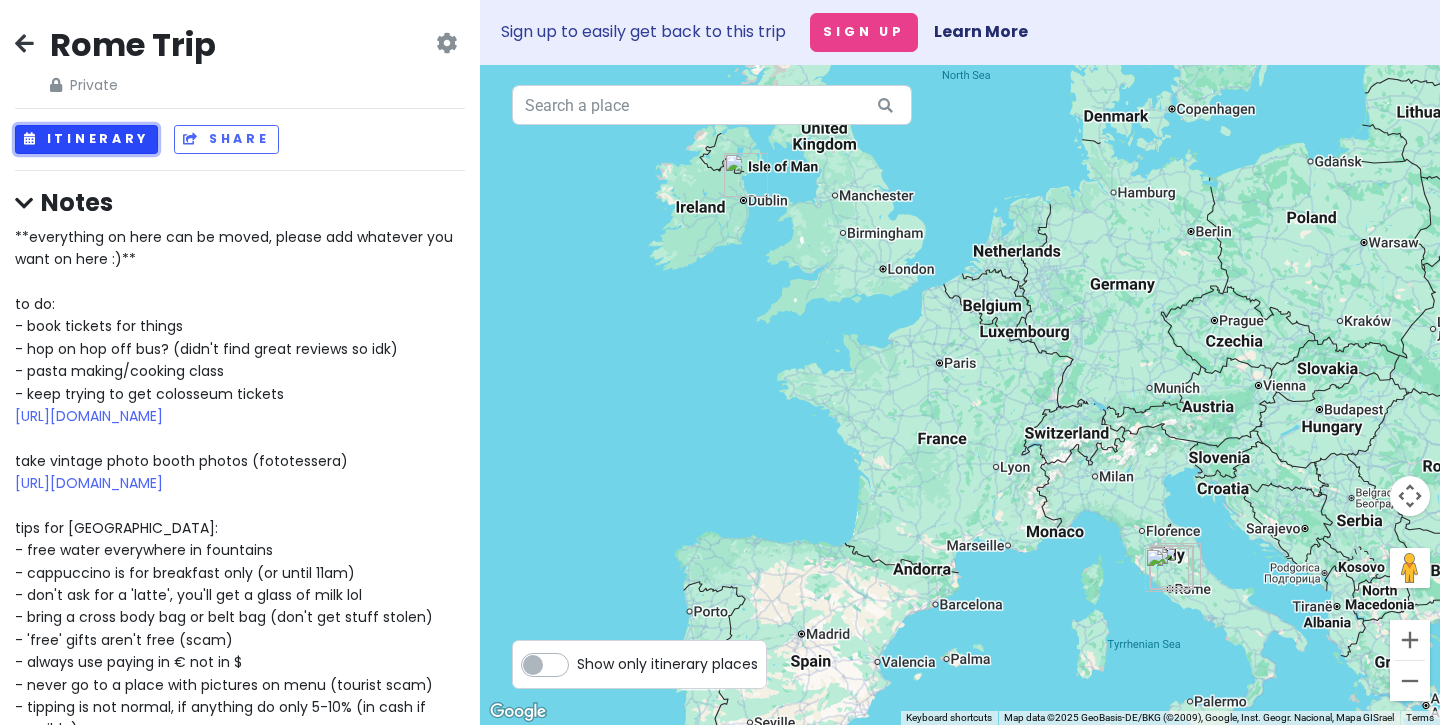click on "Itinerary" at bounding box center [86, 139] 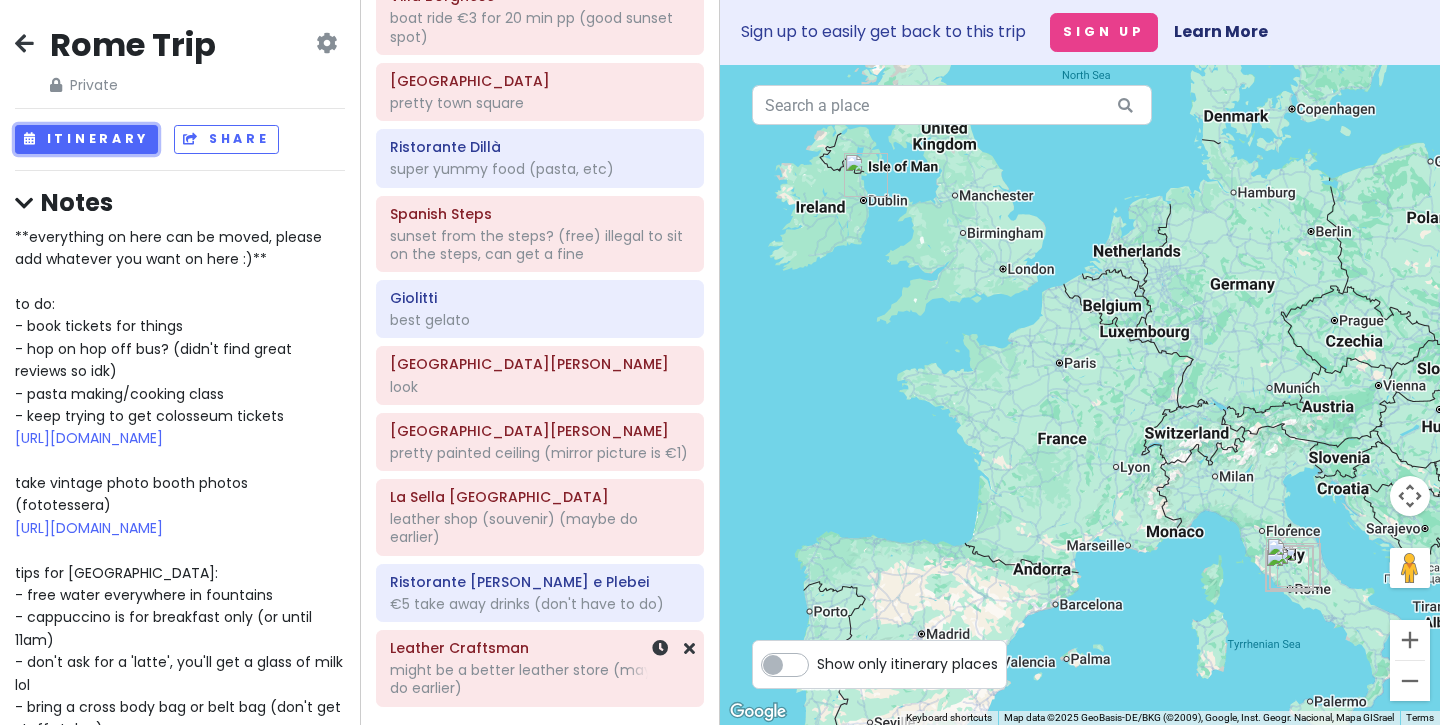scroll, scrollTop: 2050, scrollLeft: 0, axis: vertical 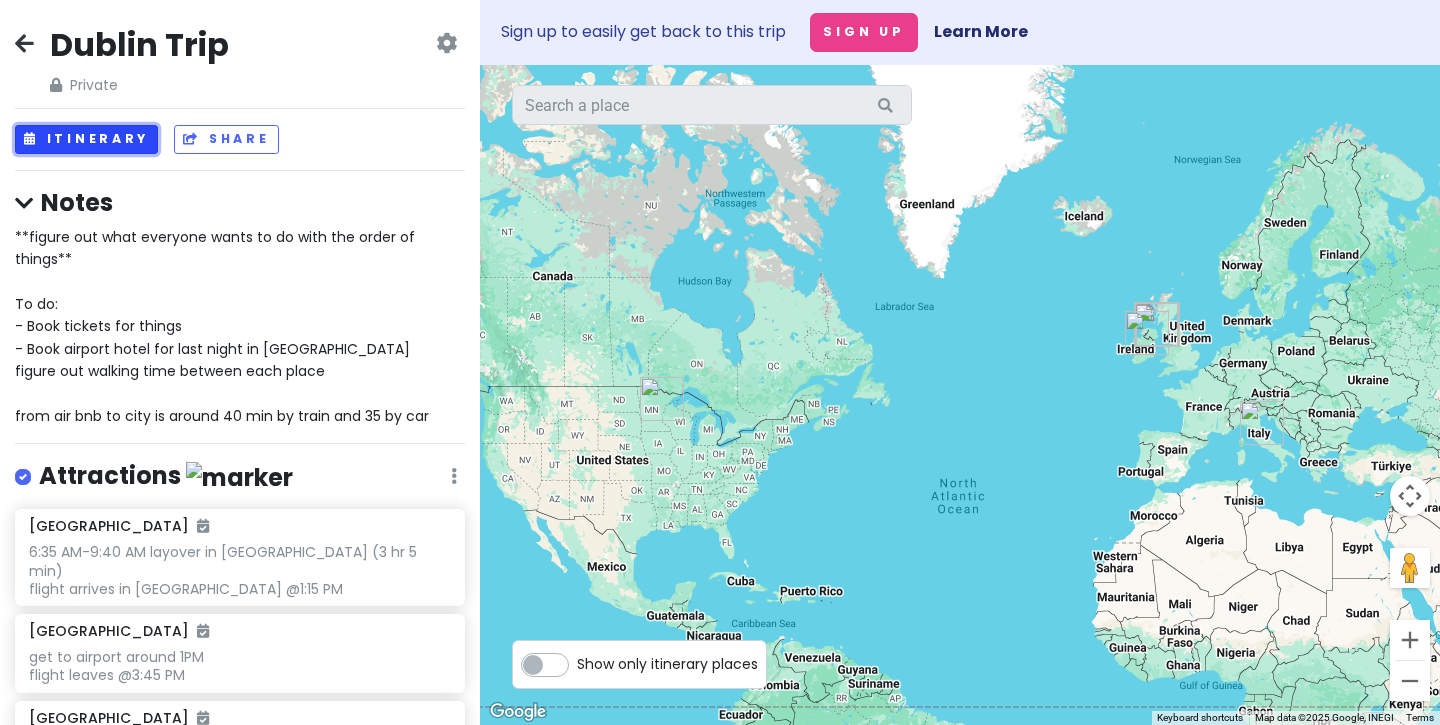 click on "Itinerary" at bounding box center (86, 139) 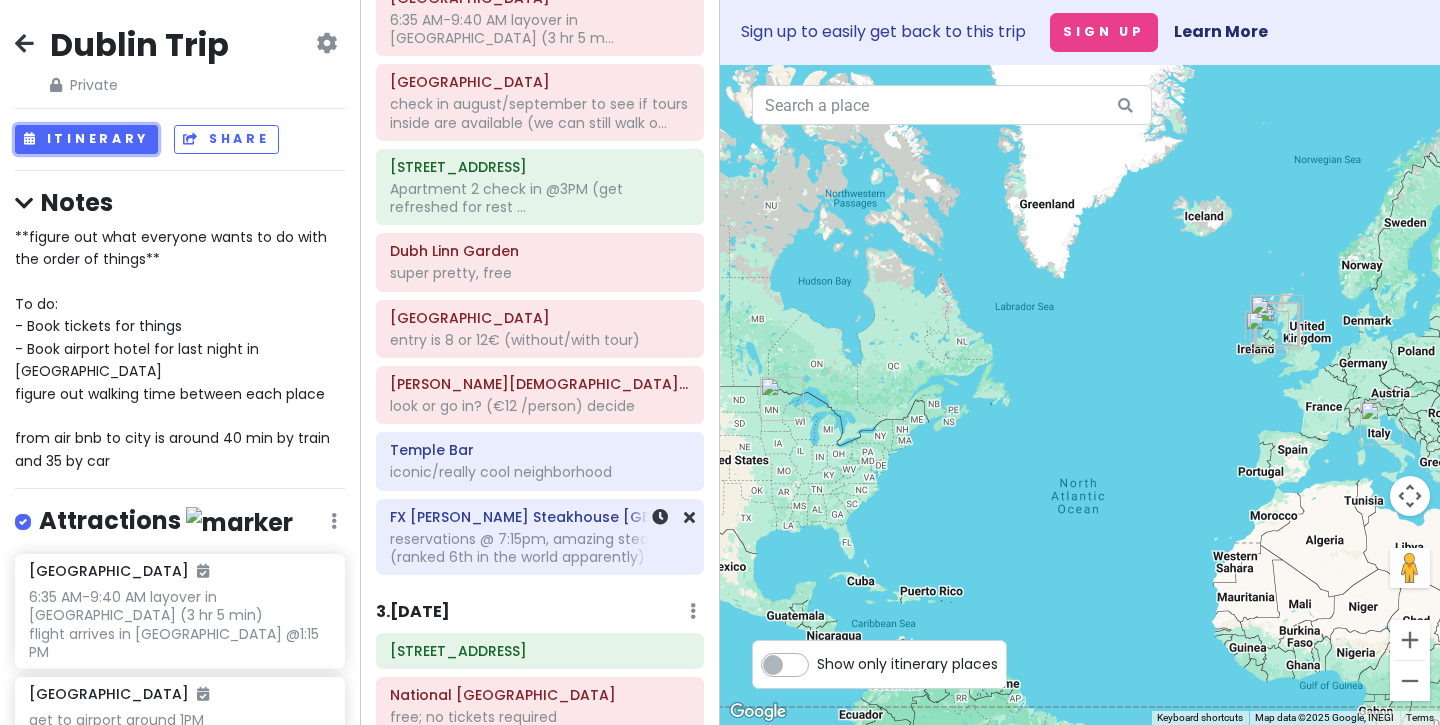 scroll, scrollTop: 292, scrollLeft: 0, axis: vertical 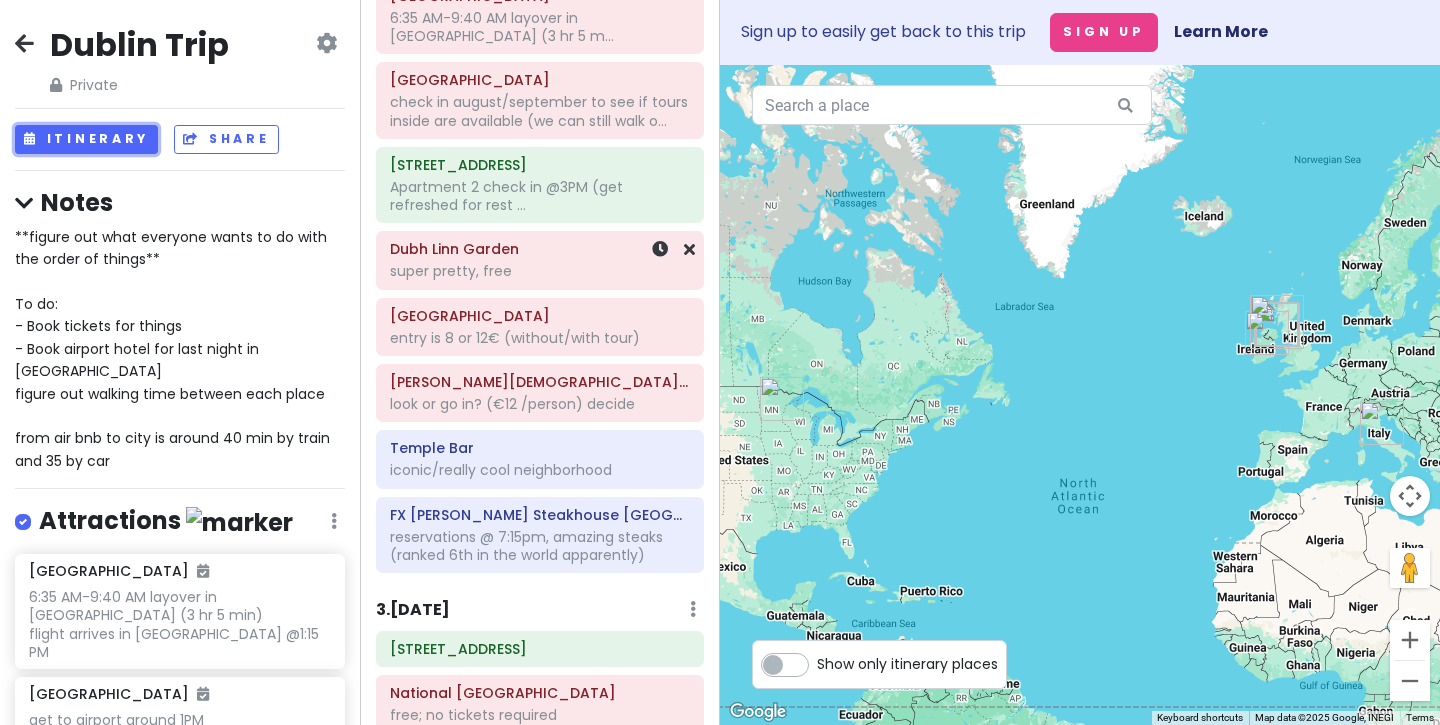 click on "super pretty, free" at bounding box center [540, -119] 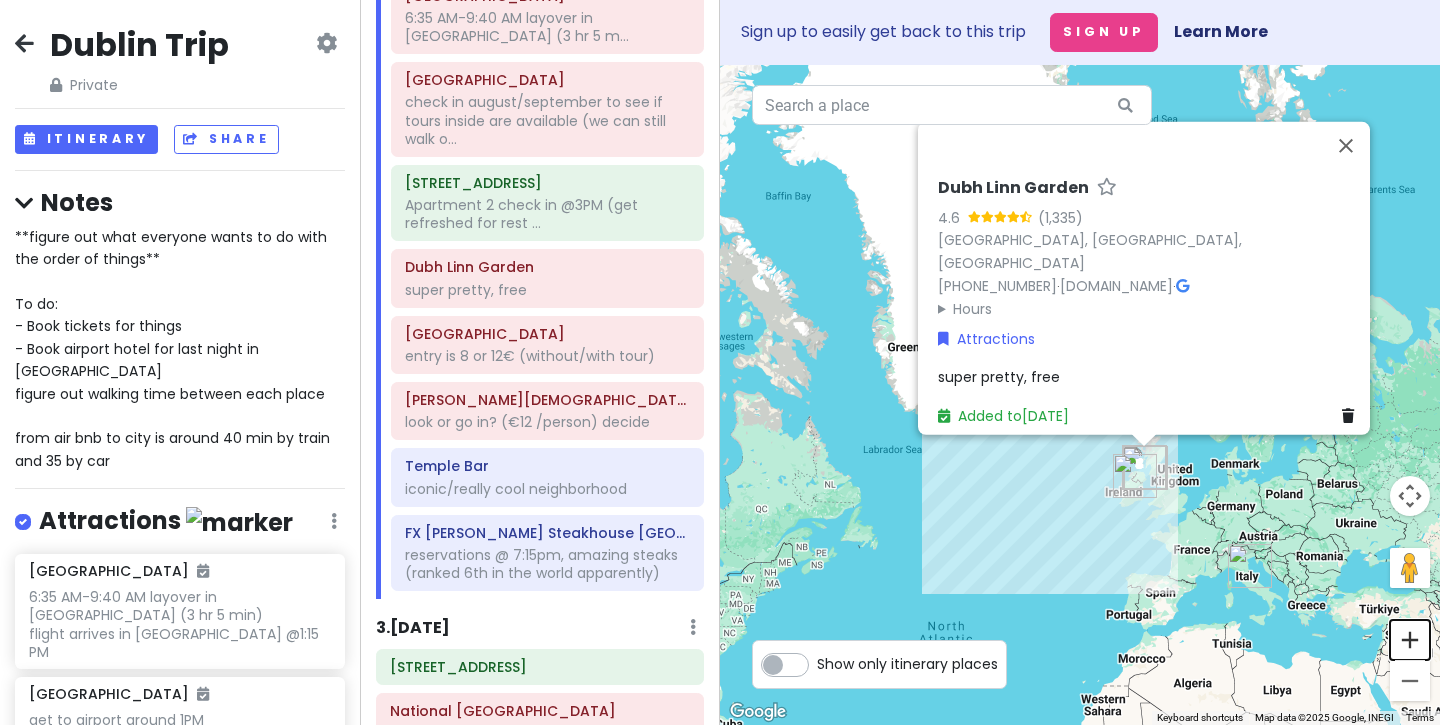 click at bounding box center [1410, 640] 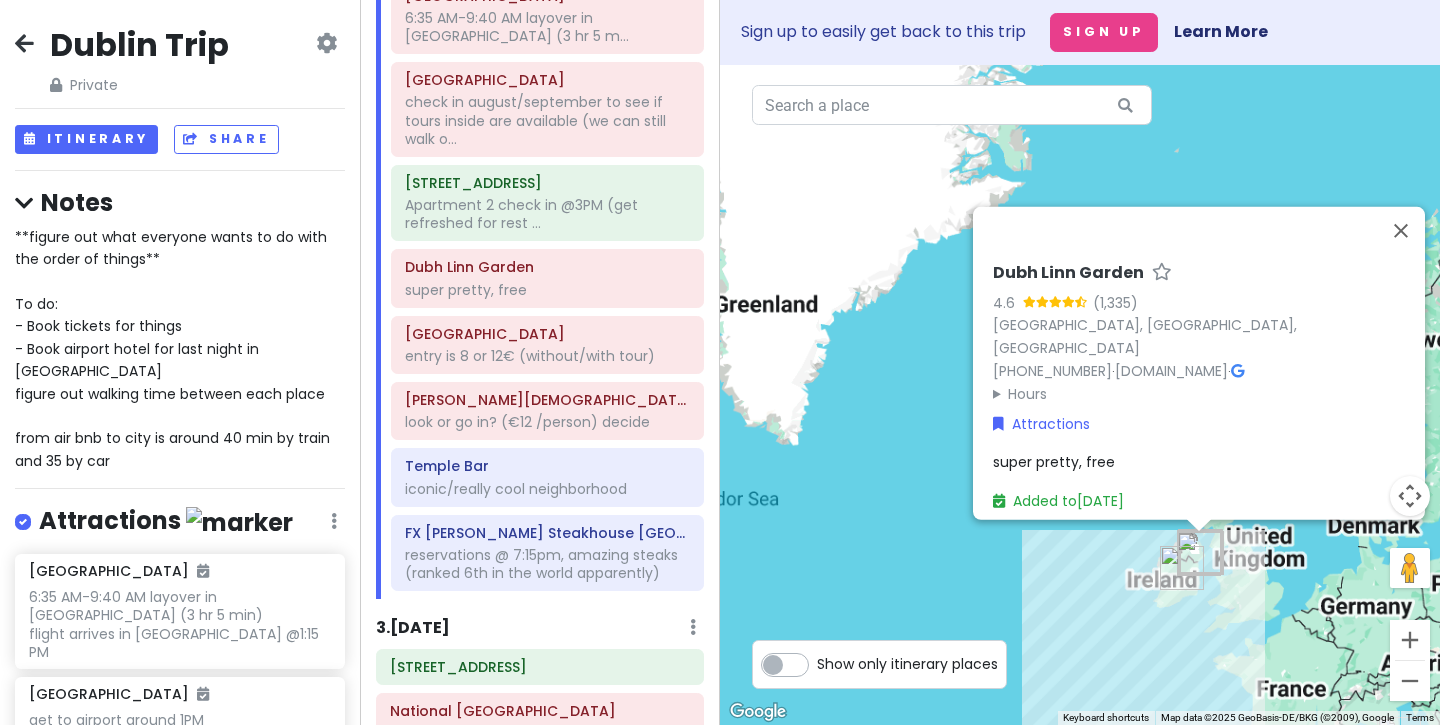 click at bounding box center (1410, 640) 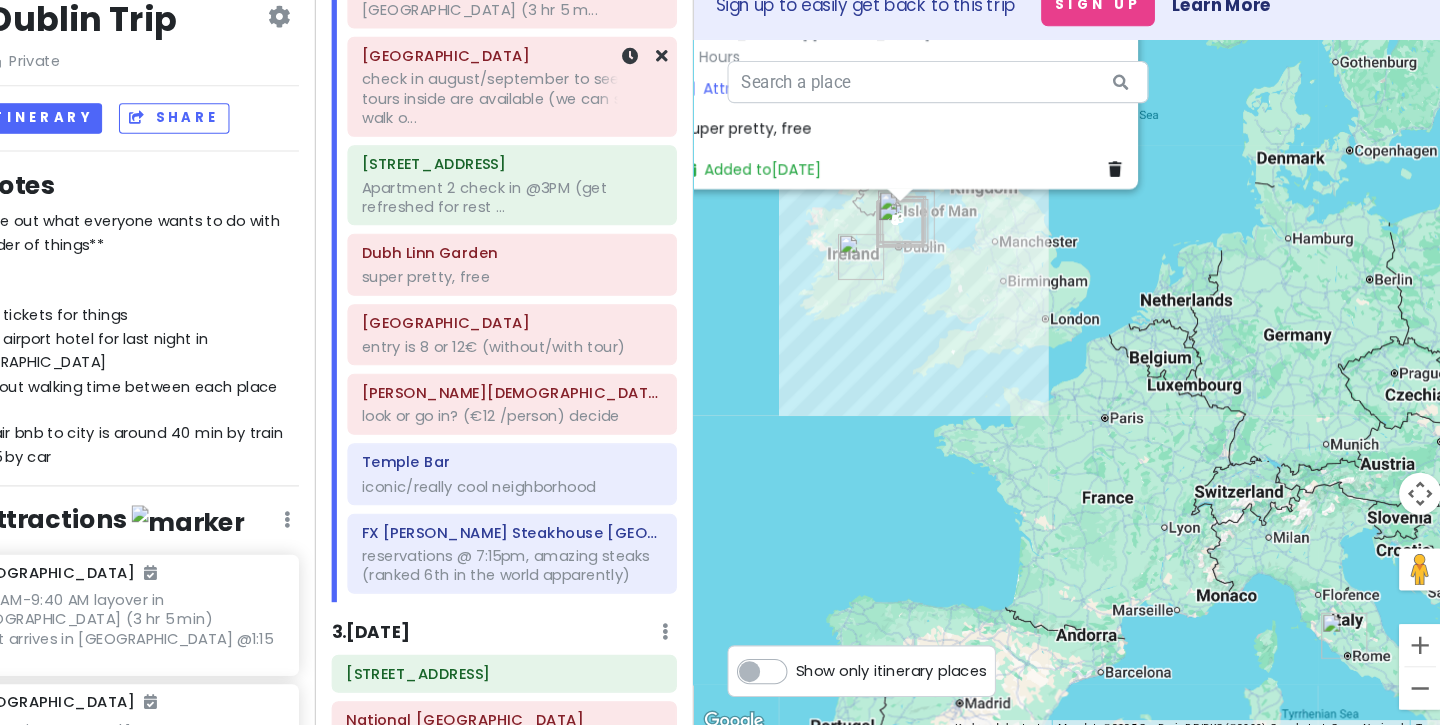 drag, startPoint x: 931, startPoint y: 501, endPoint x: 631, endPoint y: 164, distance: 451.18622 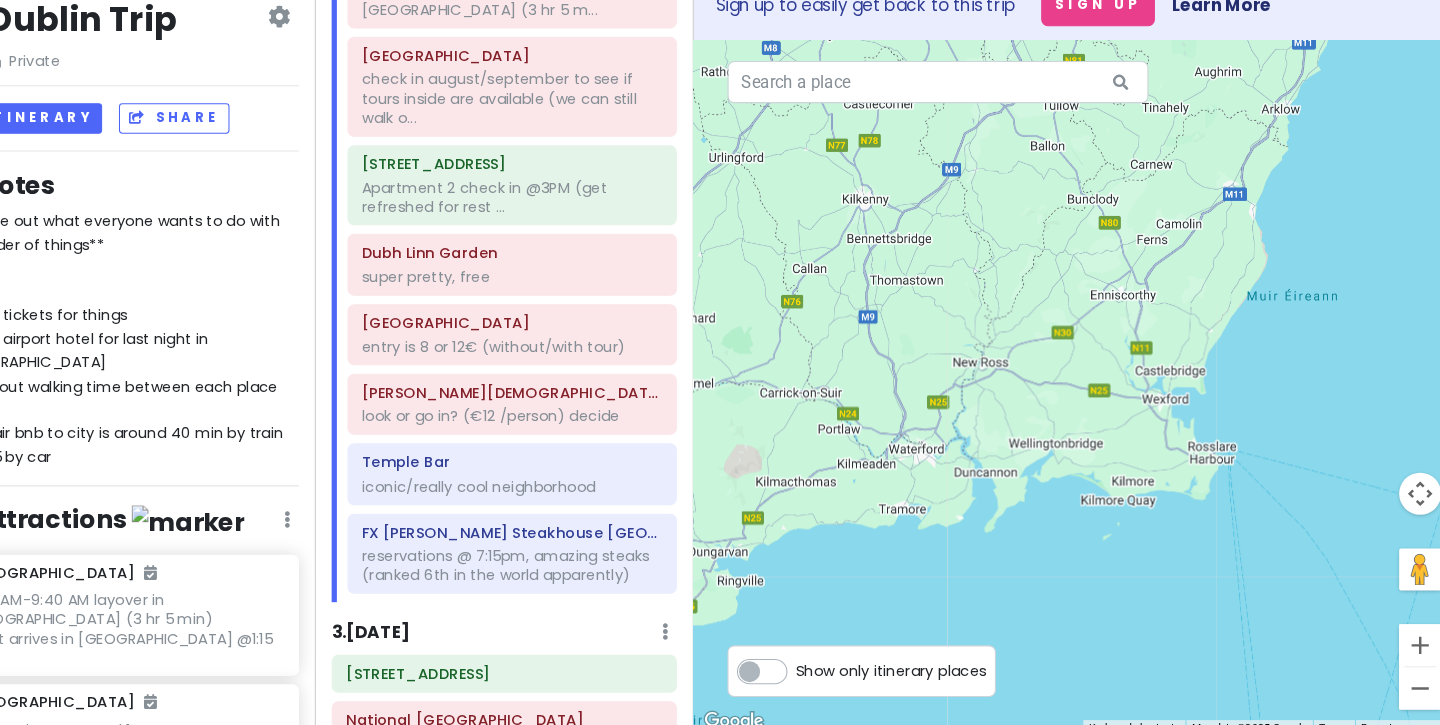 drag, startPoint x: 912, startPoint y: 217, endPoint x: 1416, endPoint y: 488, distance: 572.2386 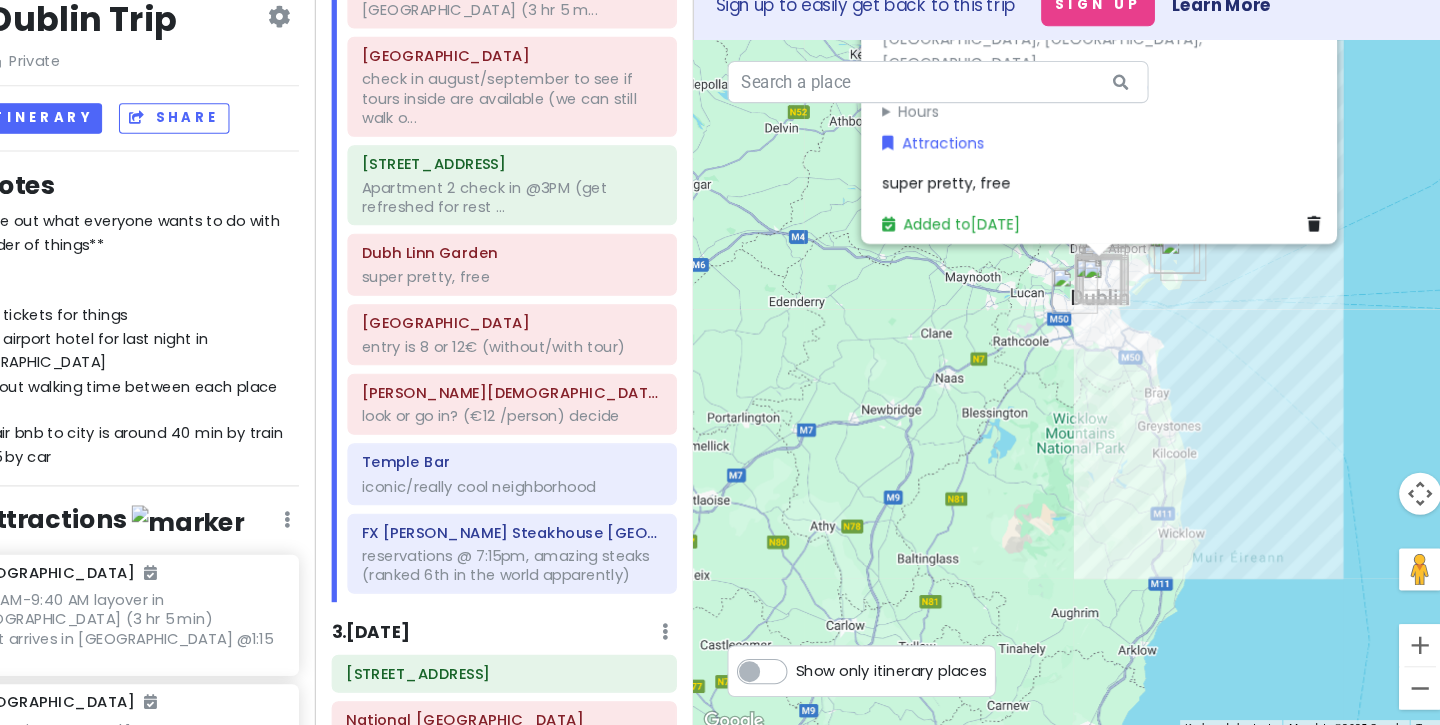 drag, startPoint x: 1263, startPoint y: 211, endPoint x: 1129, endPoint y: 726, distance: 532.1475 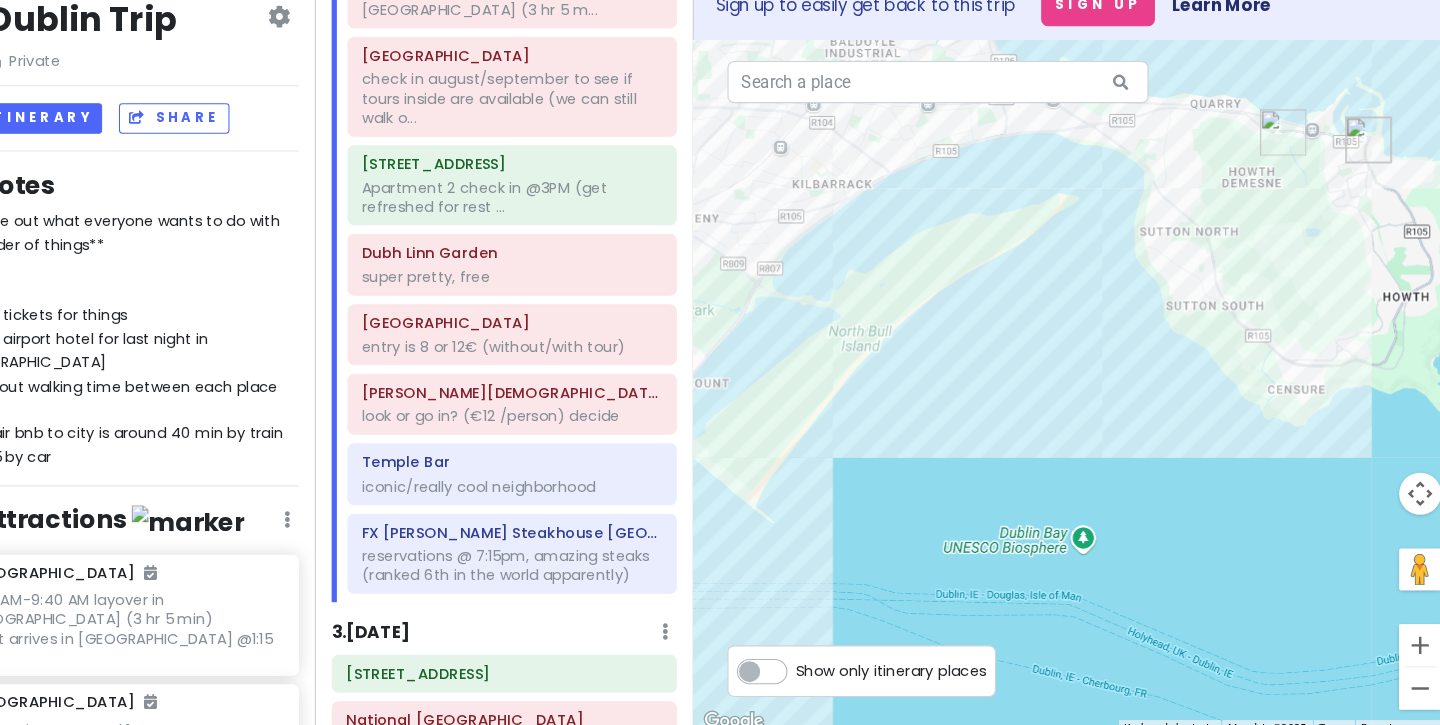 drag, startPoint x: 1056, startPoint y: 329, endPoint x: 1356, endPoint y: 644, distance: 435 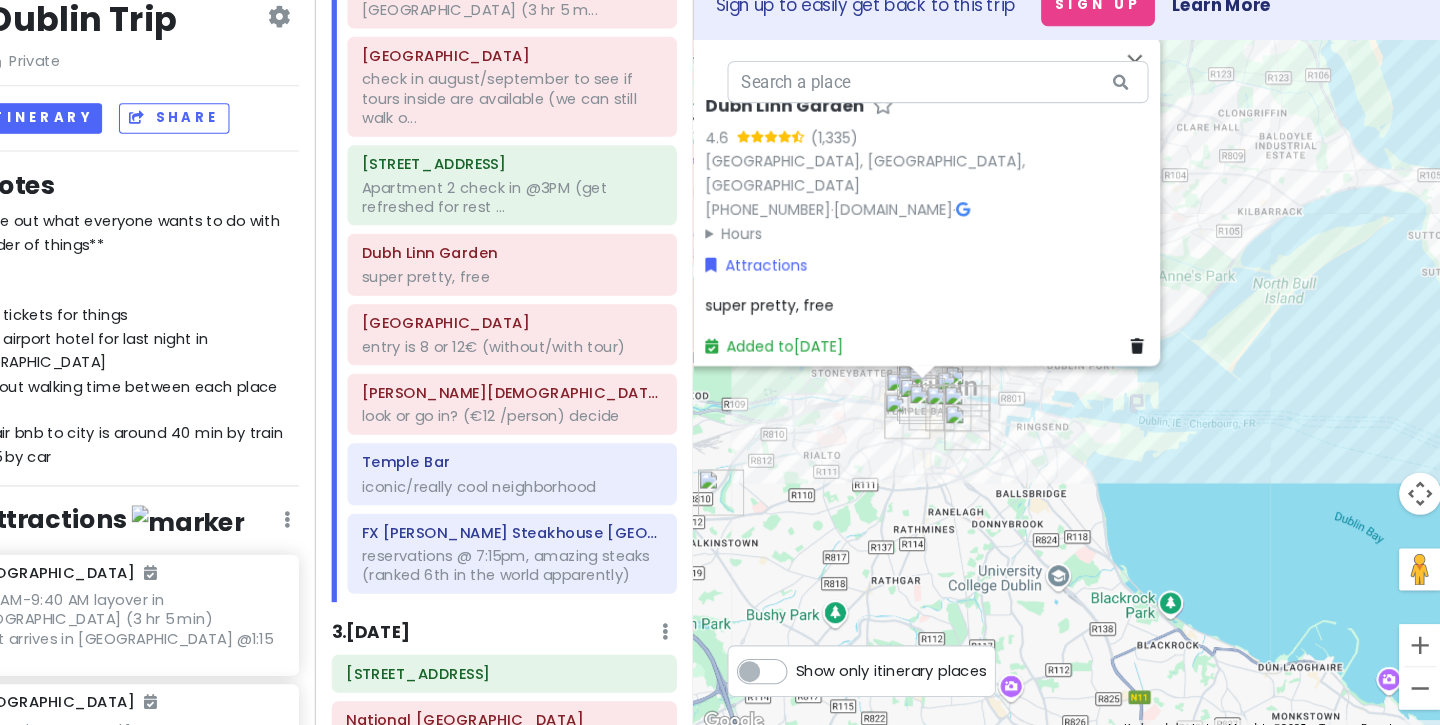 drag, startPoint x: 1248, startPoint y: 580, endPoint x: 1413, endPoint y: 382, distance: 257.73825 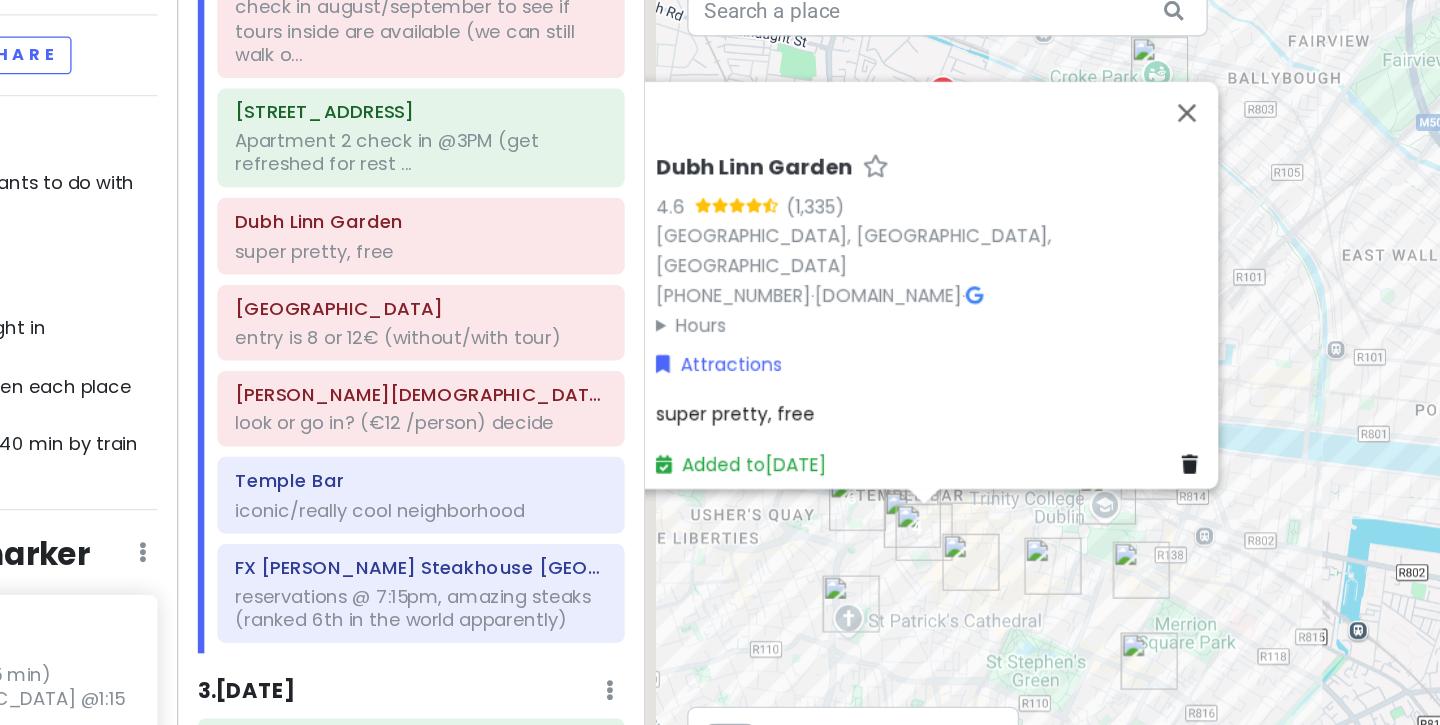 drag, startPoint x: 882, startPoint y: 457, endPoint x: 995, endPoint y: 504, distance: 122.384636 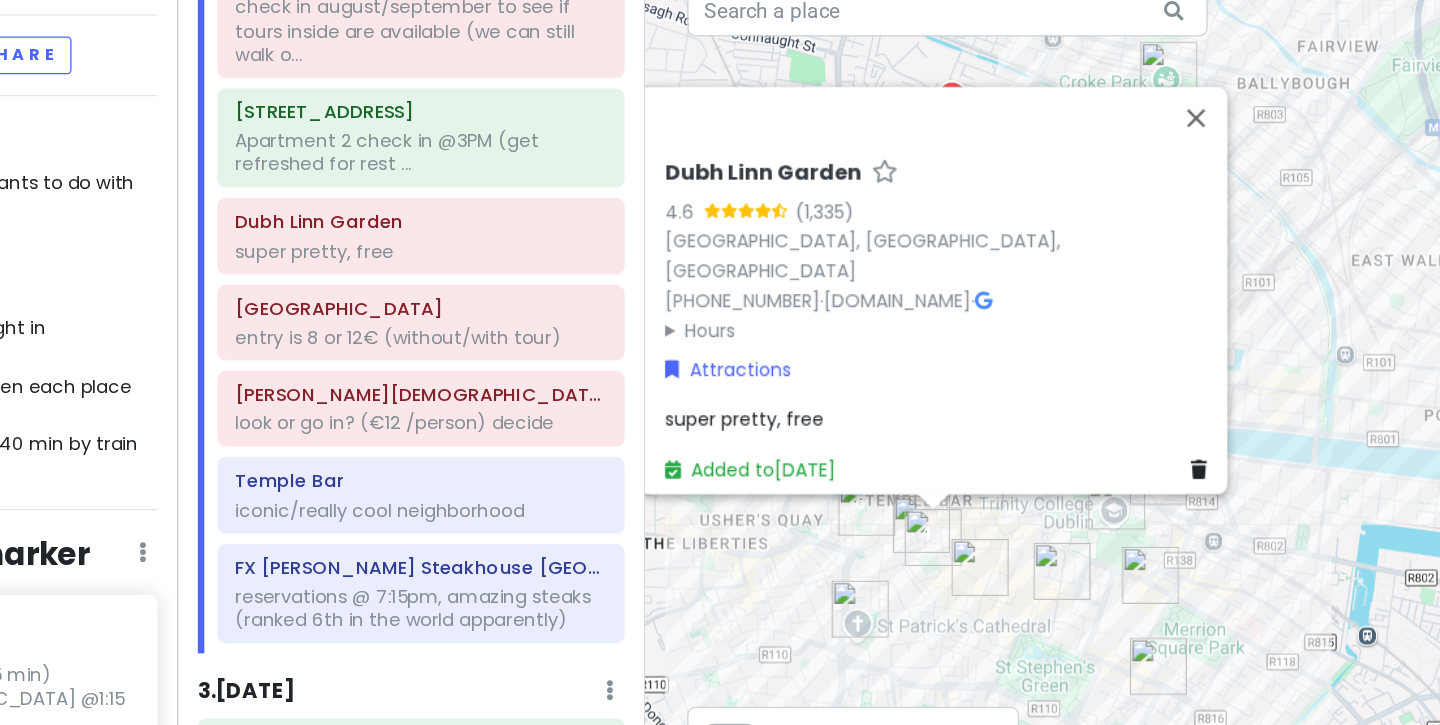 click on "Dubh Linn Garden 4.6        (1,335) Dublin castle, Dame St, Dublin, Ireland +353 1 645 8813   ·   www.dublincastle.ie   ·   Hours Monday  6:30 AM – 7:00 PM Tuesday  6:30 AM – 7:00 PM Wednesday  6:30 AM – 7:00 PM Thursday  6:30 AM – 7:00 PM Friday  6:30 AM – 7:00 PM Saturday  6:30 AM – 7:00 PM Sunday  6:30 AM – 7:00 PM Attractions super pretty, free Added to  Sat 9/27" at bounding box center [1080, 395] 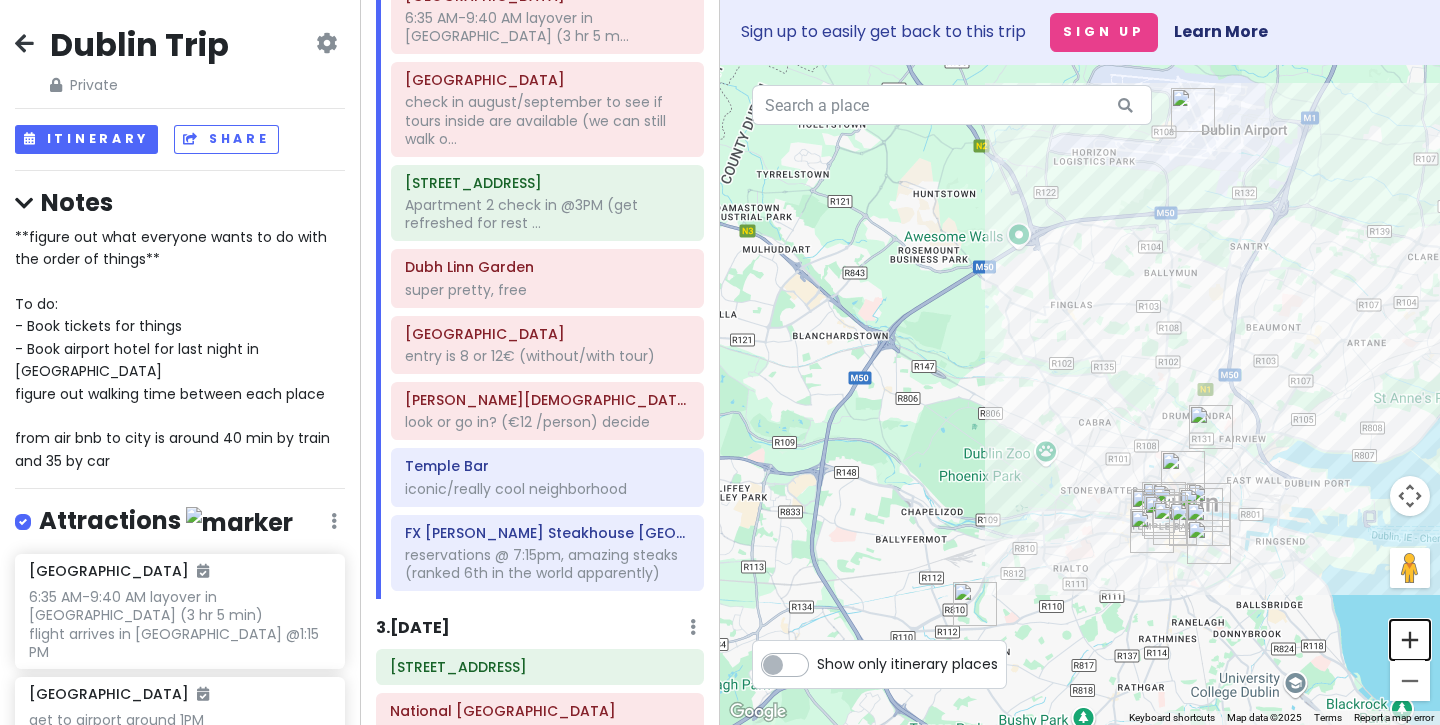 click at bounding box center [1410, 640] 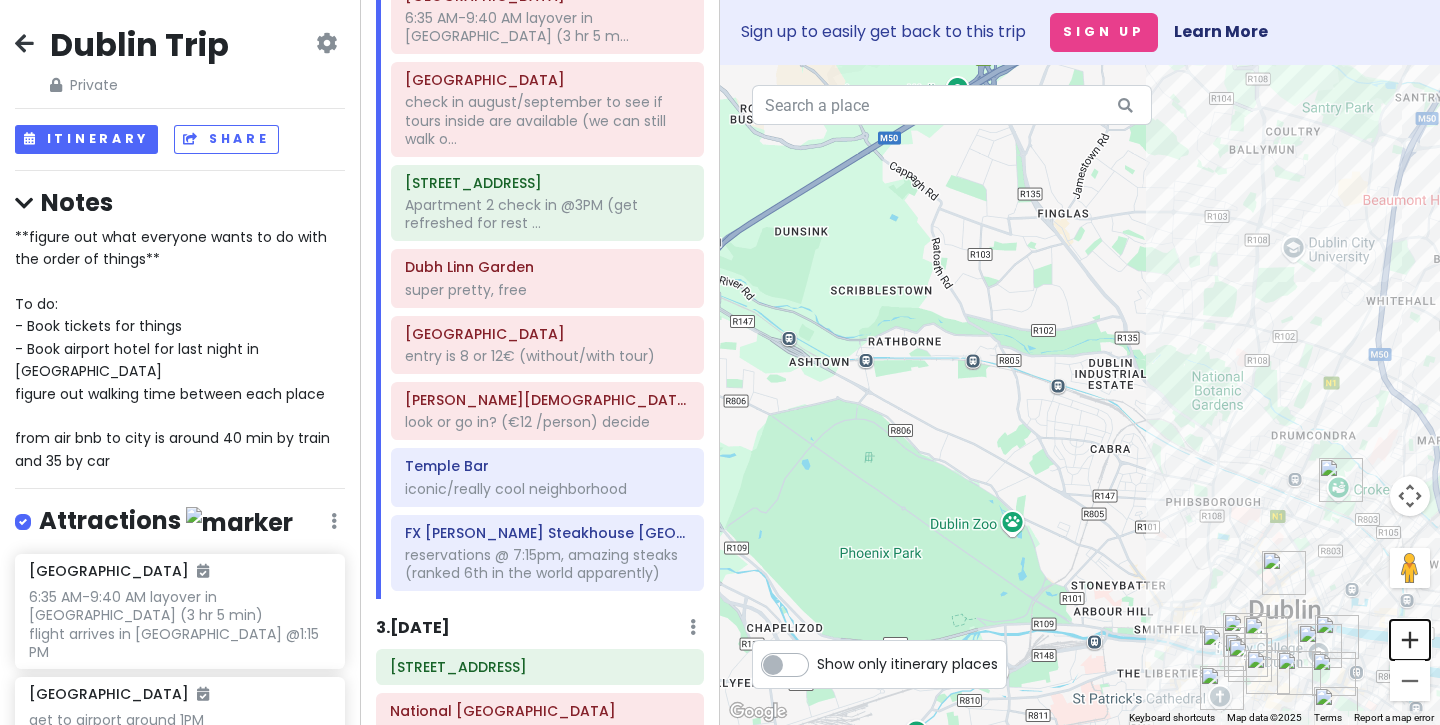 click at bounding box center [1410, 640] 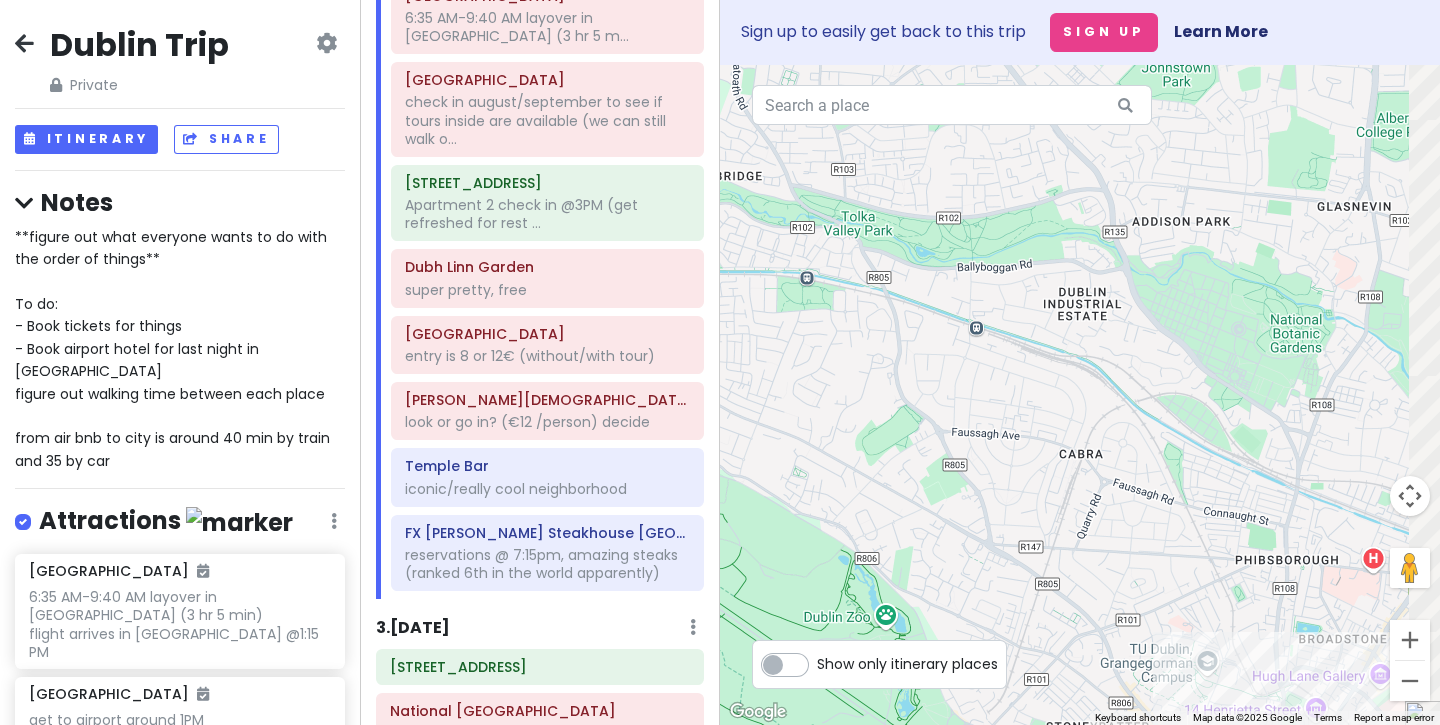 drag, startPoint x: 1224, startPoint y: 424, endPoint x: 876, endPoint y: 2, distance: 546.9808 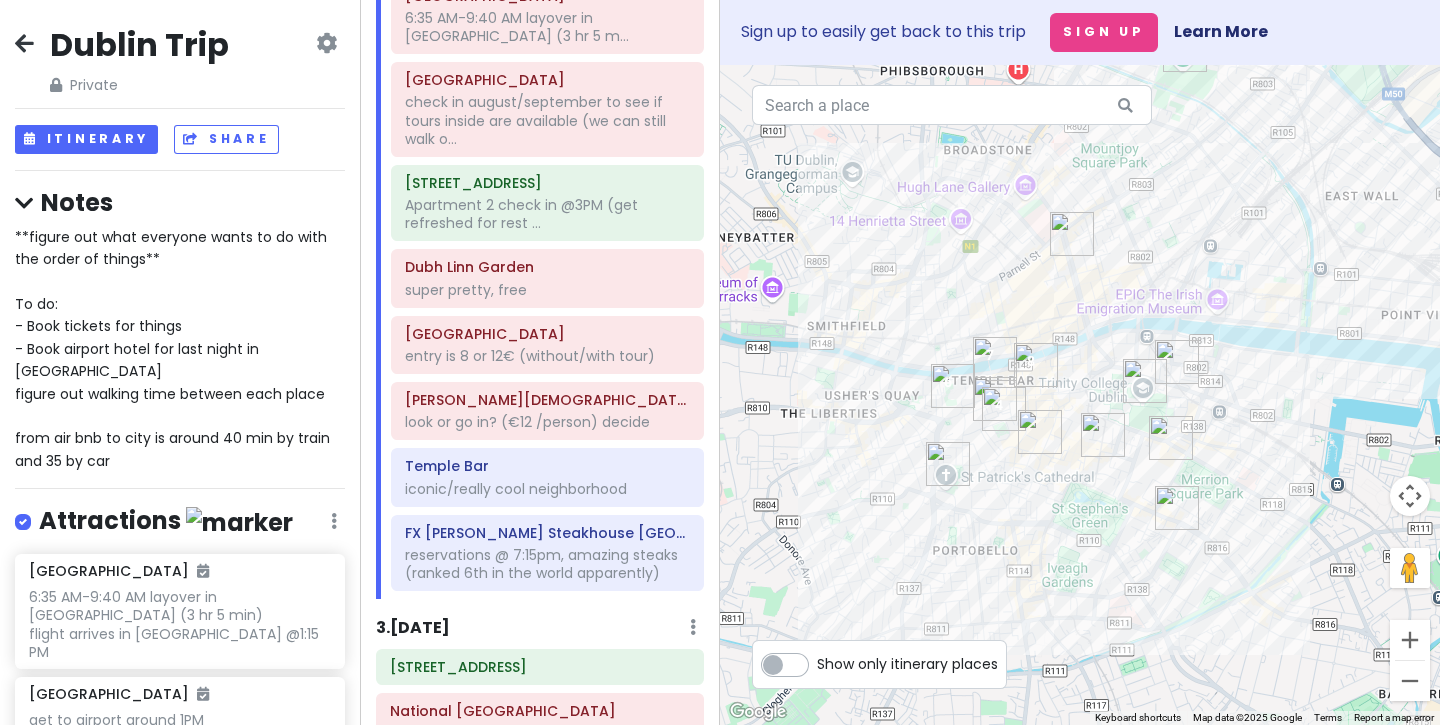 drag, startPoint x: 1157, startPoint y: 208, endPoint x: 1137, endPoint y: 177, distance: 36.891735 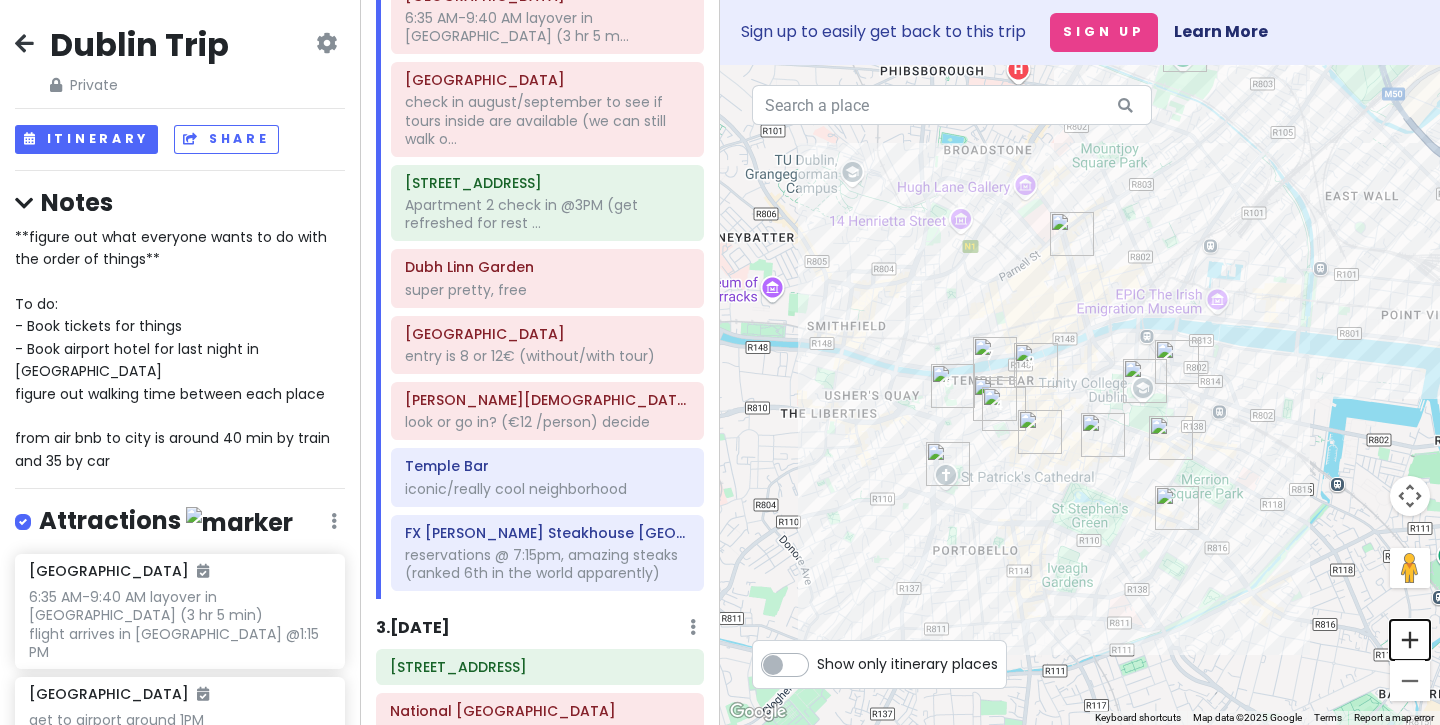 click at bounding box center (1410, 640) 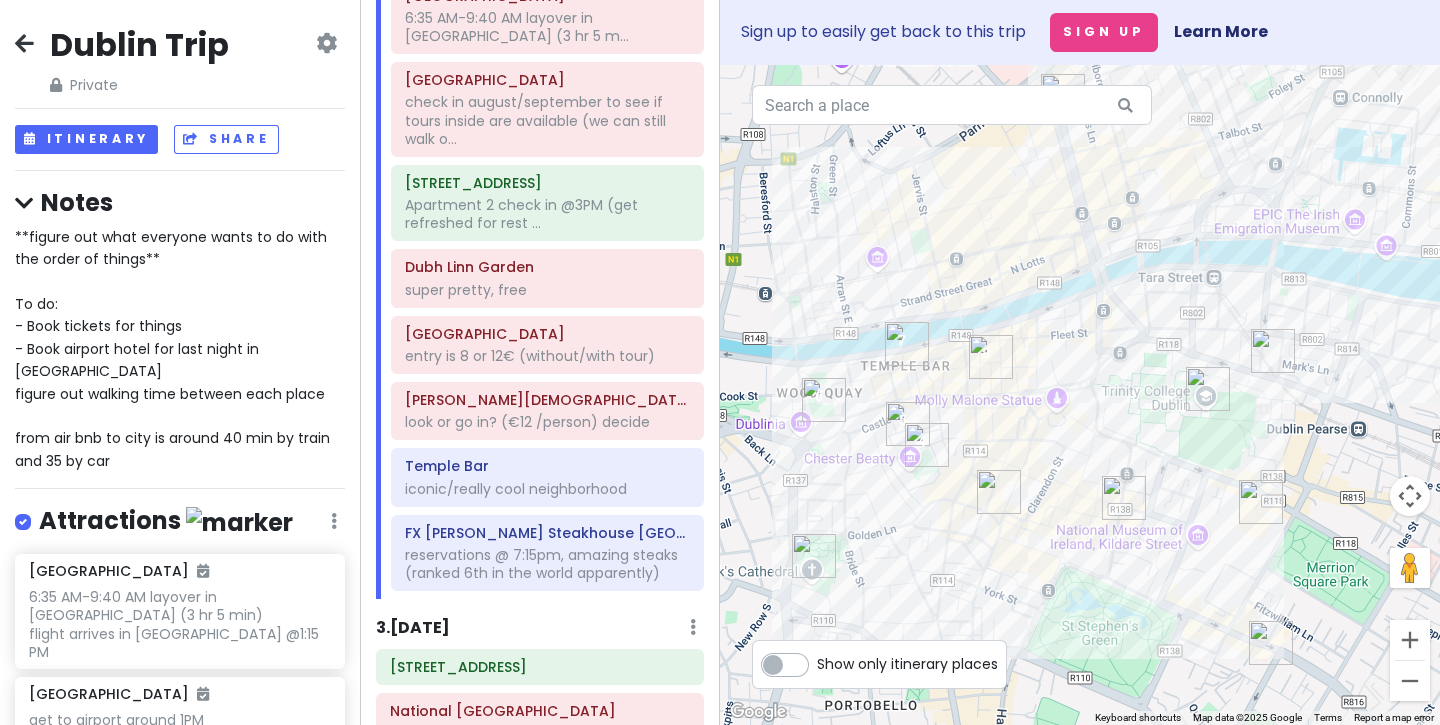 click at bounding box center (927, 445) 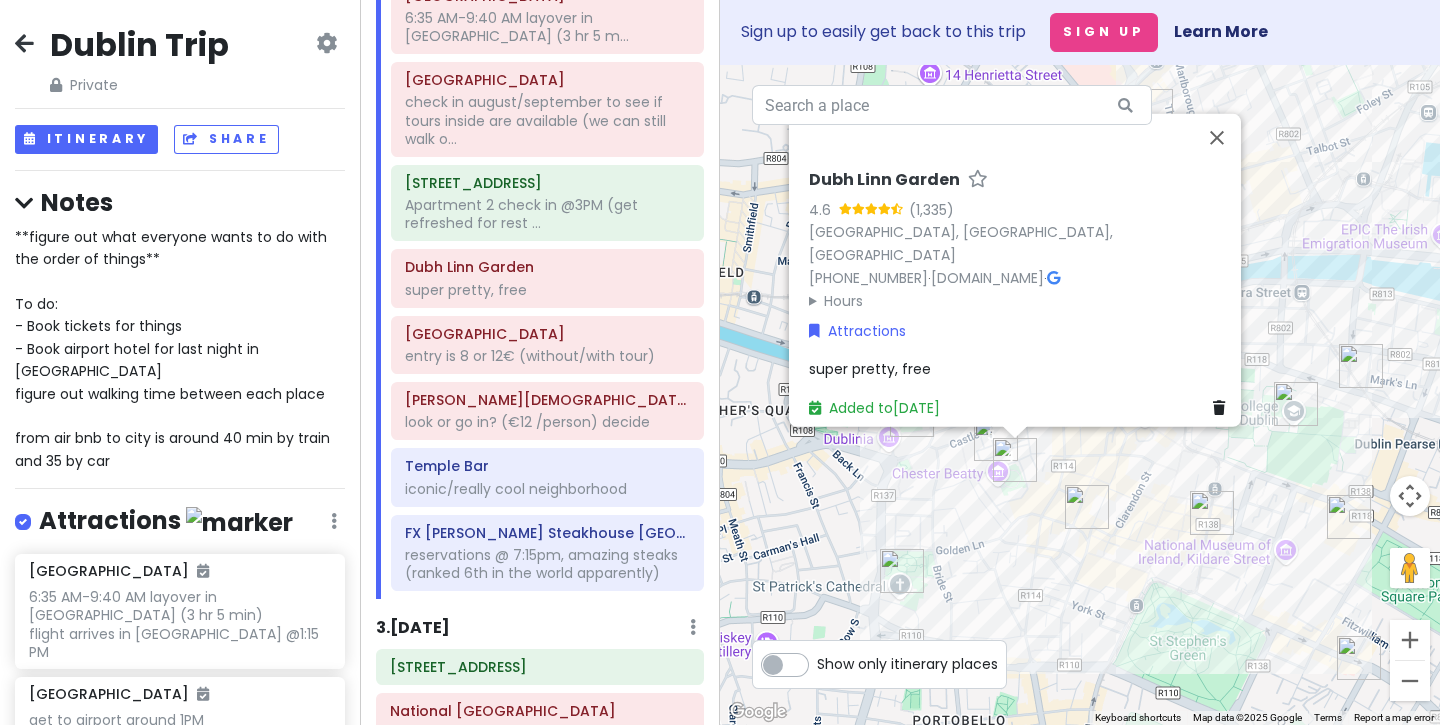 click at bounding box center [996, 439] 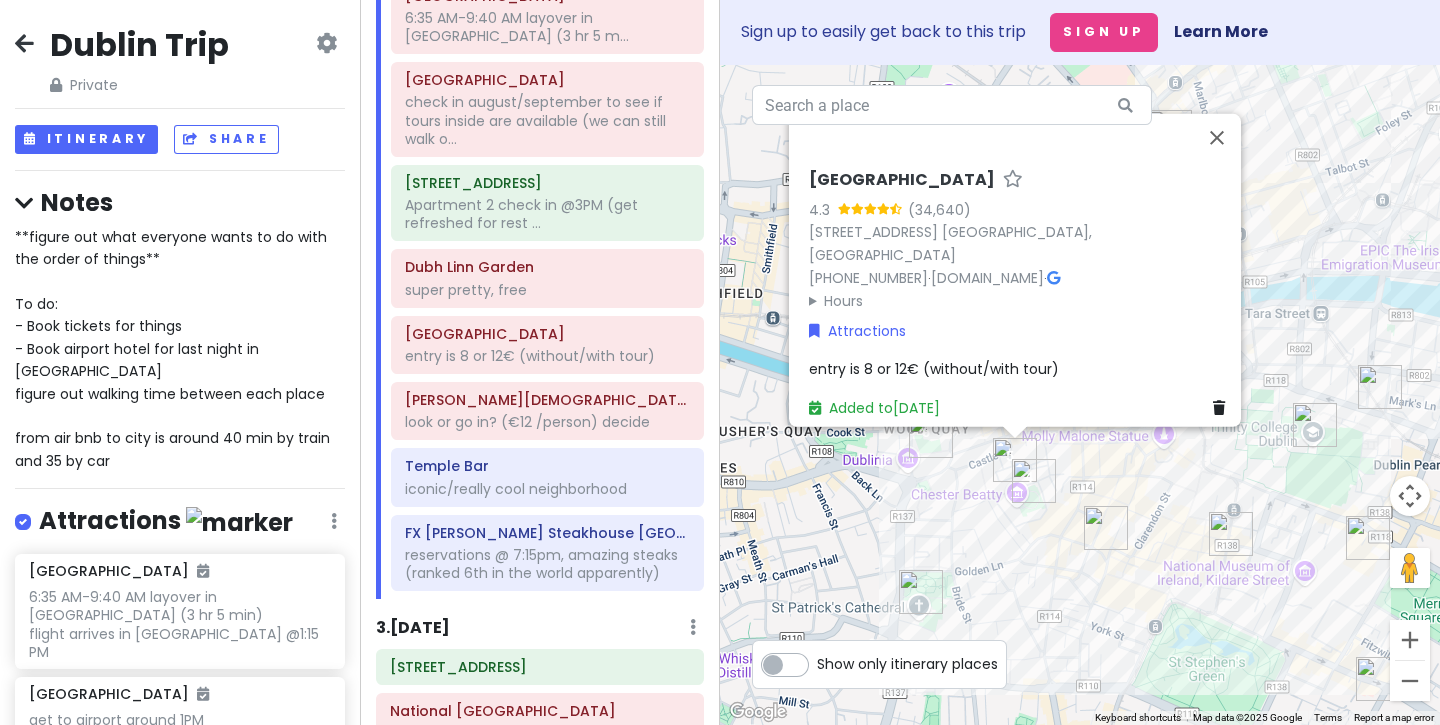 click at bounding box center [931, 436] 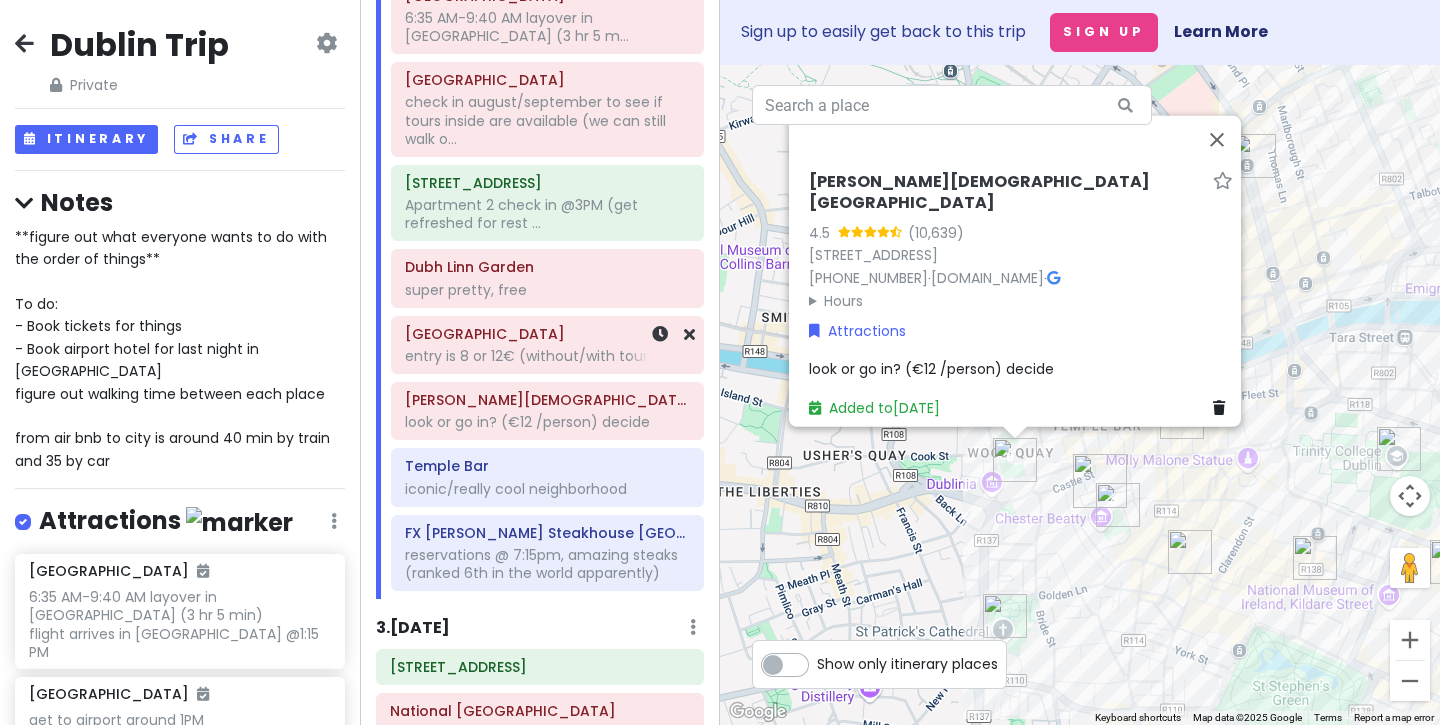 click on "entry is 8 or 12€ (without/with tour)" at bounding box center (540, -119) 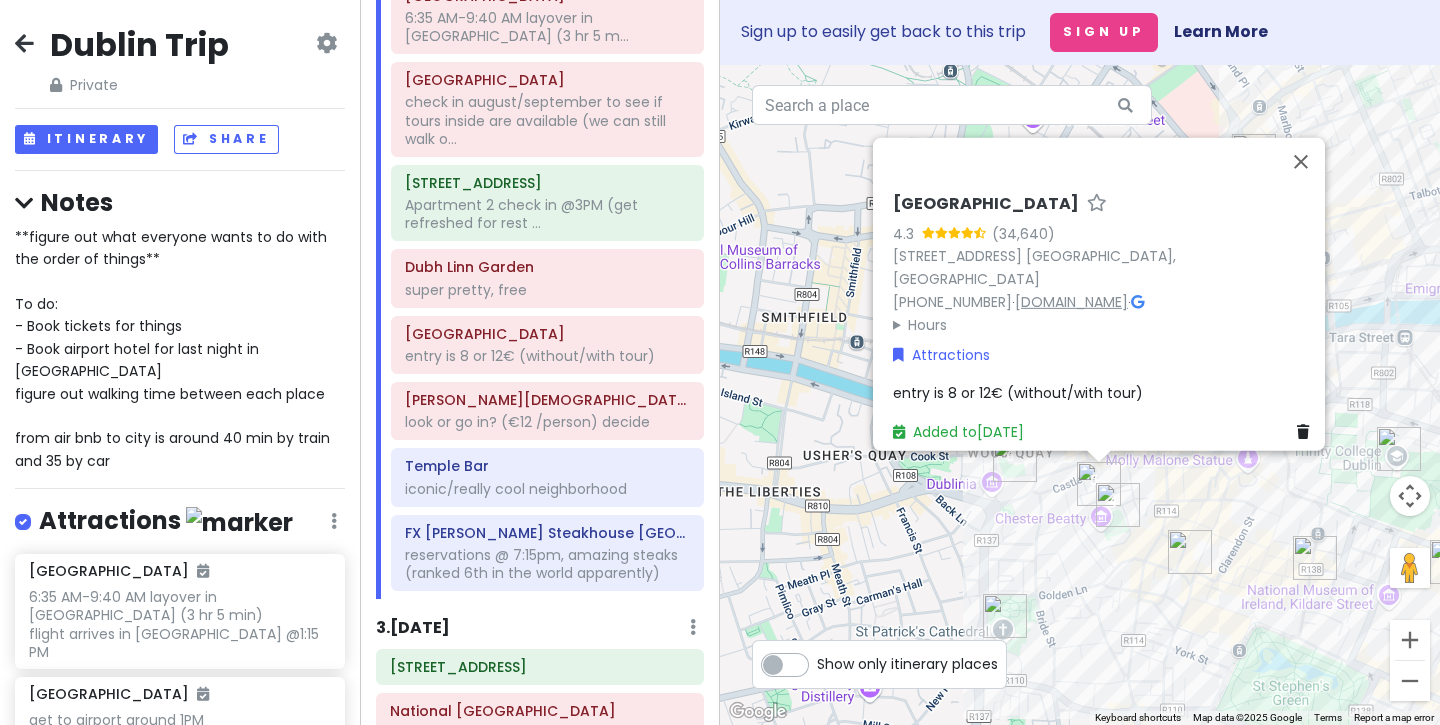 click on "dublincastle.ie" at bounding box center (1071, 302) 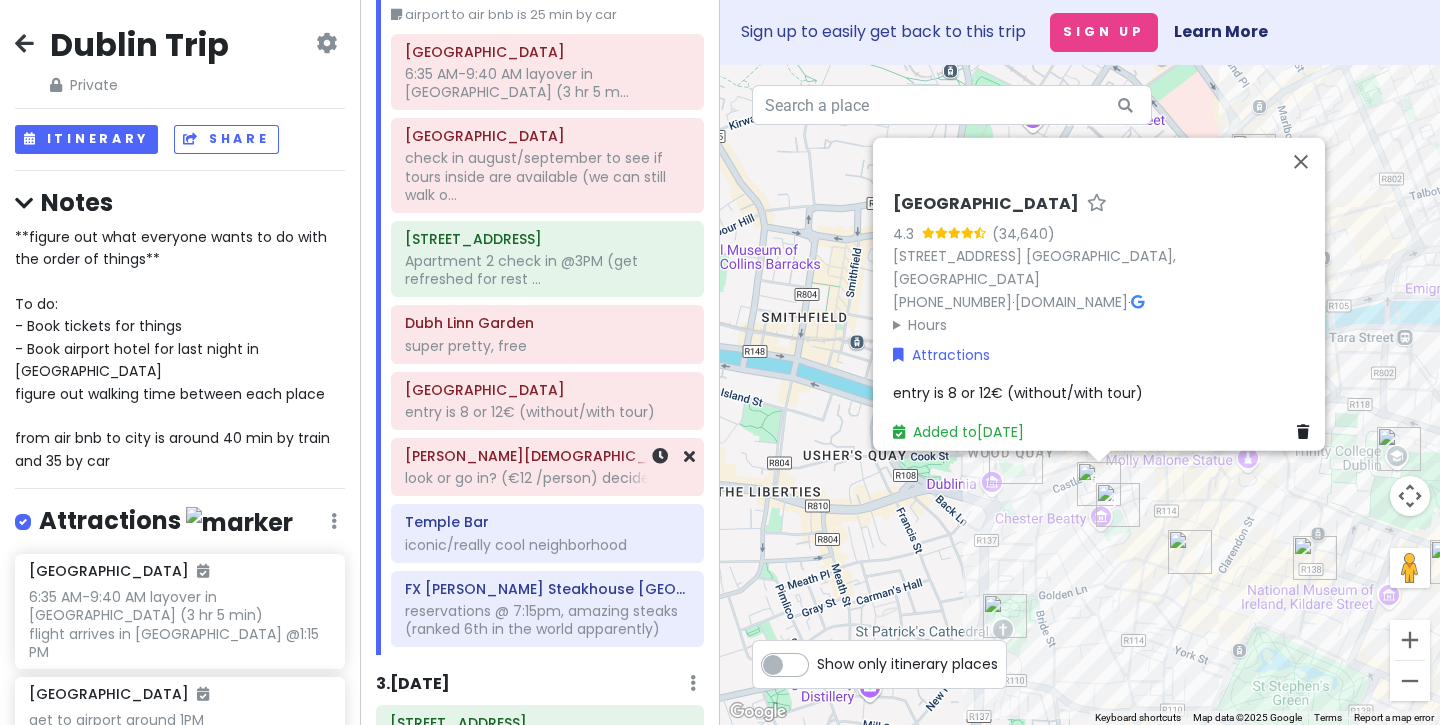 scroll, scrollTop: 233, scrollLeft: 0, axis: vertical 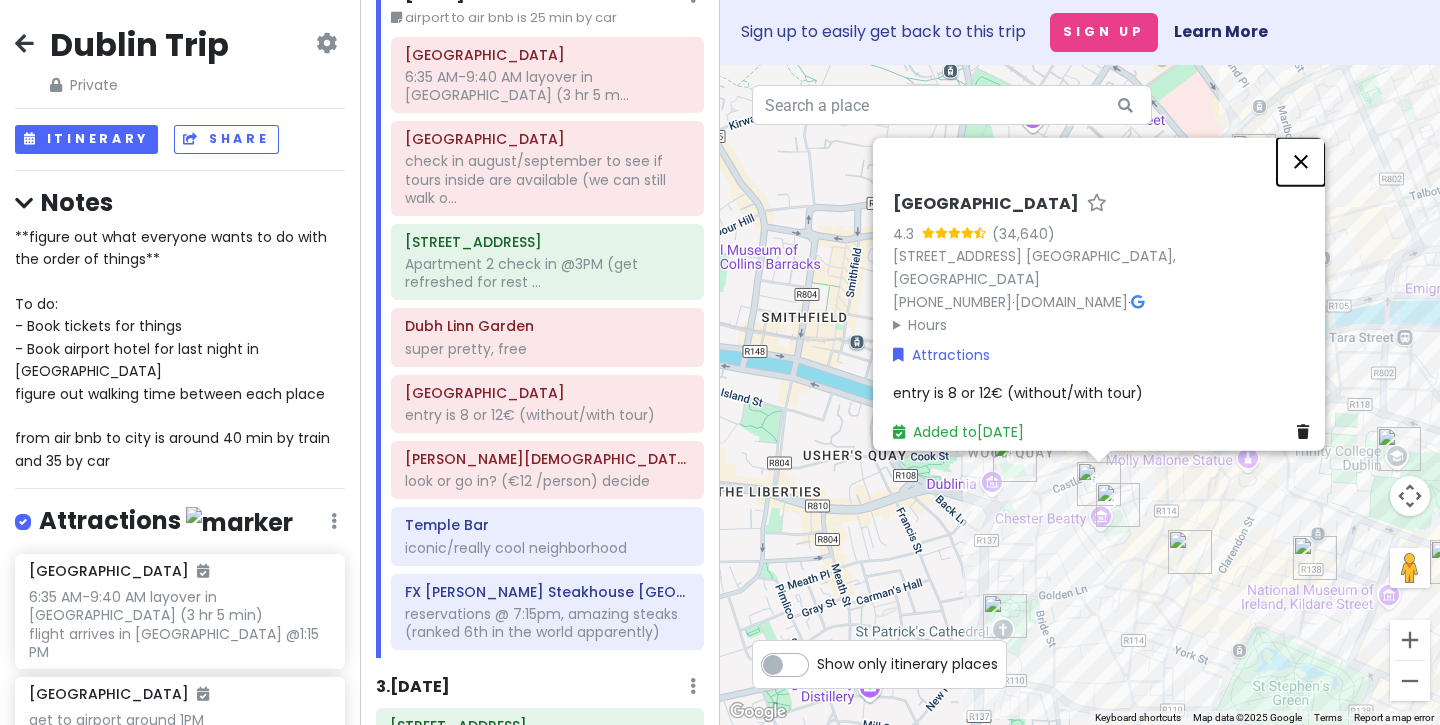 click at bounding box center (1301, 162) 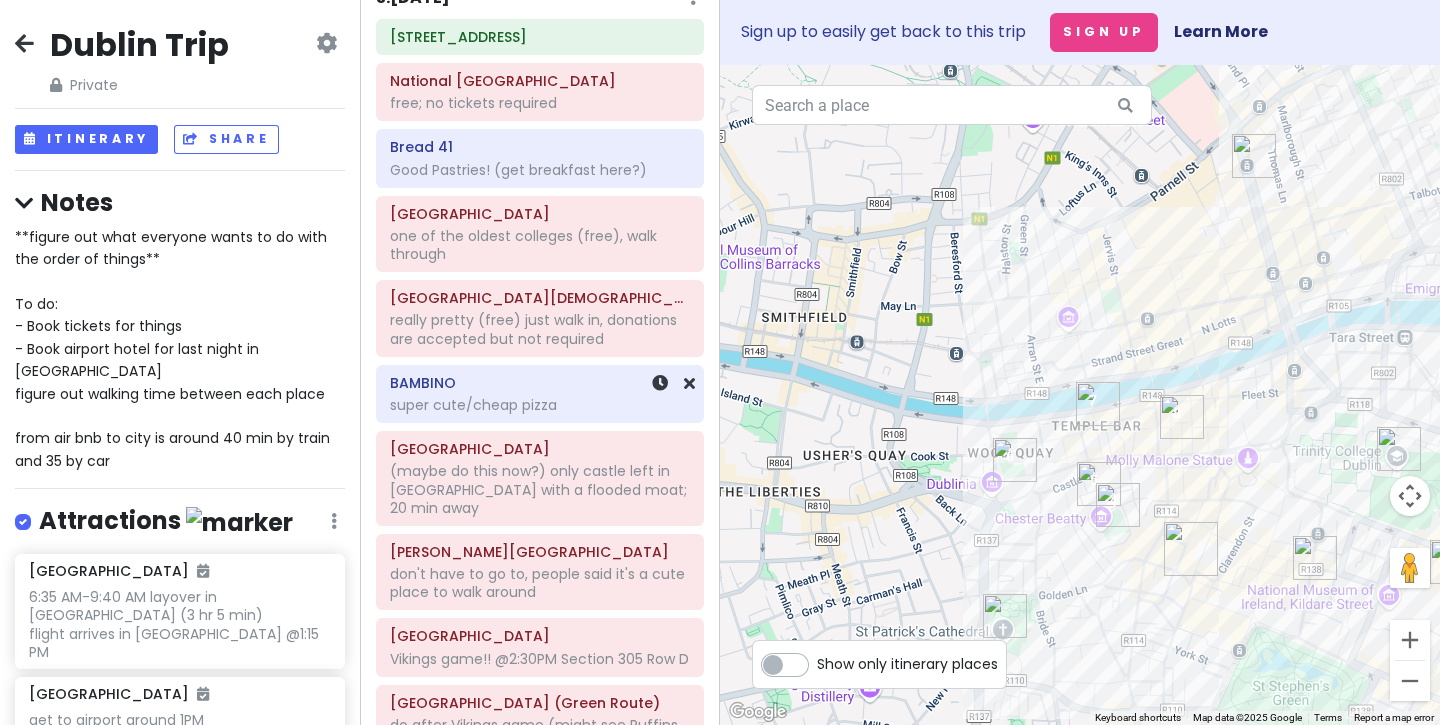 scroll, scrollTop: 912, scrollLeft: 0, axis: vertical 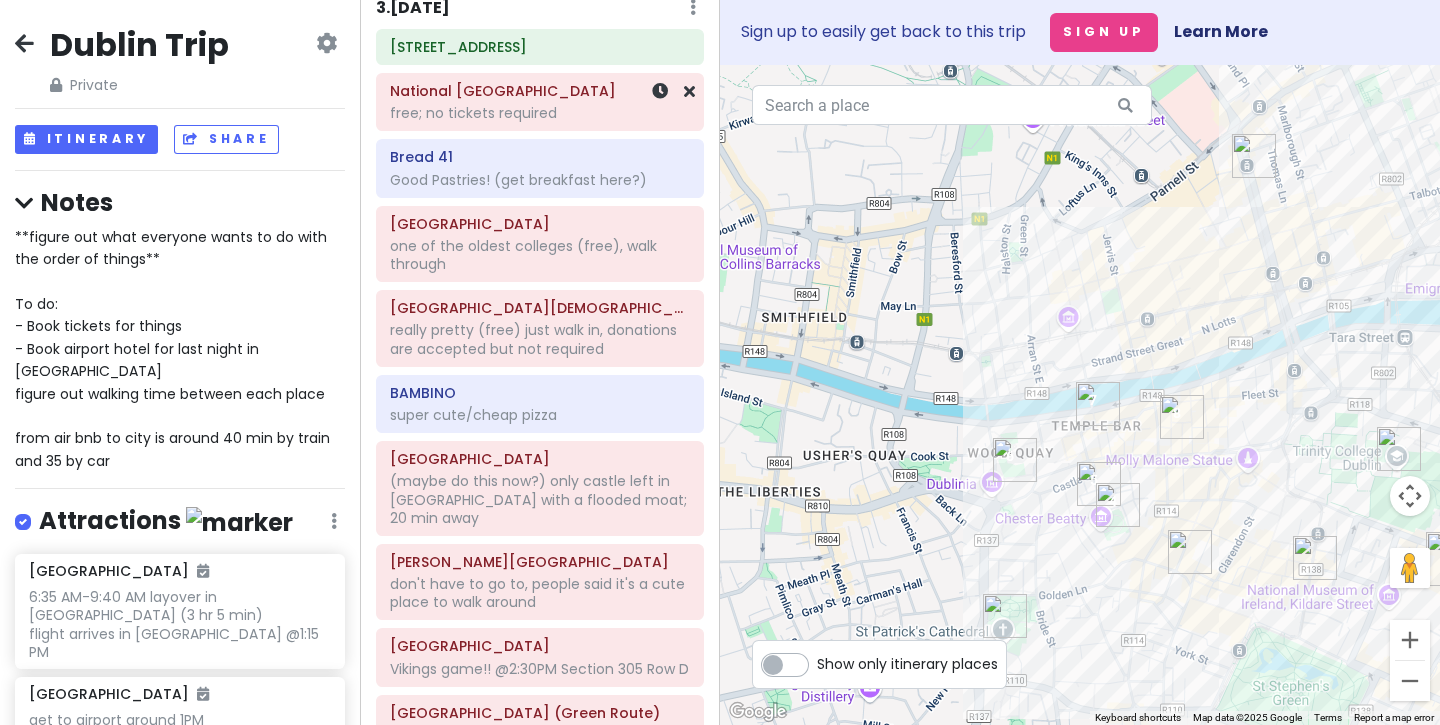 click on "free; no tickets required" at bounding box center (540, -739) 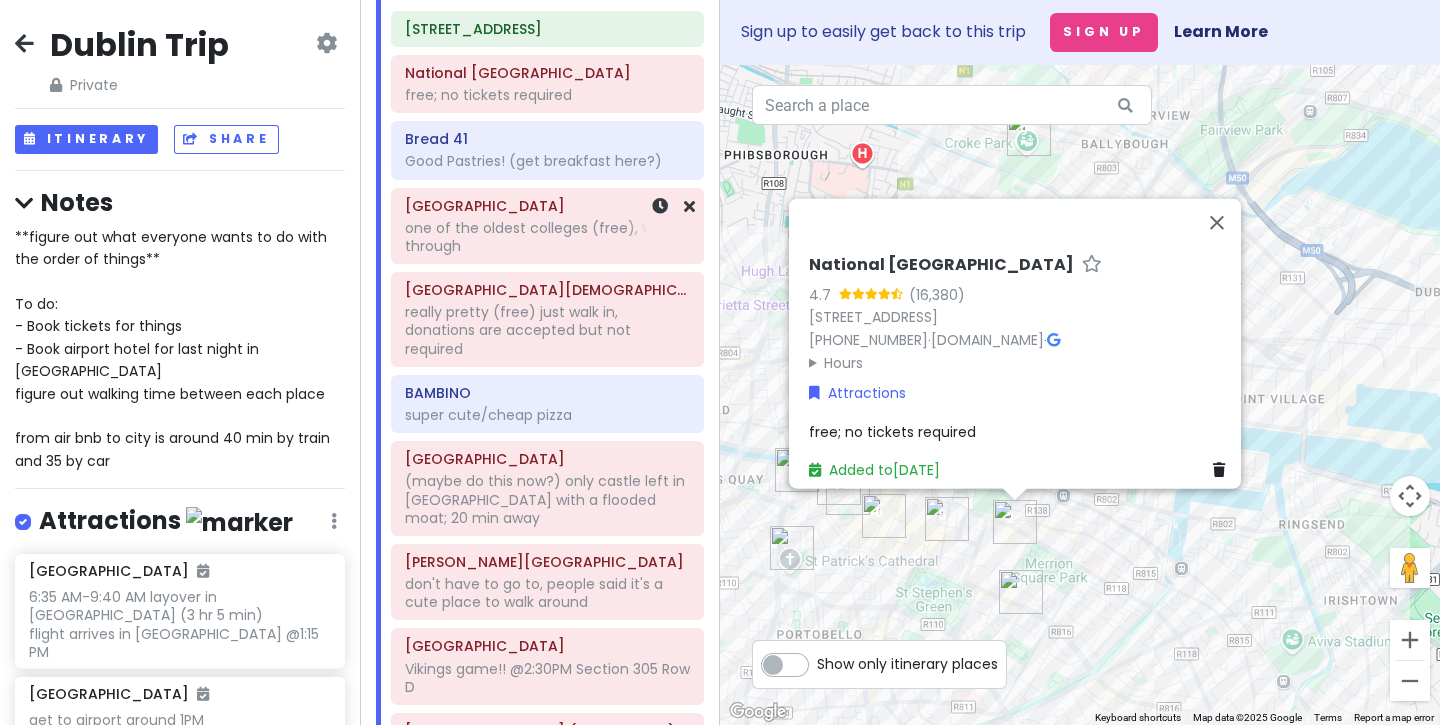 click on "one of the oldest colleges (free), walk through" at bounding box center (540, -739) 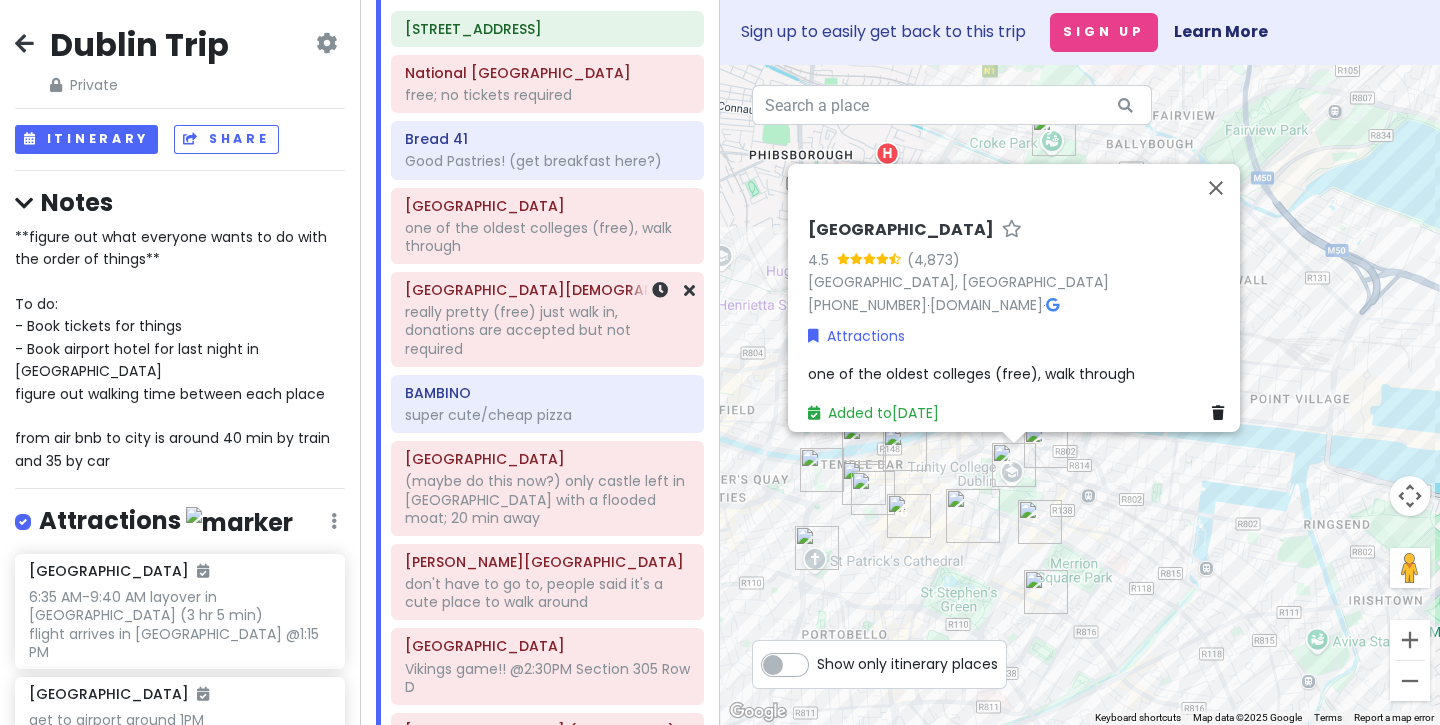 click on "really pretty (free) just walk in, donations are accepted but not required" at bounding box center [540, -739] 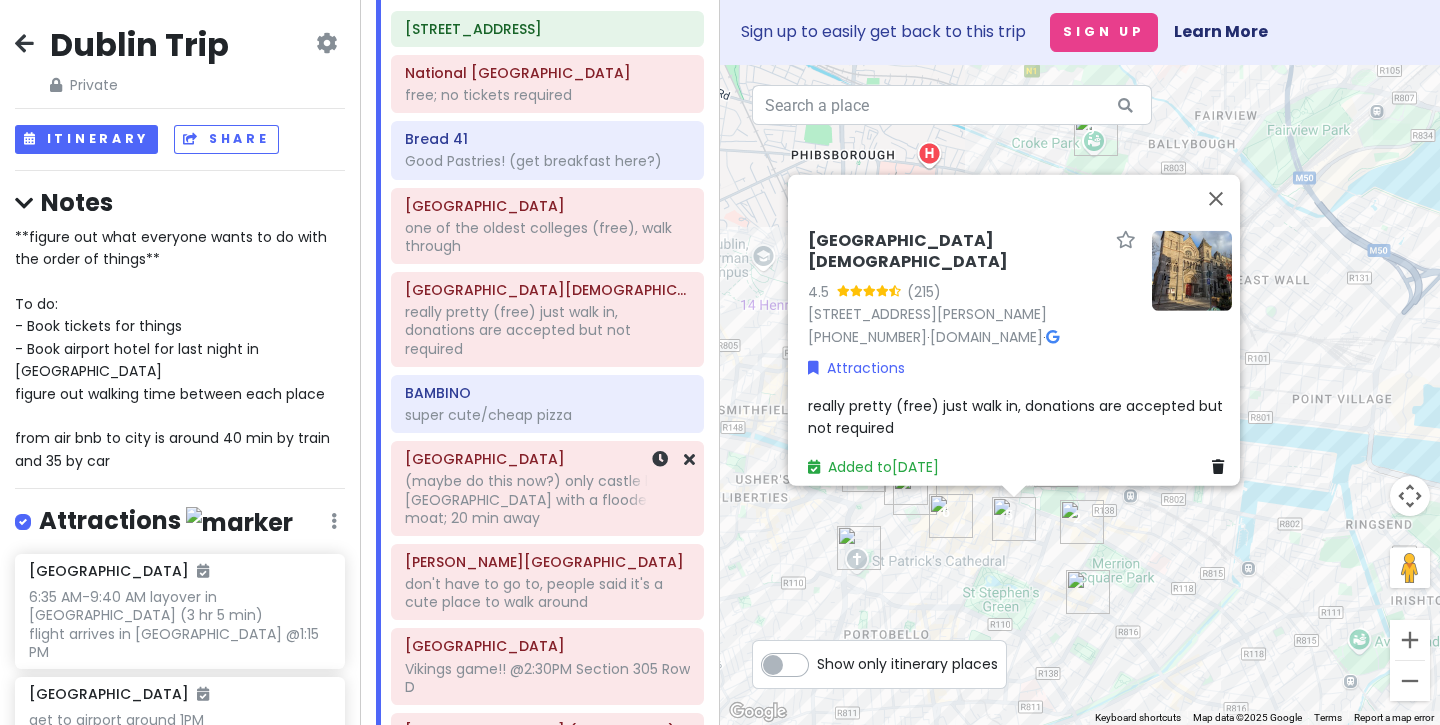 click on "(maybe do this now?) only castle left in Ireland with a flooded moat; 20 min away" at bounding box center [540, -739] 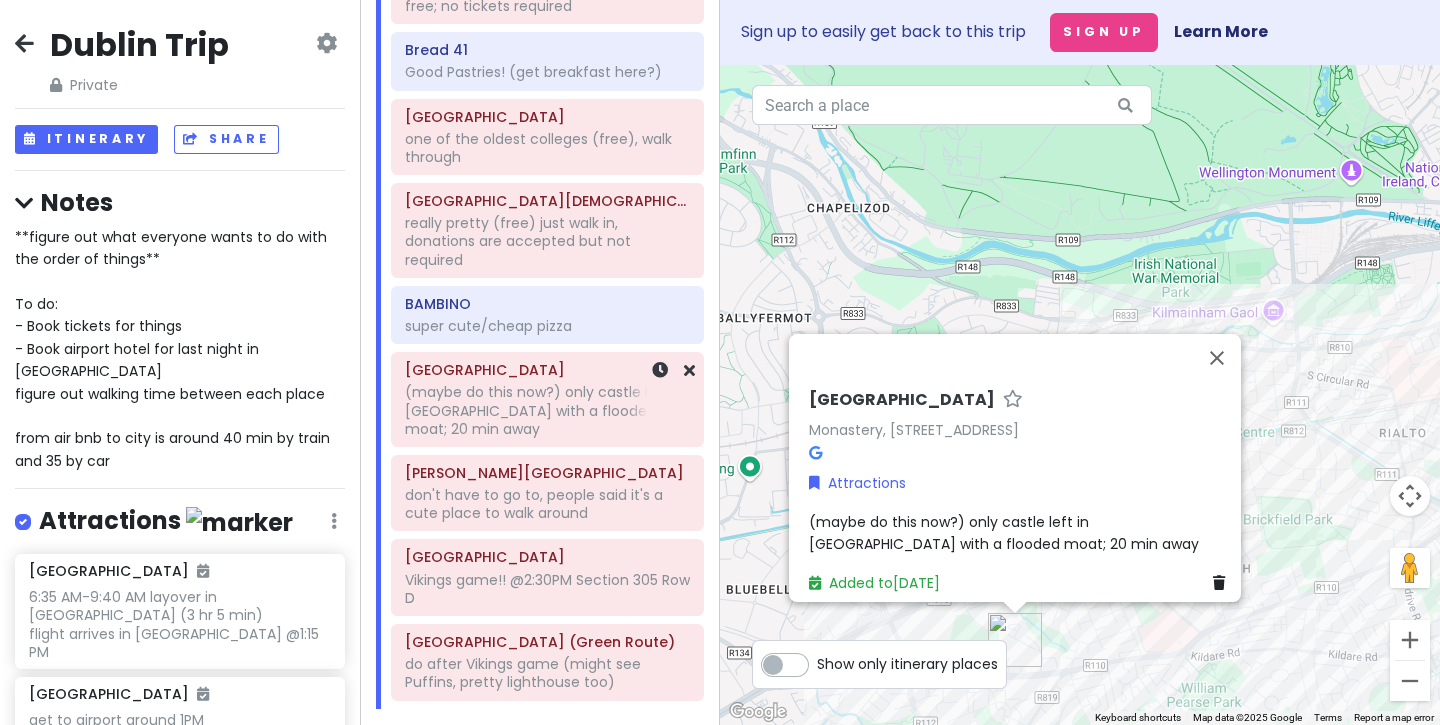 scroll, scrollTop: 1002, scrollLeft: 0, axis: vertical 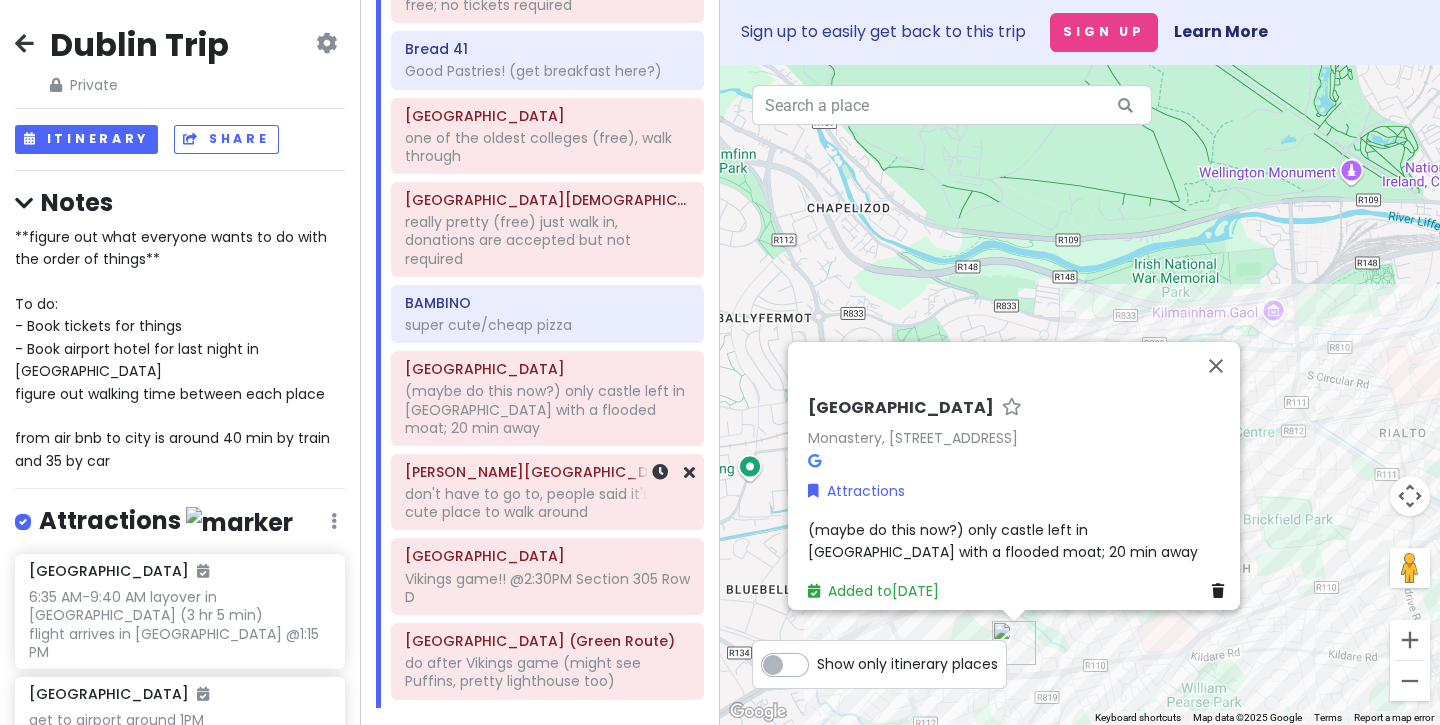 click on "O'Connell Street Upper don't have to go to, people said it's a cute place to walk around" at bounding box center [547, 492] 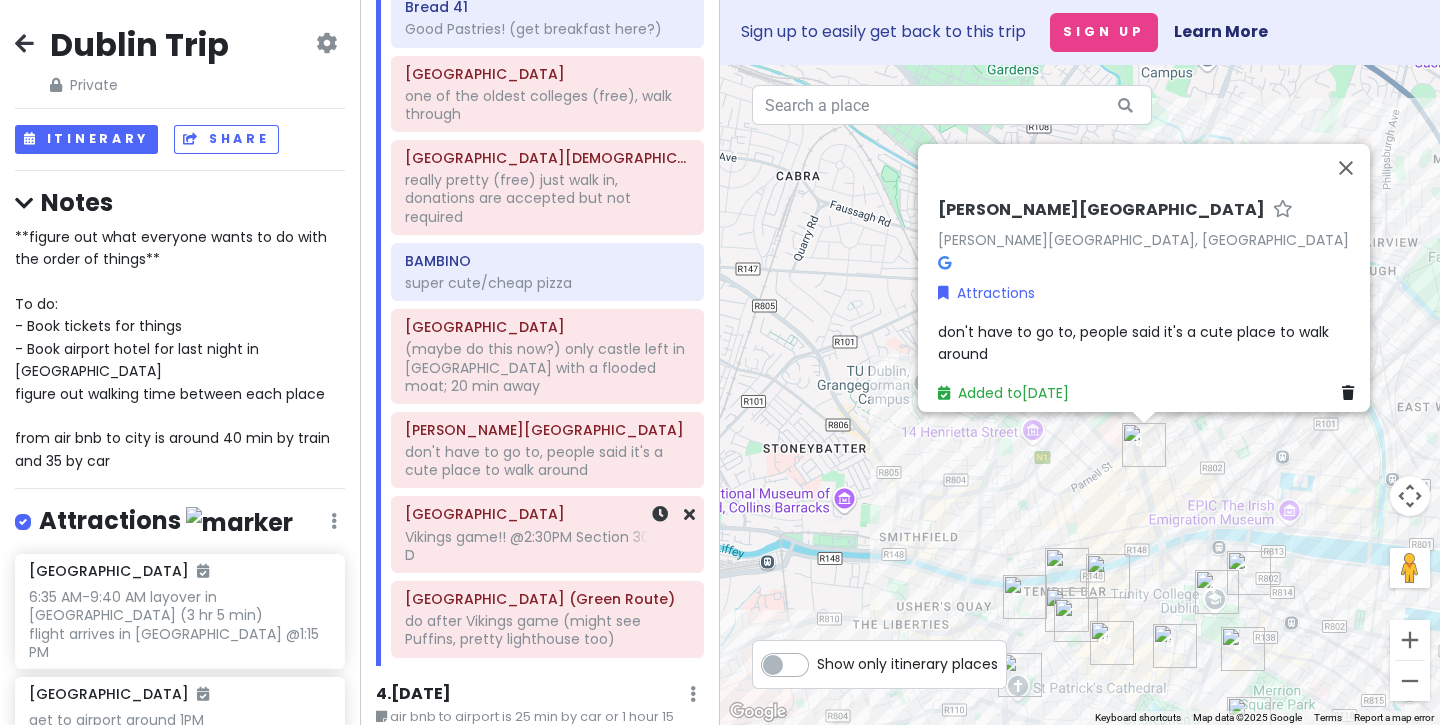 scroll, scrollTop: 1061, scrollLeft: 0, axis: vertical 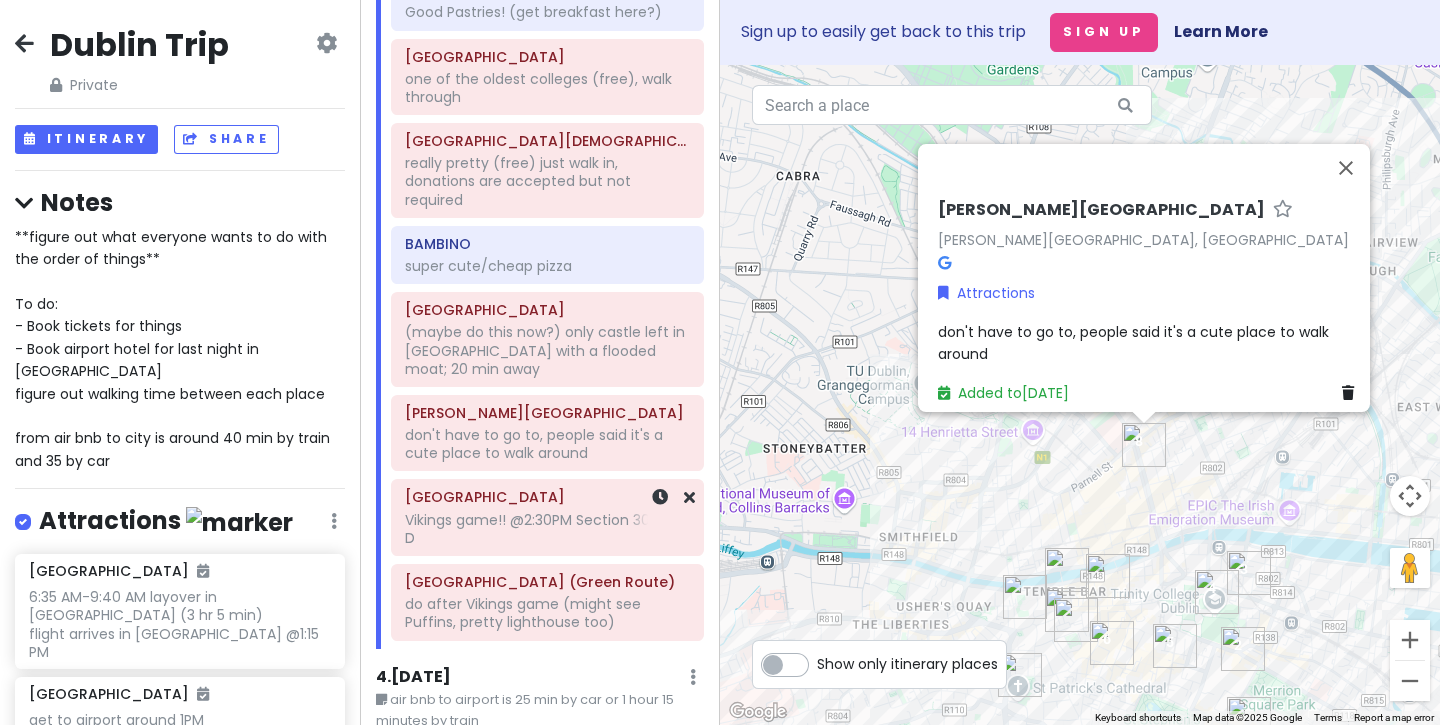 click on "Vikings game!! @2:30PM
Section 305 Row D" at bounding box center [540, -888] 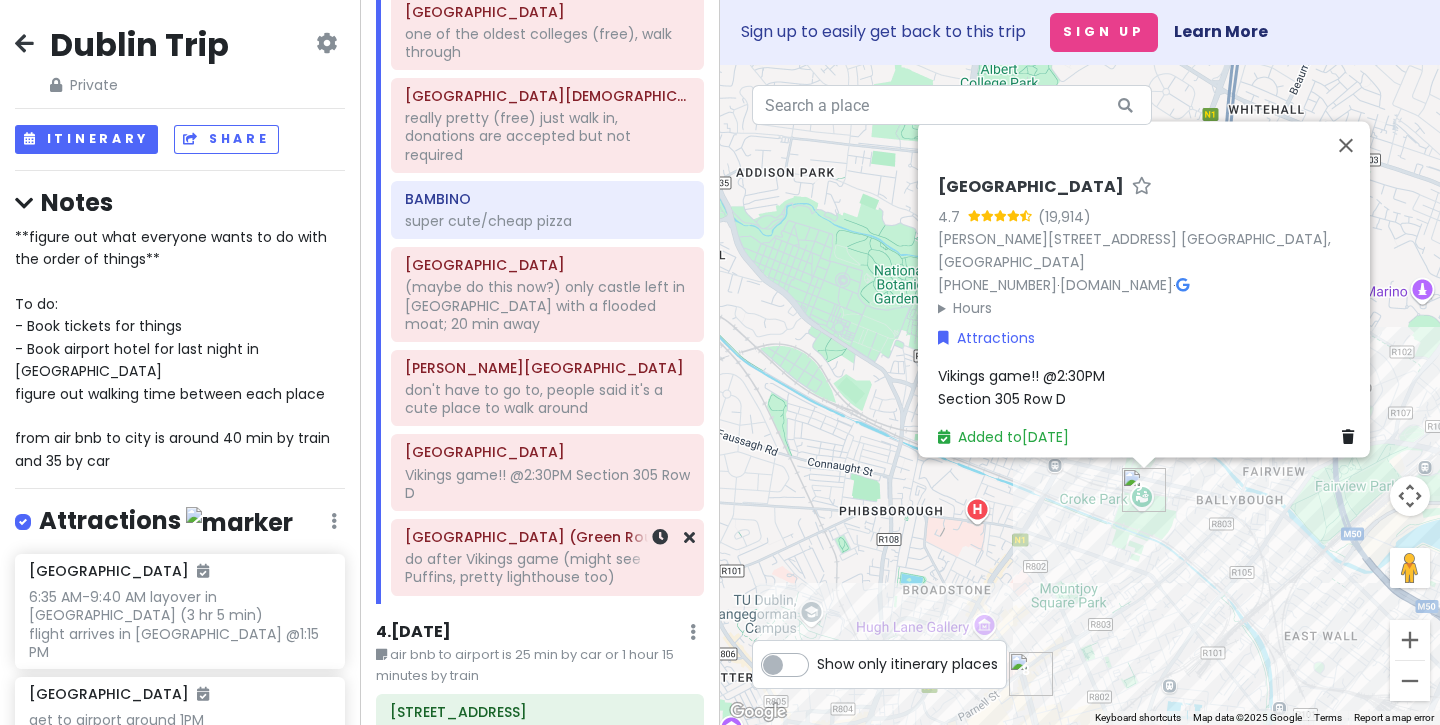 scroll, scrollTop: 1107, scrollLeft: 0, axis: vertical 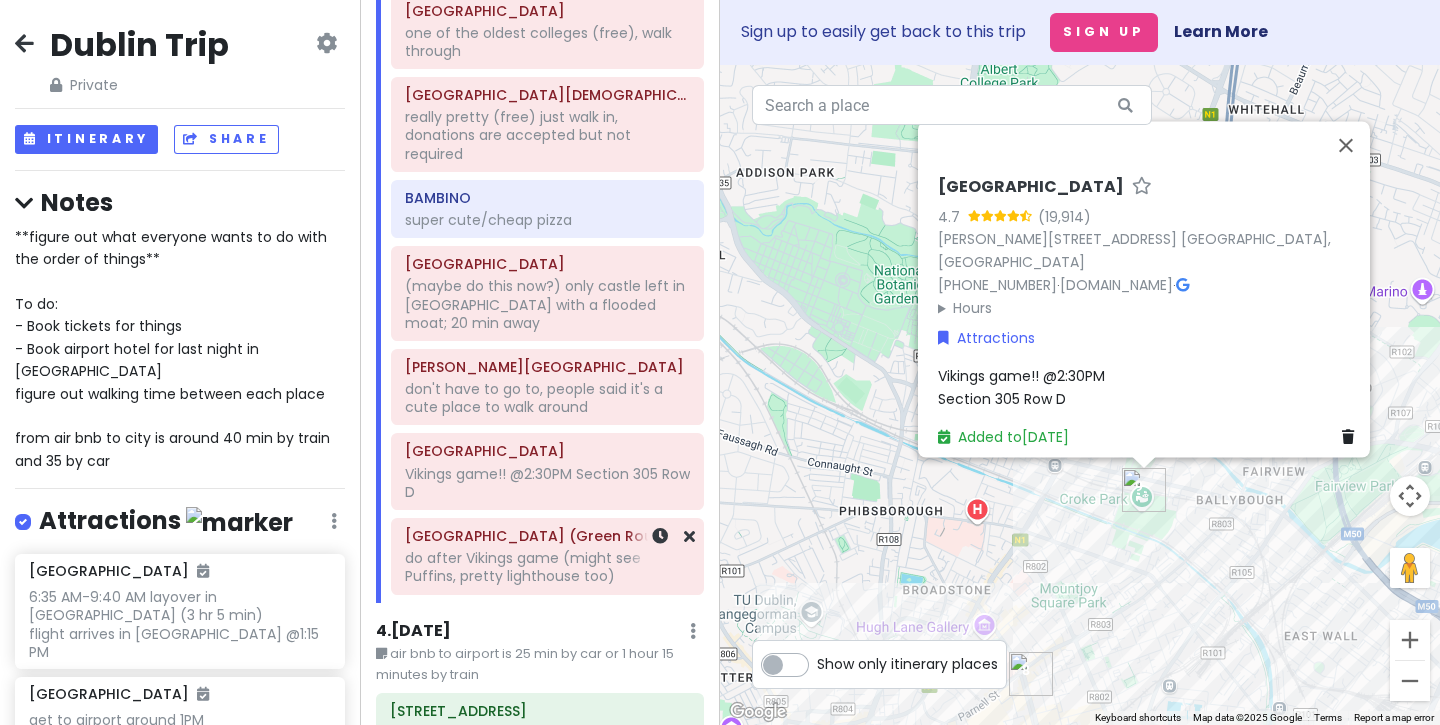 click on "do after Vikings game (might see Puffins, pretty lighthouse too)" at bounding box center (540, -934) 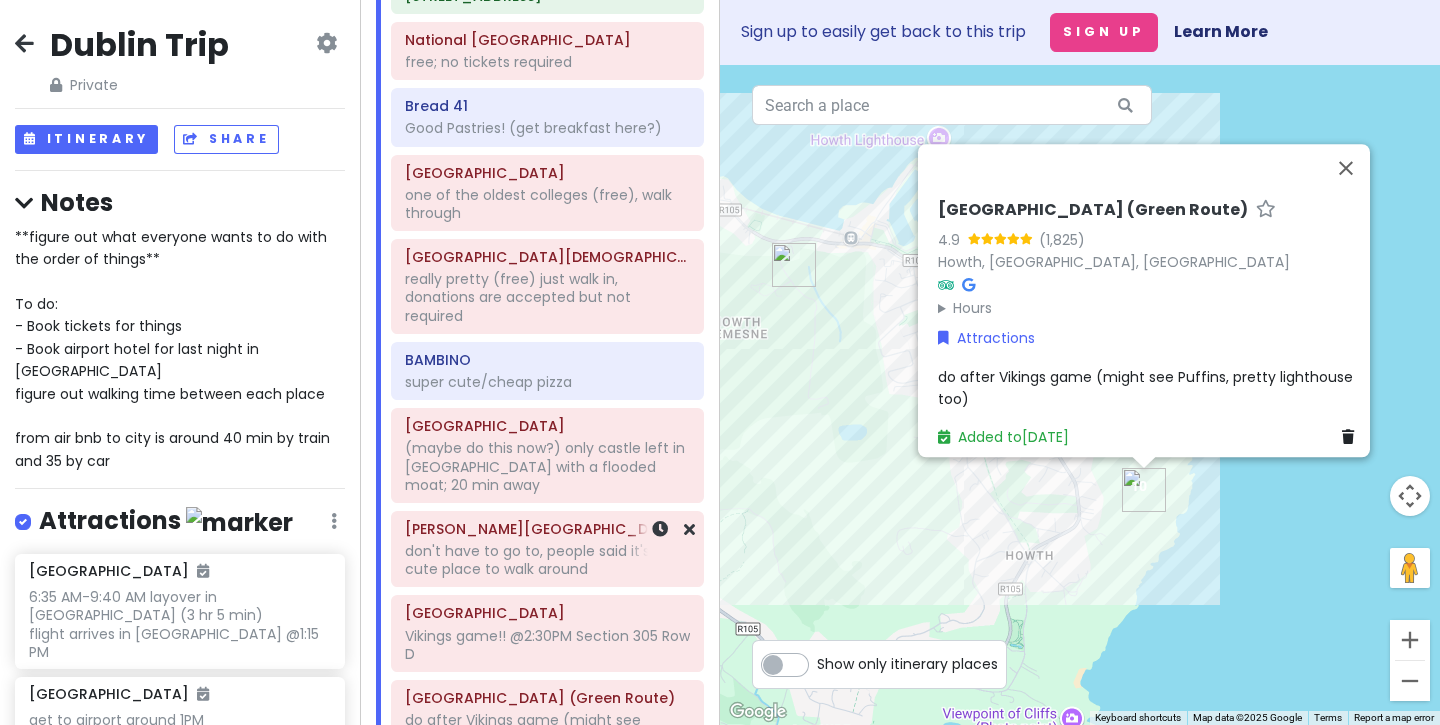 scroll, scrollTop: 941, scrollLeft: 0, axis: vertical 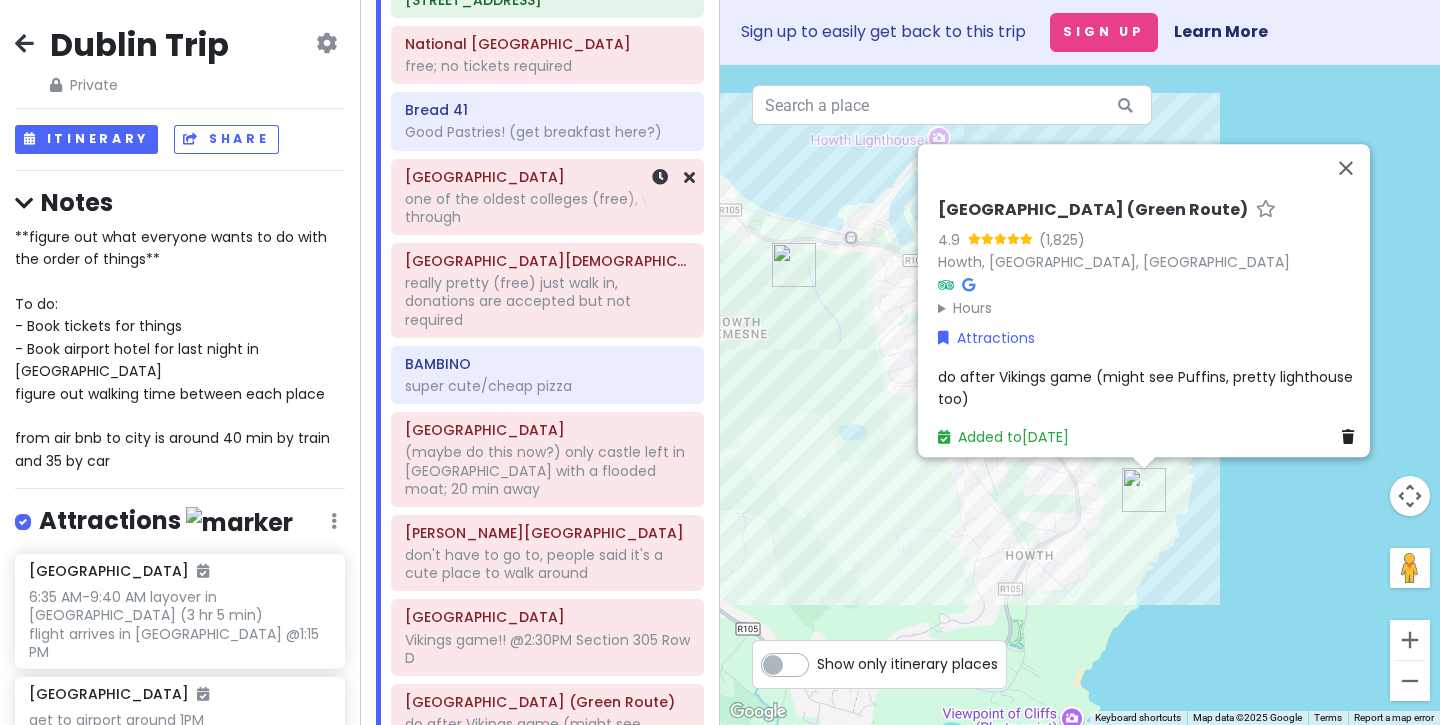 click on "one of the oldest colleges (free), walk through" at bounding box center [540, -768] 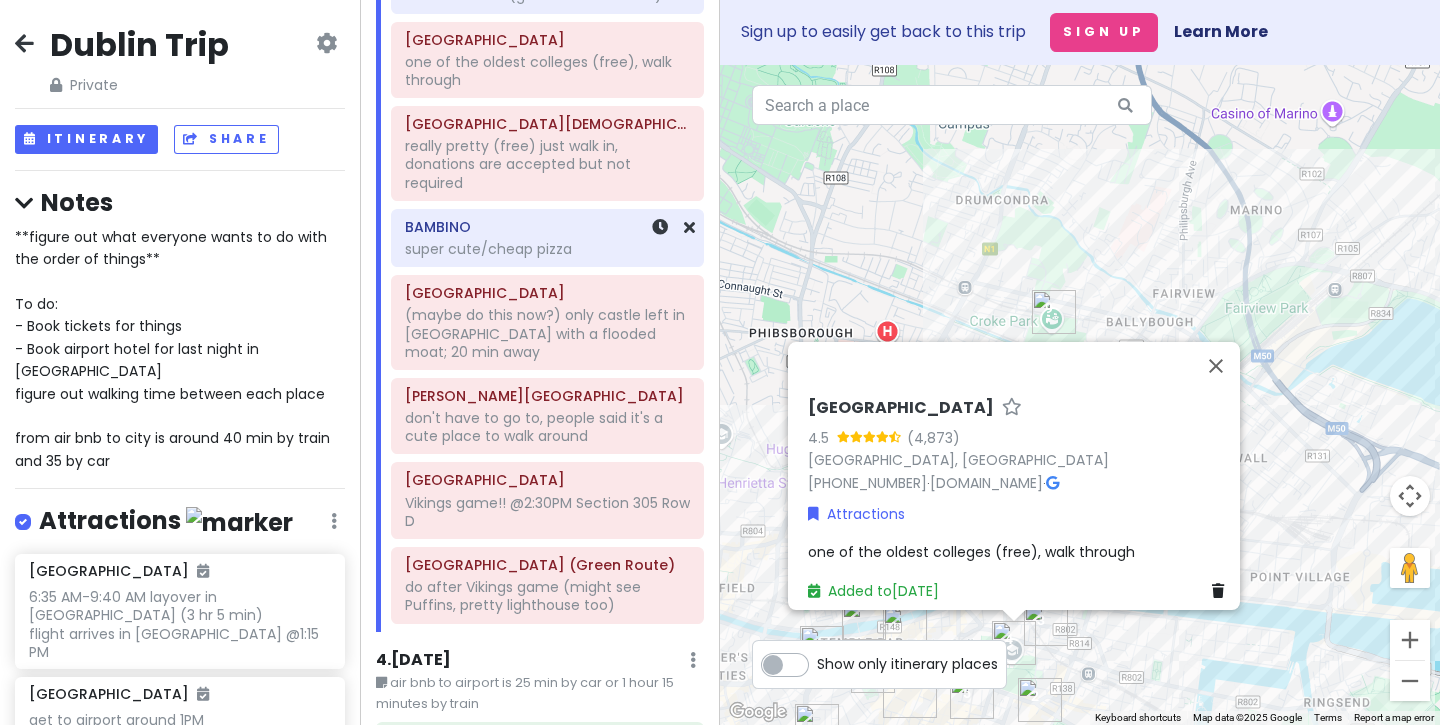 scroll, scrollTop: 1074, scrollLeft: 0, axis: vertical 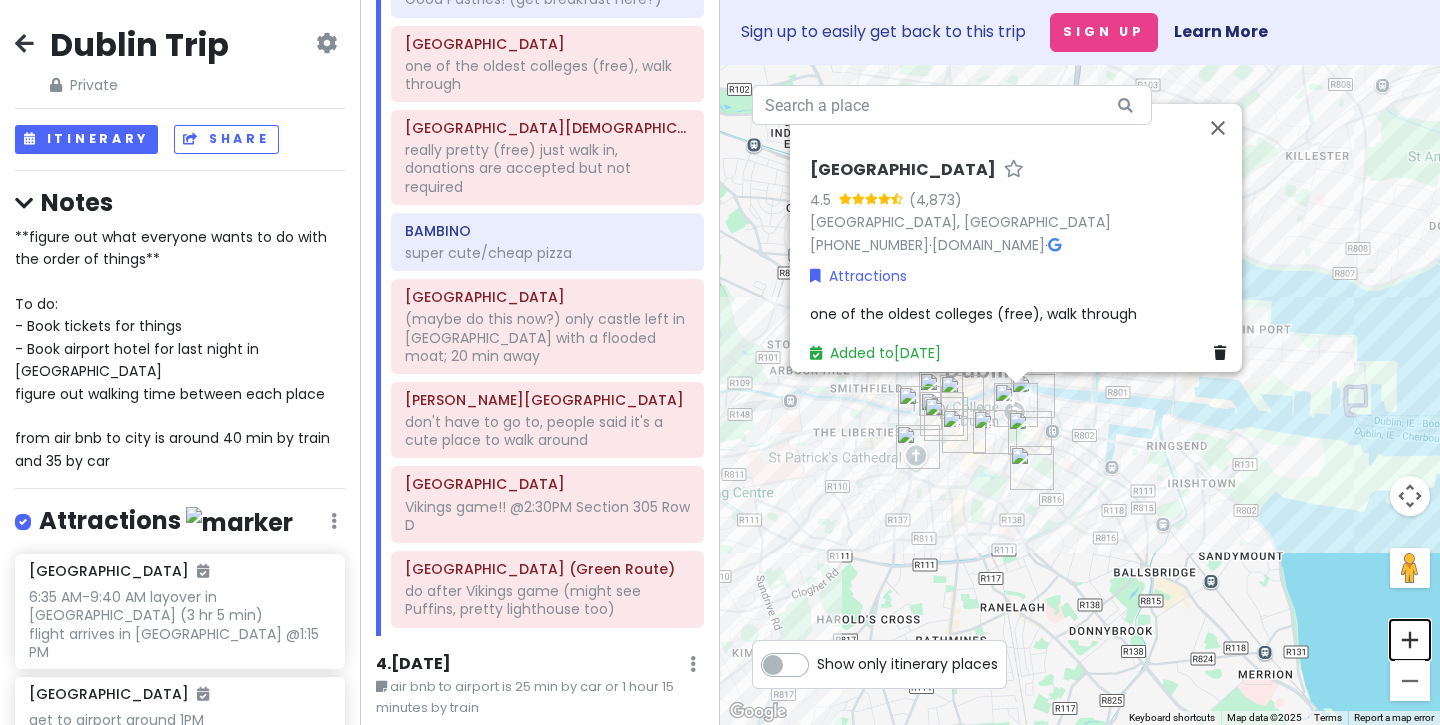 click at bounding box center [1410, 640] 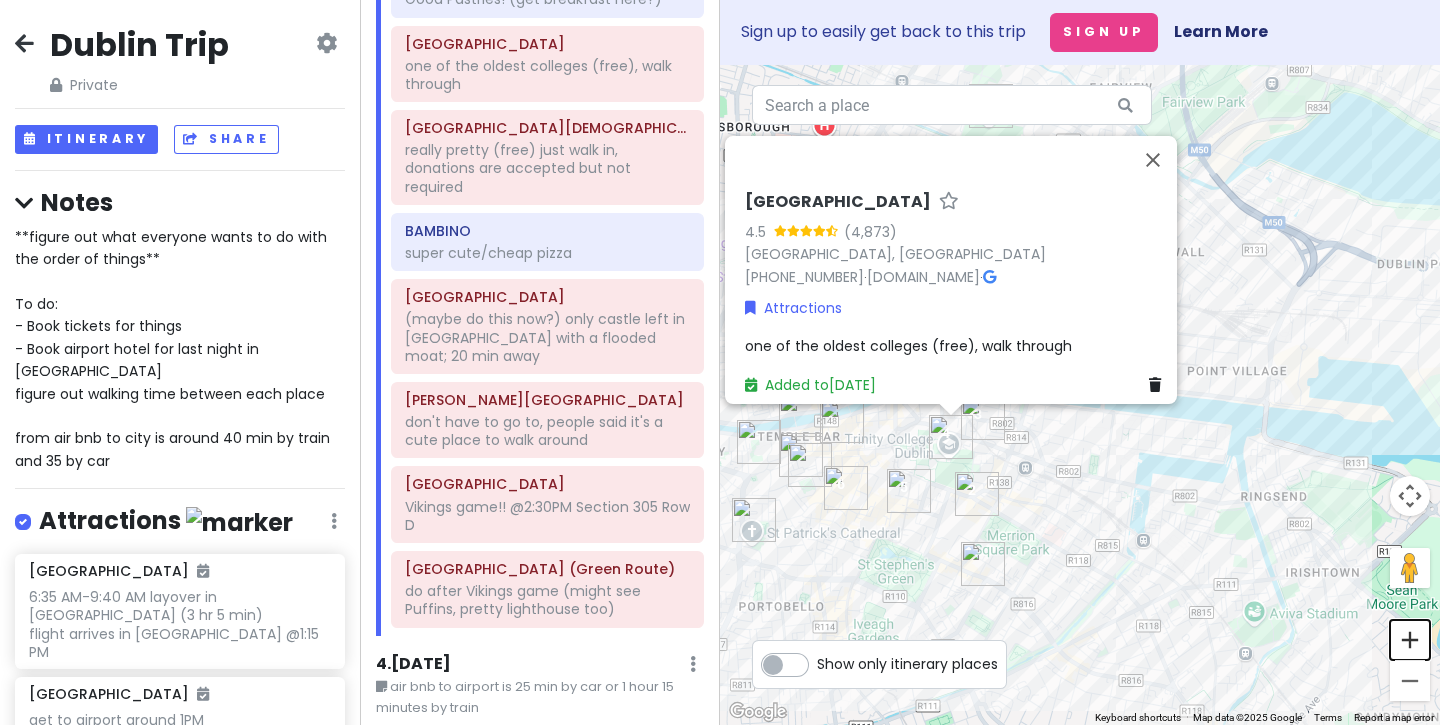 click at bounding box center (1410, 640) 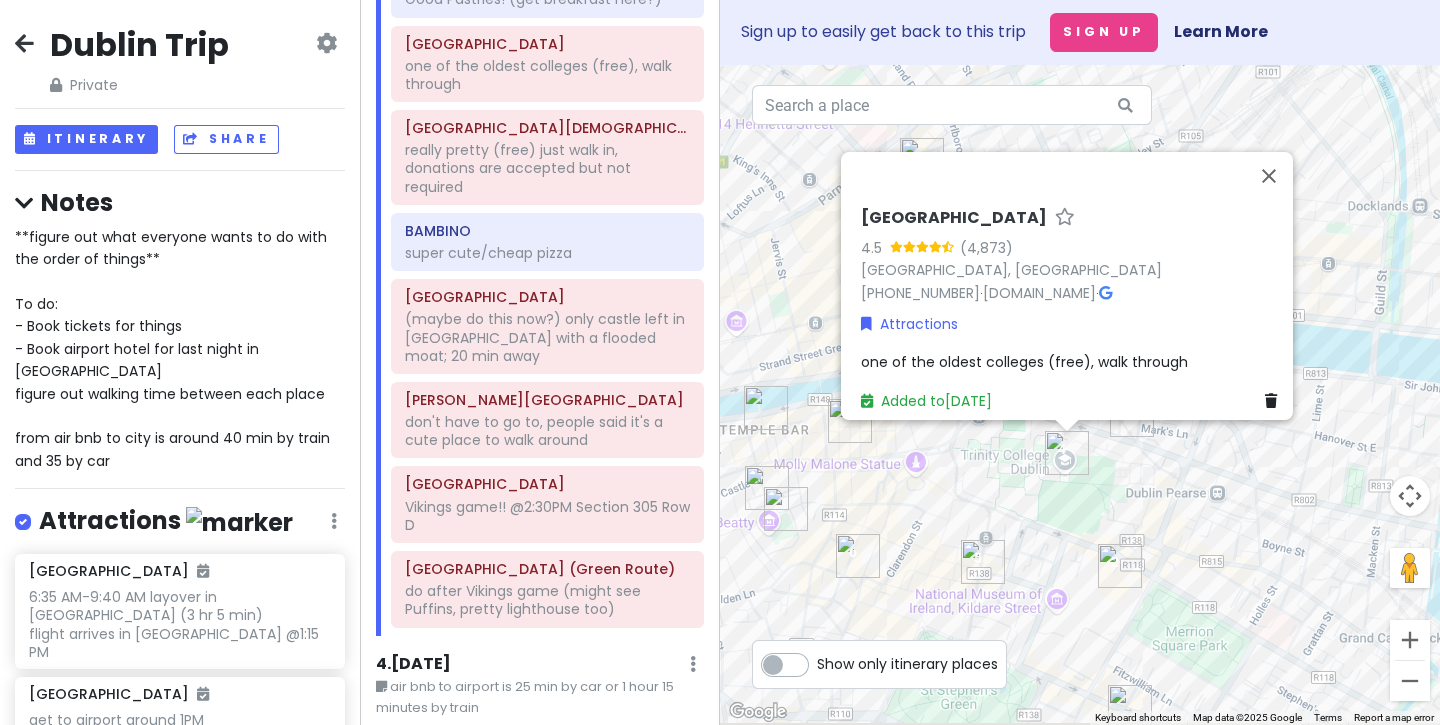 drag, startPoint x: 1008, startPoint y: 530, endPoint x: 1262, endPoint y: 481, distance: 258.6832 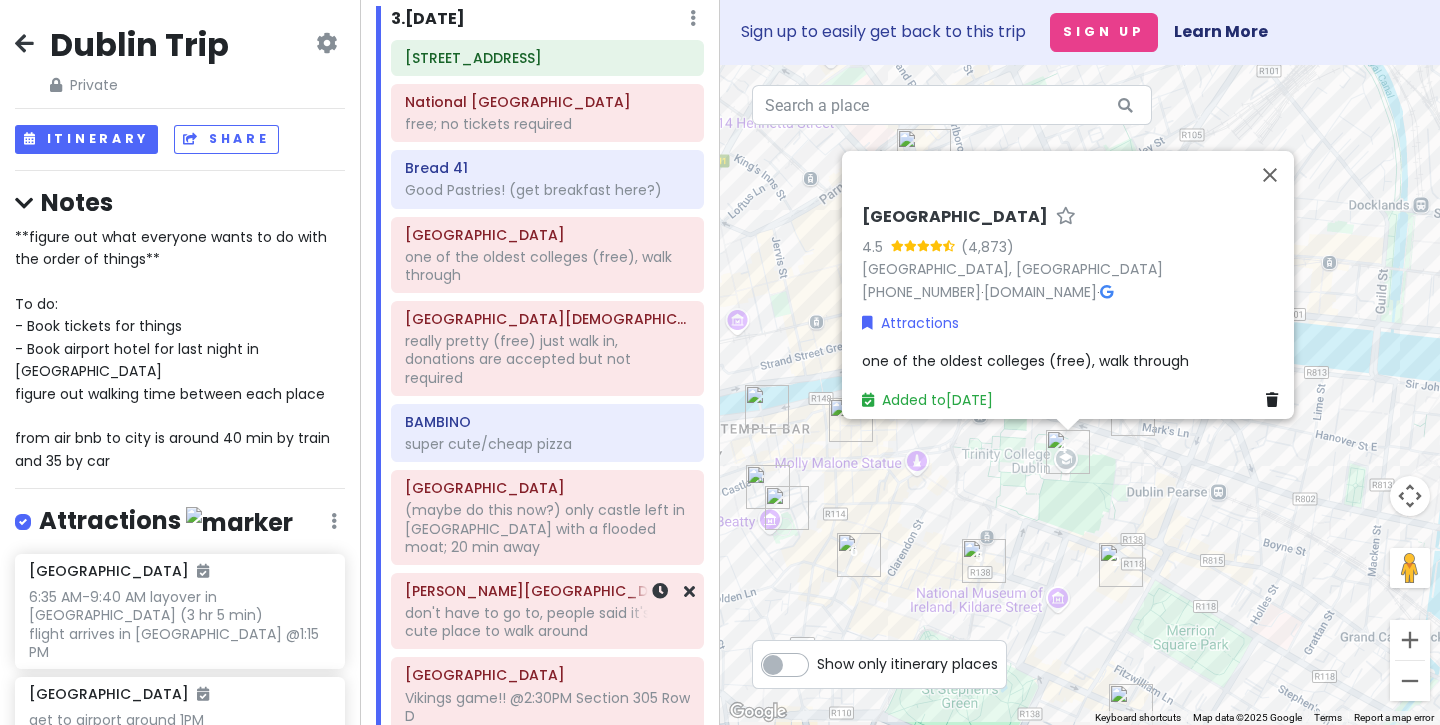 scroll, scrollTop: 873, scrollLeft: 0, axis: vertical 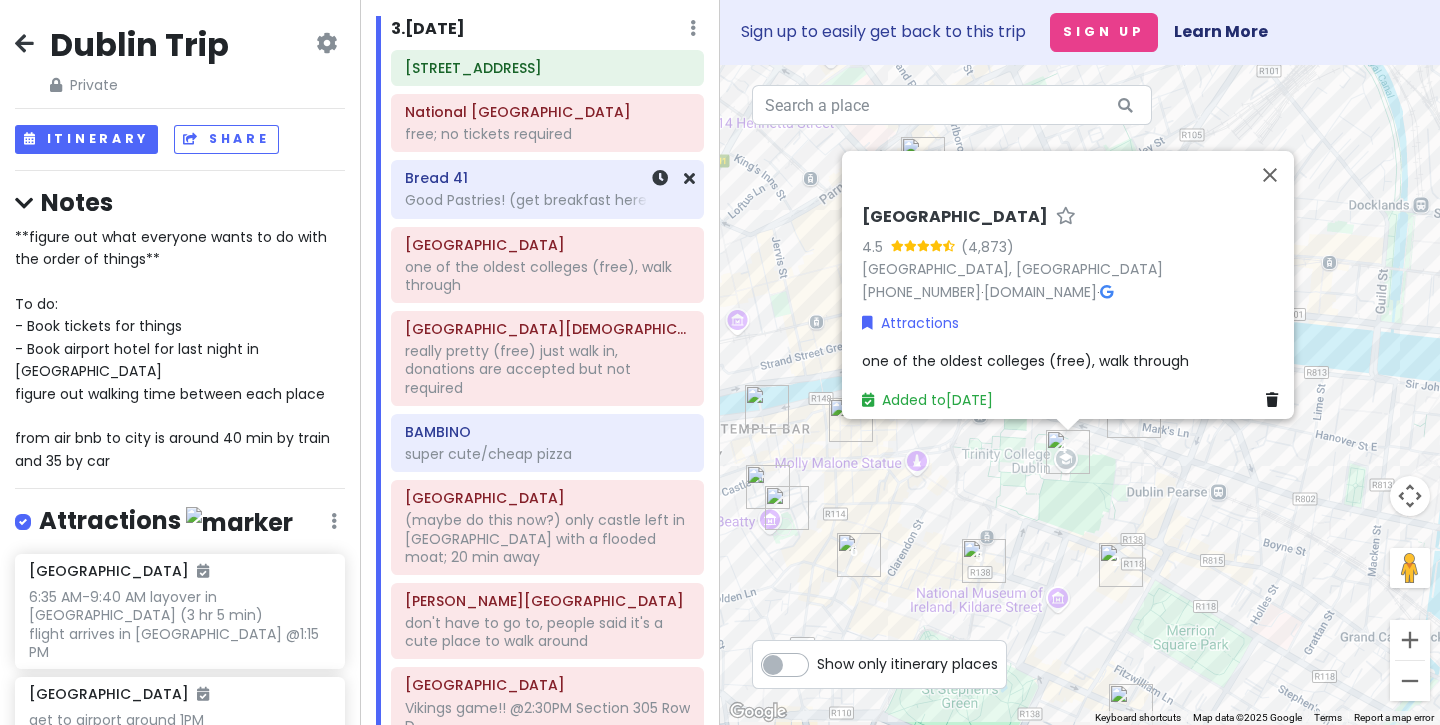 click on "Bread 41" at bounding box center [547, 178] 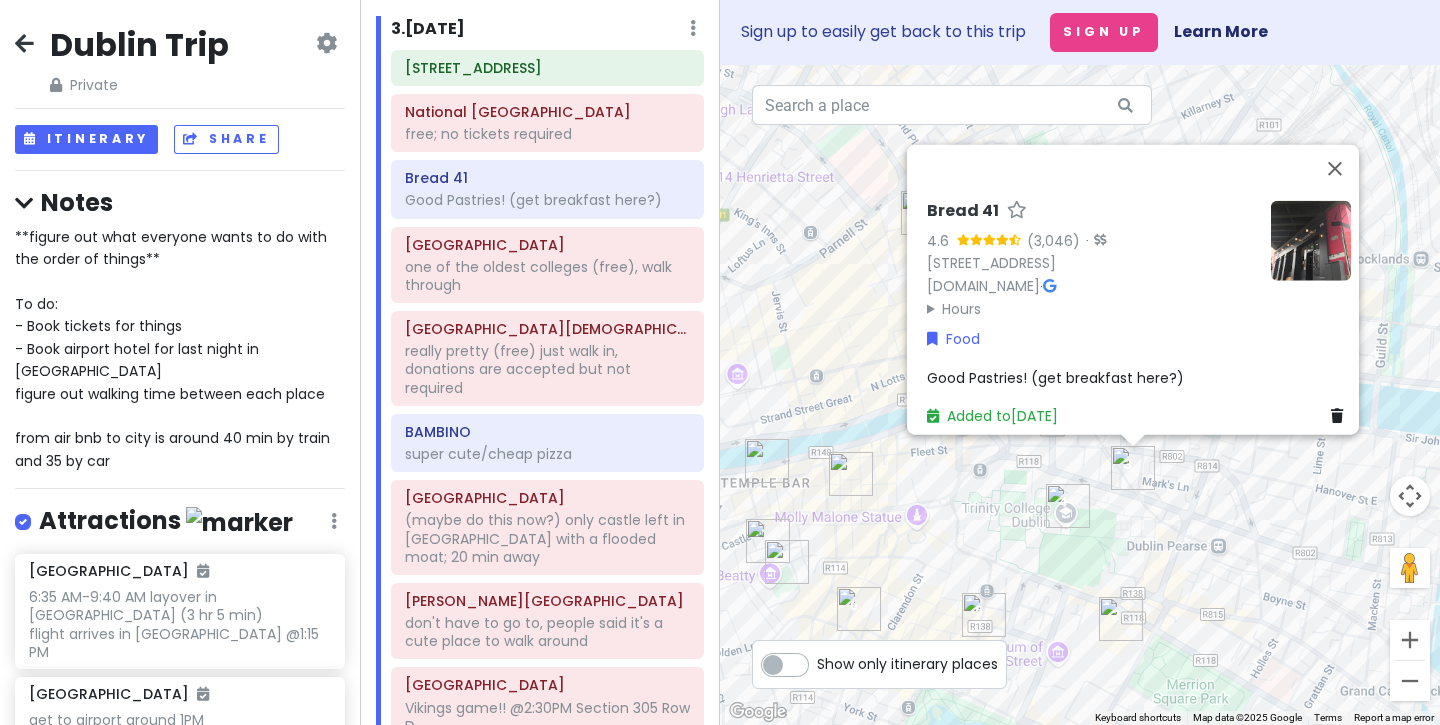 click on "Hours" at bounding box center (1091, 309) 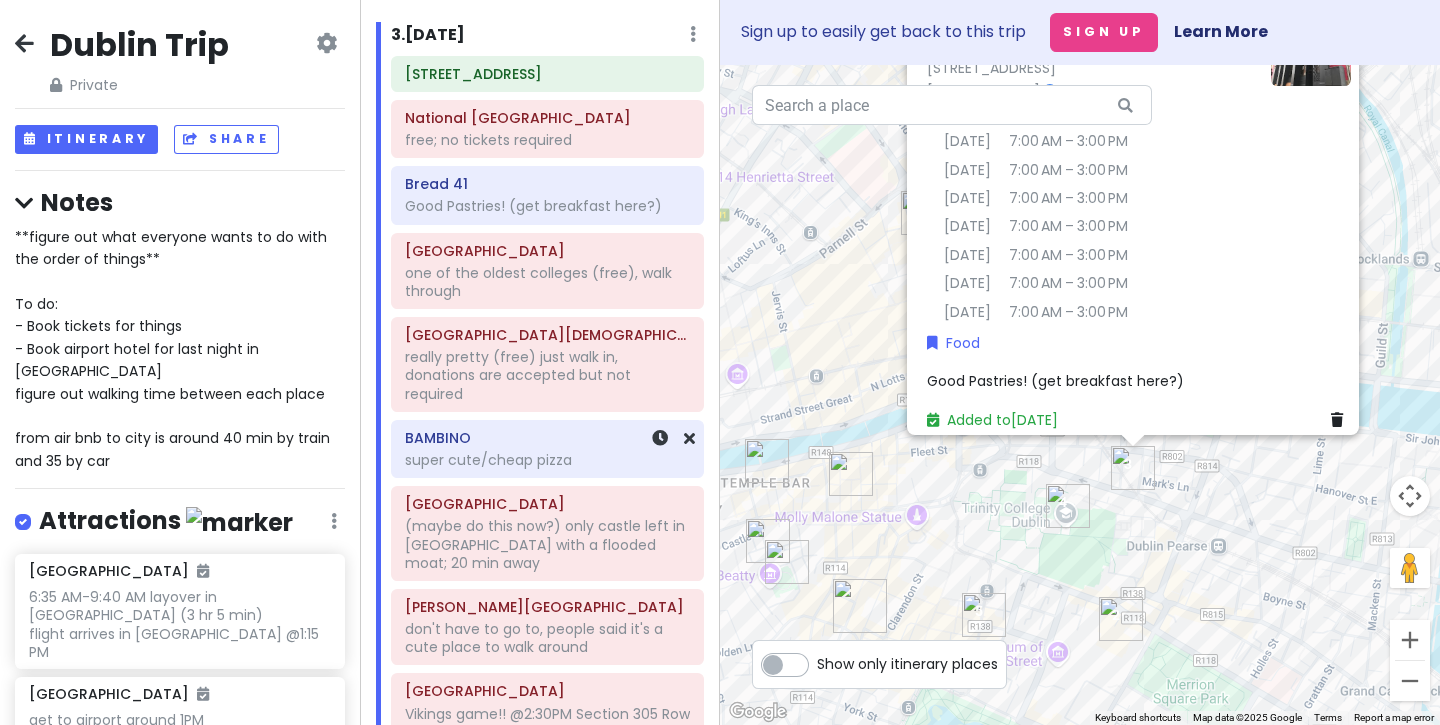 scroll, scrollTop: 839, scrollLeft: 0, axis: vertical 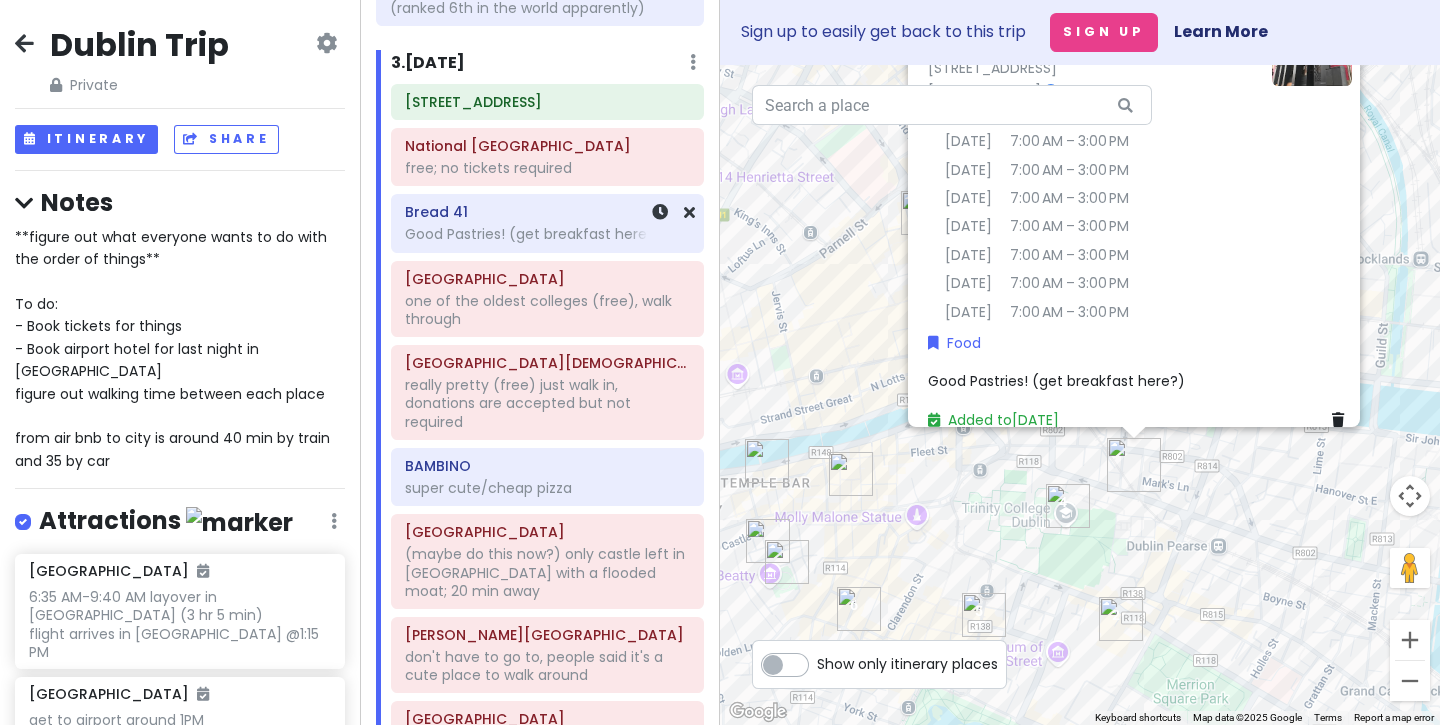 click on "National Gallery of Ireland free; no tickets required" at bounding box center [547, 157] 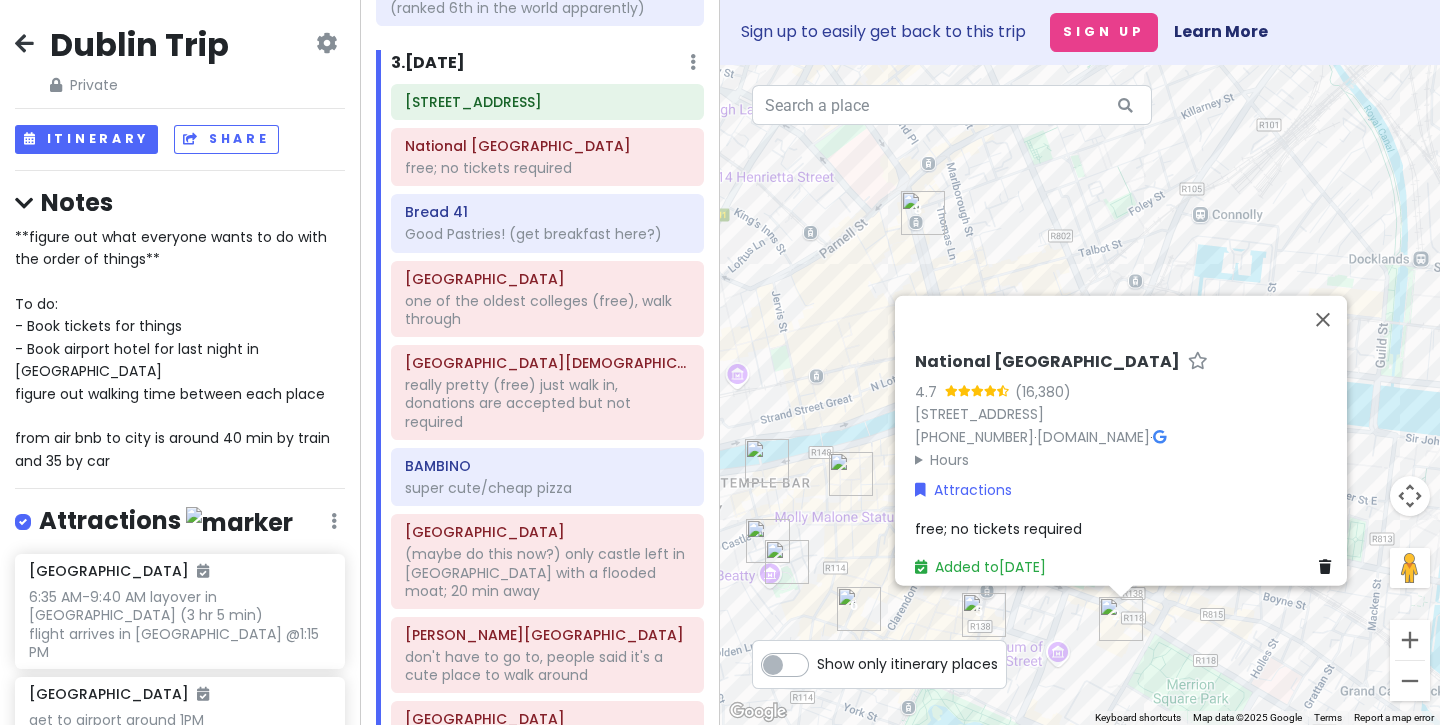 click on "Hours" at bounding box center [1127, 460] 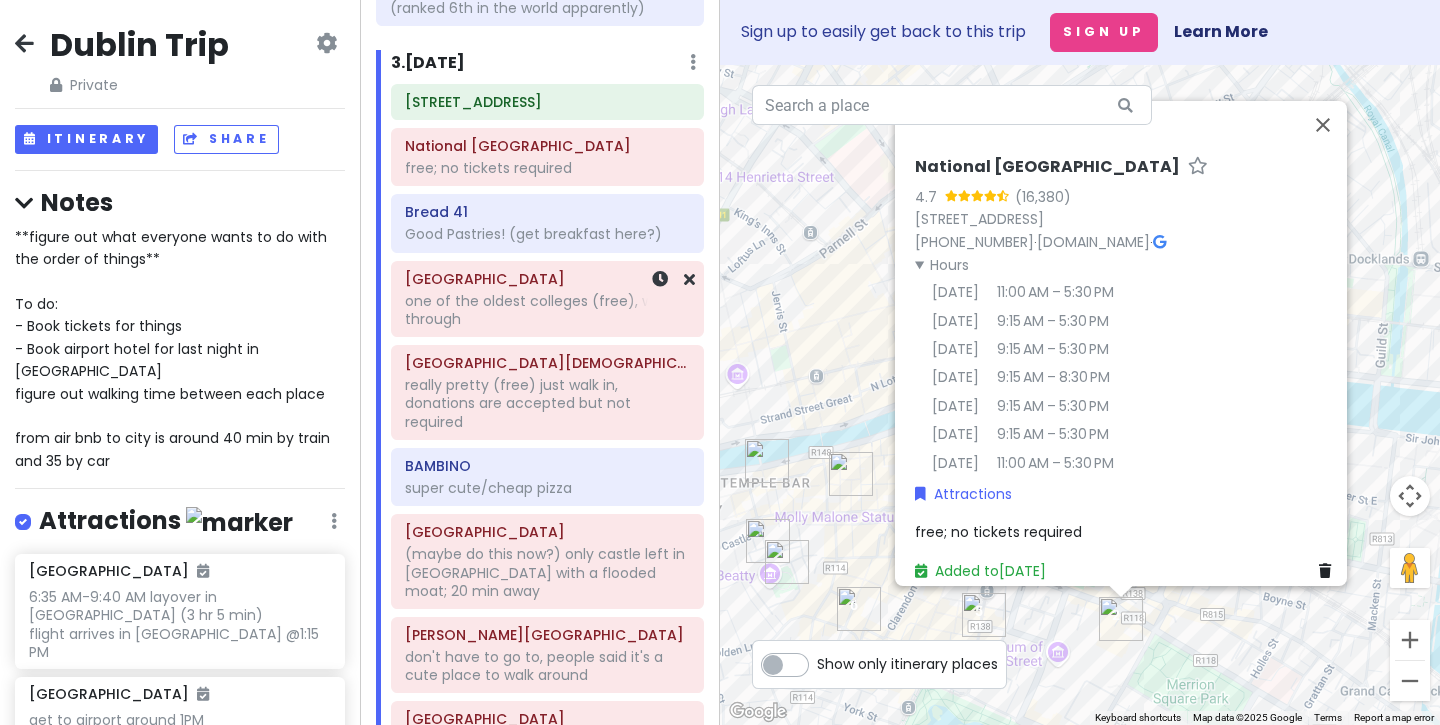 click on "one of the oldest colleges (free), walk through" at bounding box center (540, -666) 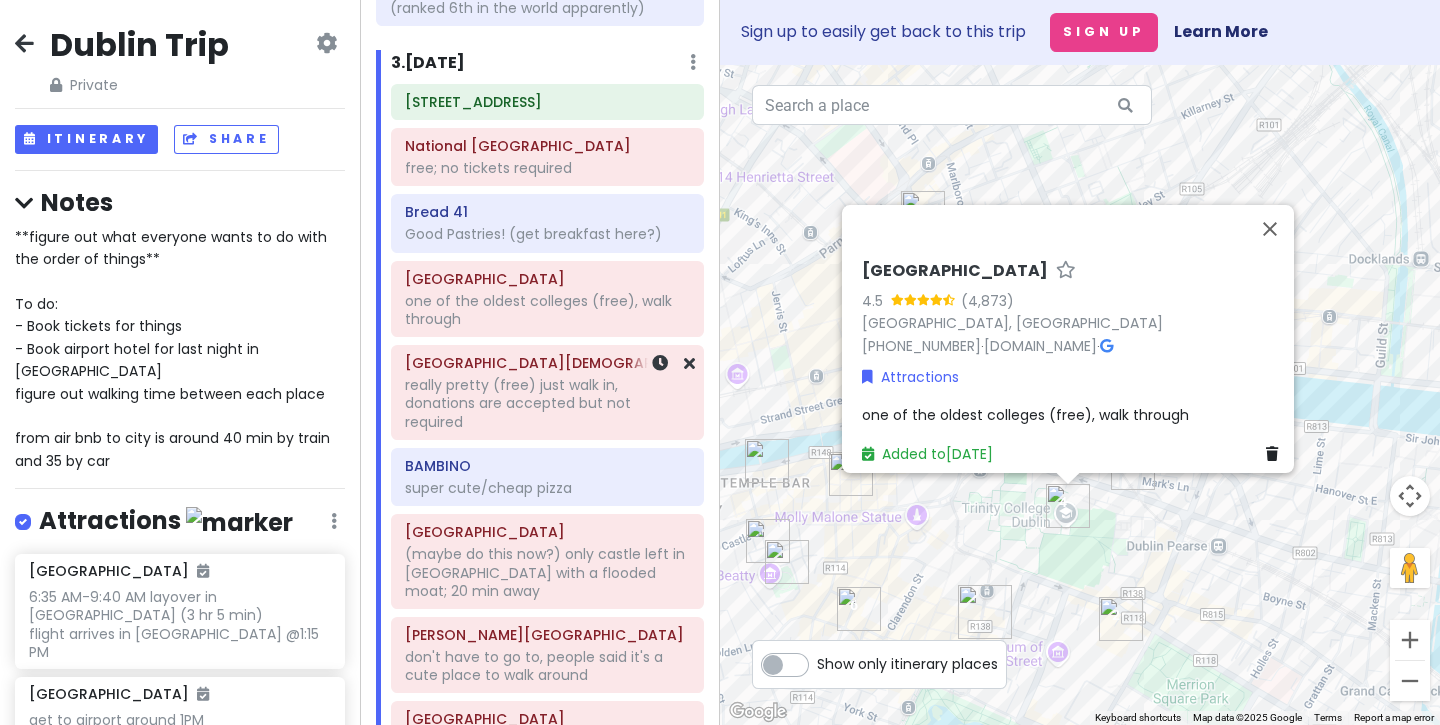 click on "St Ann's Church of Ireland really pretty (free) just walk in, donations are accepted but not required" at bounding box center [547, 392] 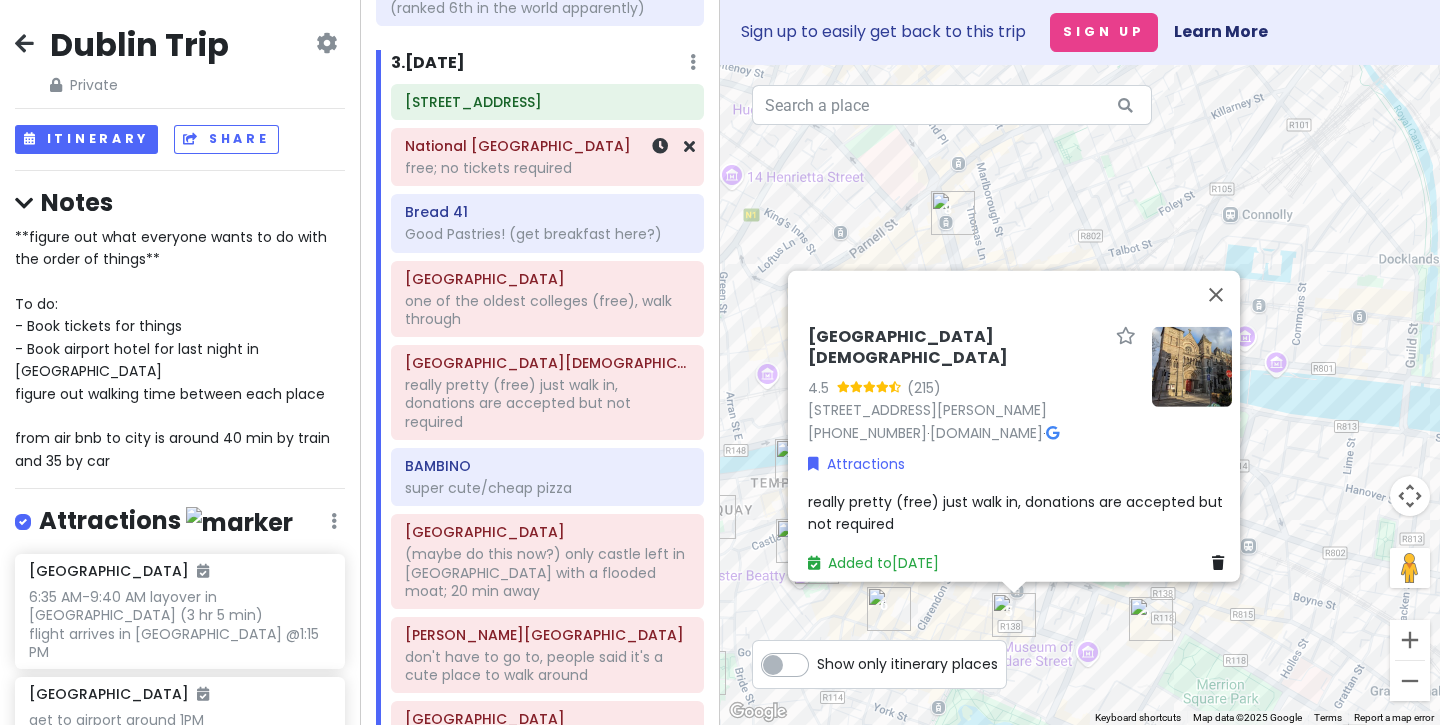 click on "free; no tickets required" at bounding box center [540, -666] 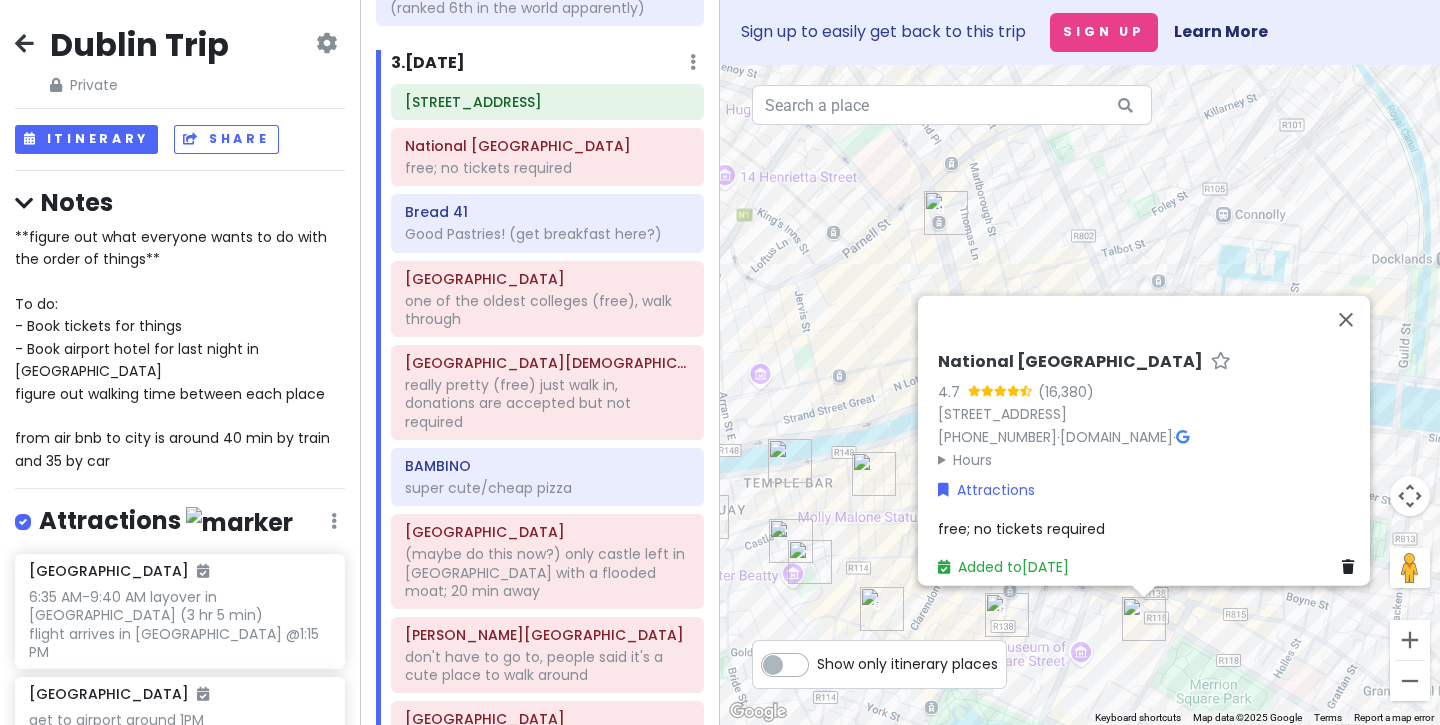 click on "Hours" at bounding box center (1150, 460) 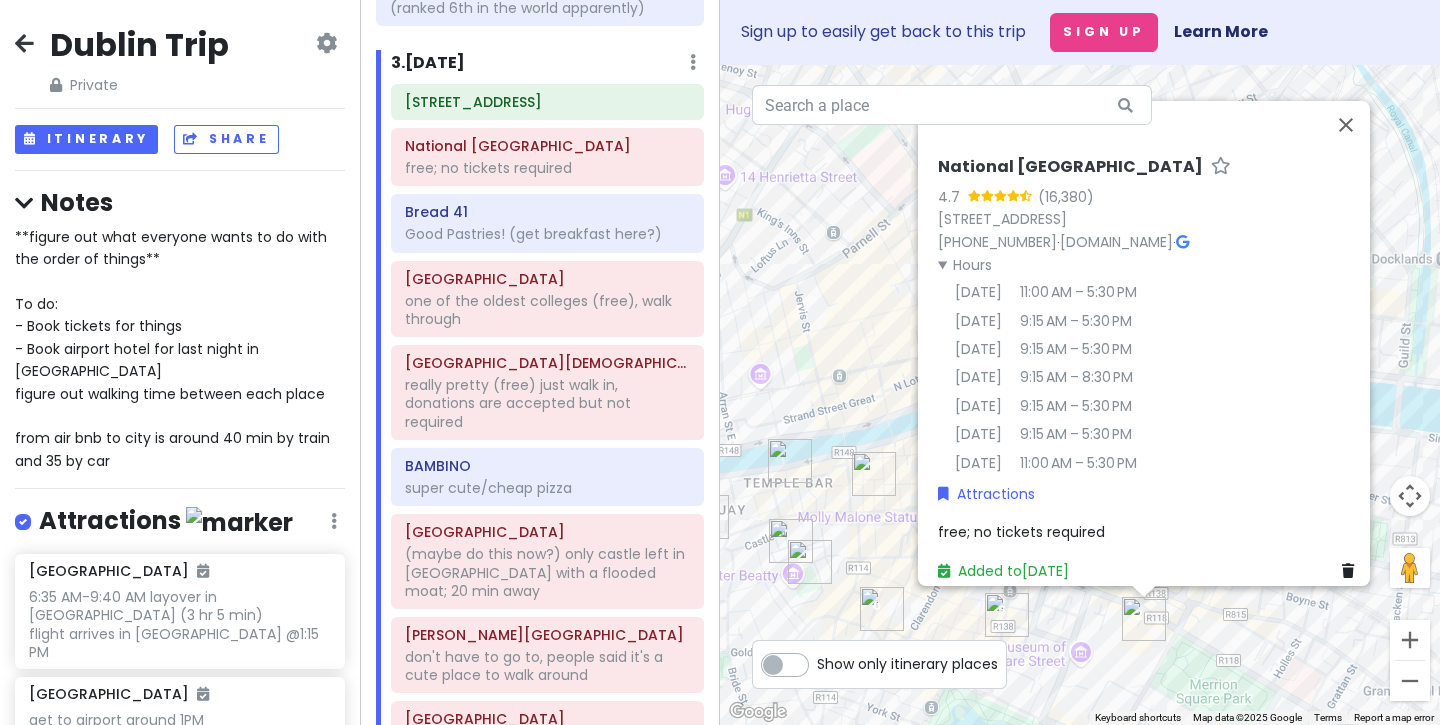 drag, startPoint x: 748, startPoint y: 629, endPoint x: 512, endPoint y: 536, distance: 253.66316 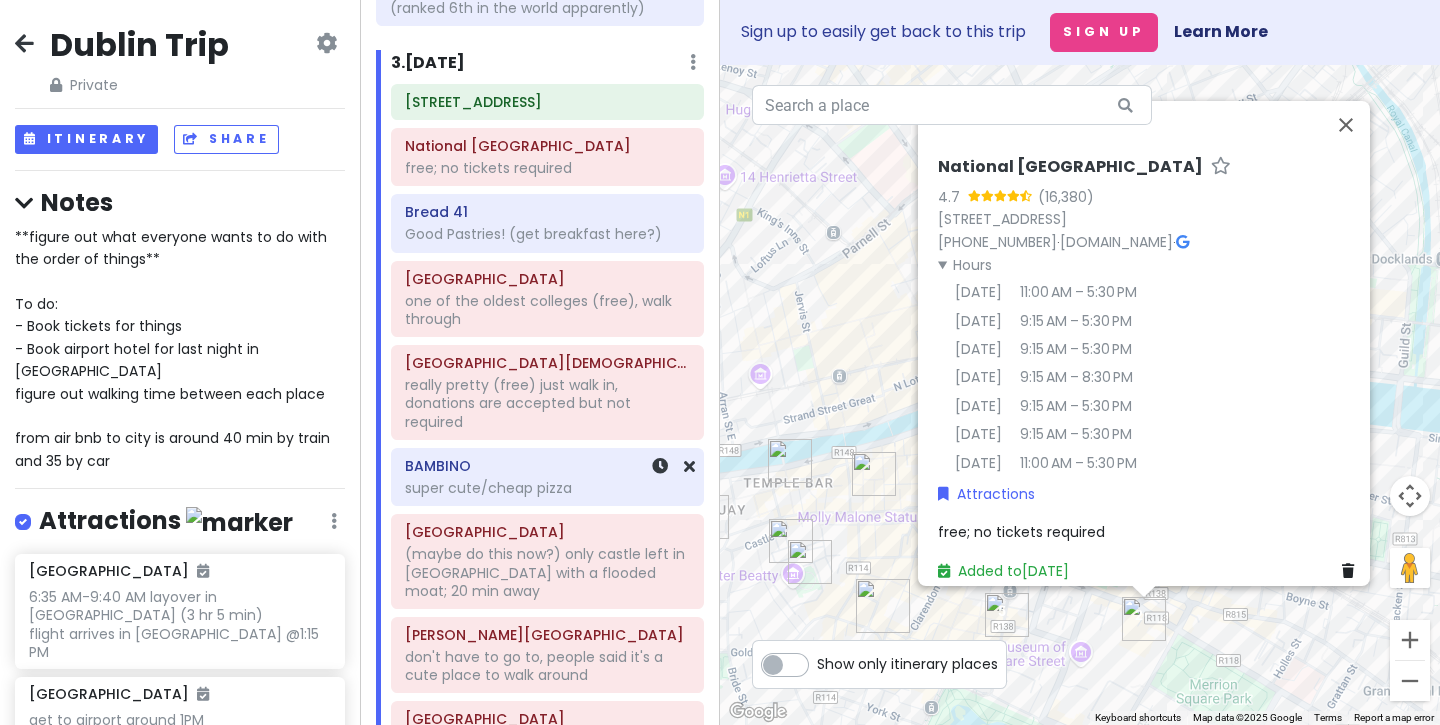 click on "super cute/cheap pizza" at bounding box center (540, -77) 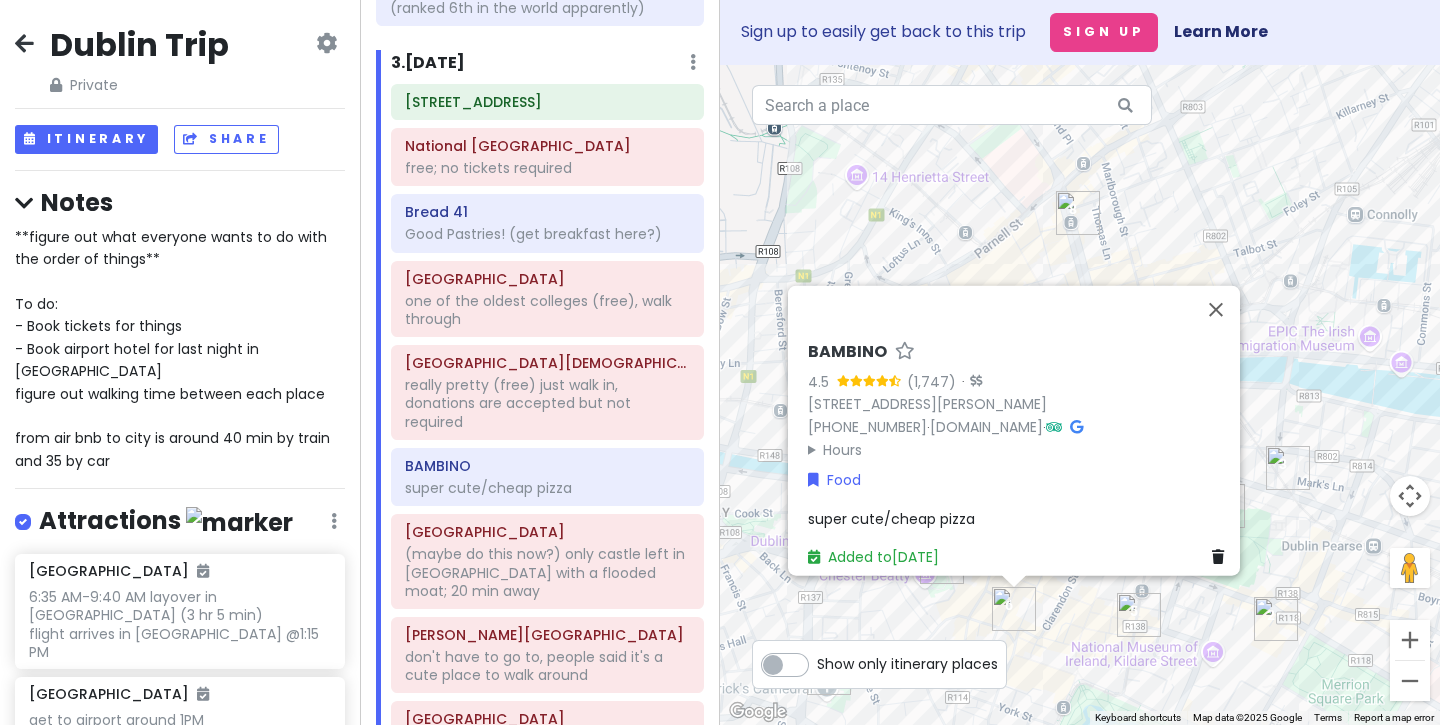 click on "Hours" at bounding box center [1020, 450] 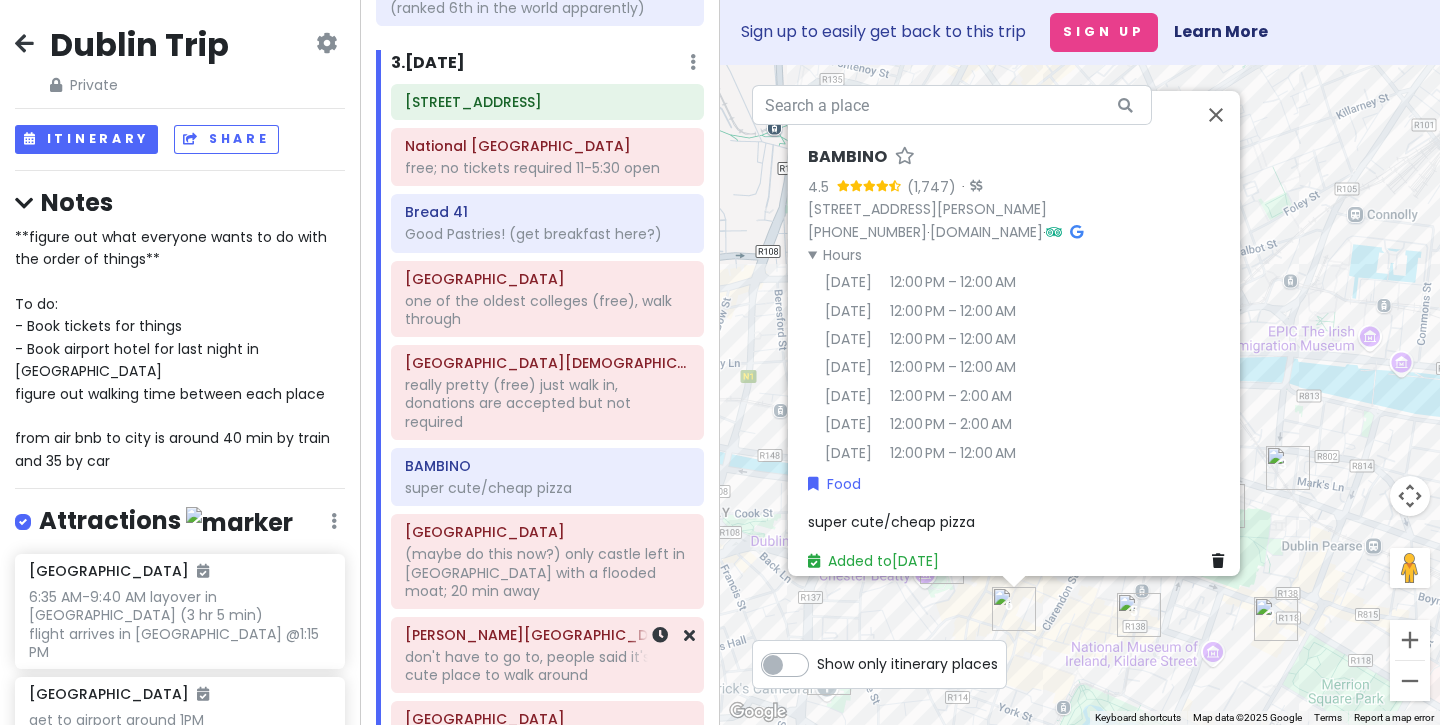 click on "O'Connell Street Upper" at bounding box center [547, 635] 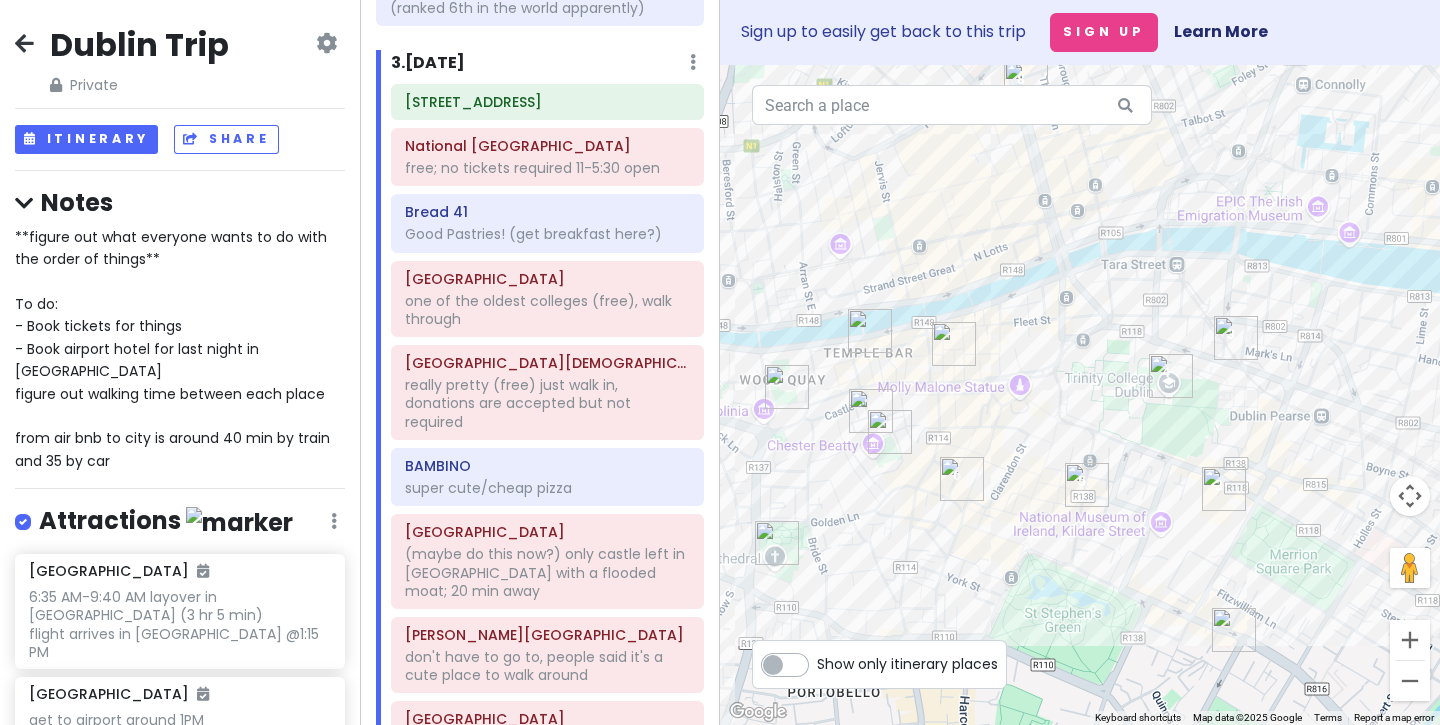 drag, startPoint x: 1214, startPoint y: 499, endPoint x: 1161, endPoint y: 133, distance: 369.81754 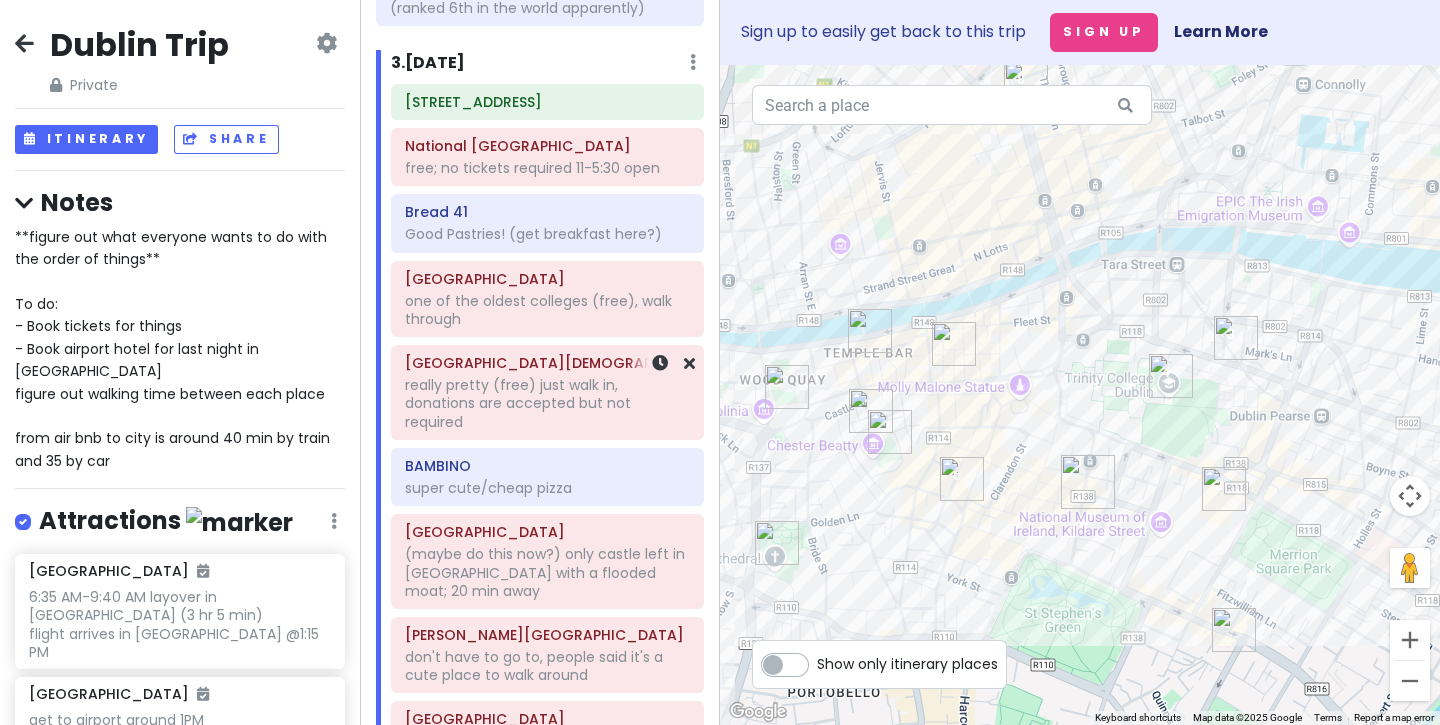click on "St Ann's Church of Ireland really pretty (free) just walk in, donations are accepted but not required" at bounding box center [547, 392] 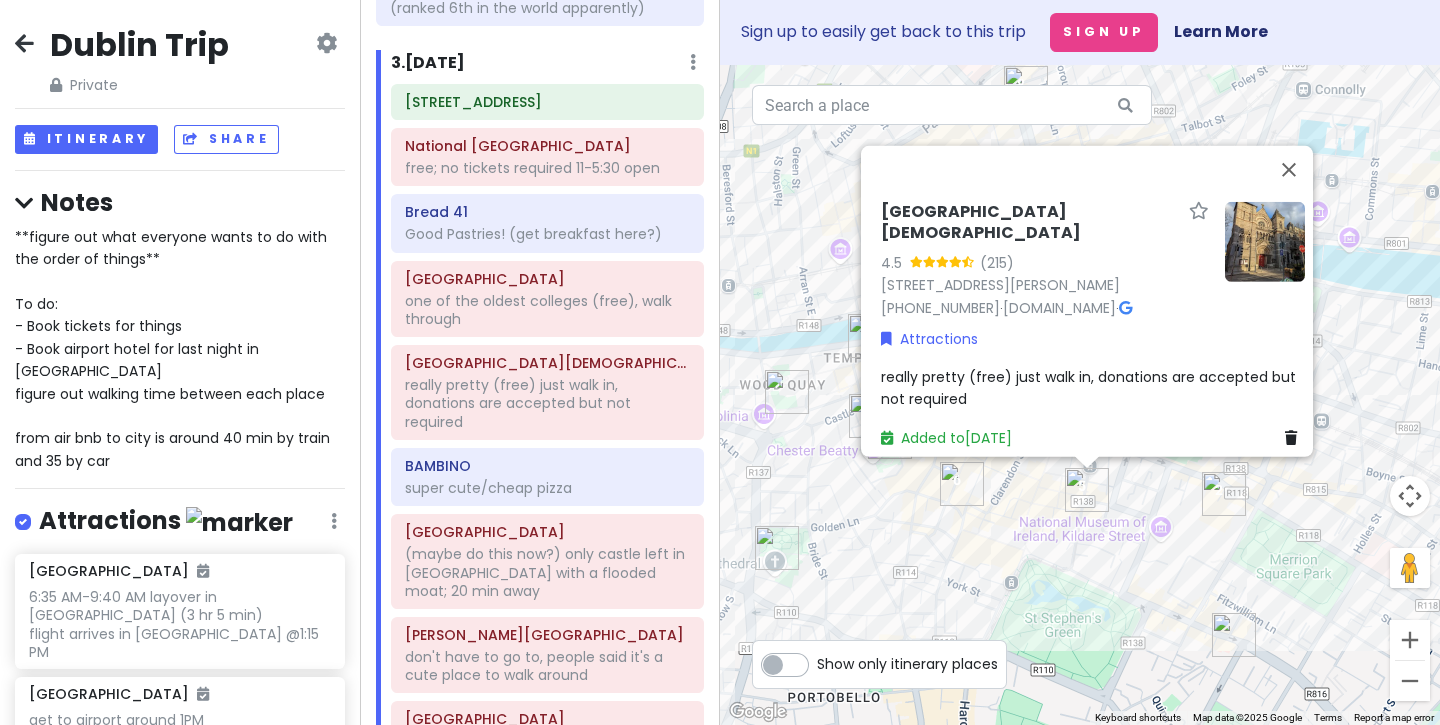 click on "St Ann's Church of Ireland 4.5        (215) 18 Dawson St, Dublin 2, D02 YV57, Ireland +353 1 676 7727   ·   www.stann.dublin.anglican.org   ·   Attractions really pretty (free) just walk in, donations are accepted but not required Added to  Sun 9/28" at bounding box center (1080, 395) 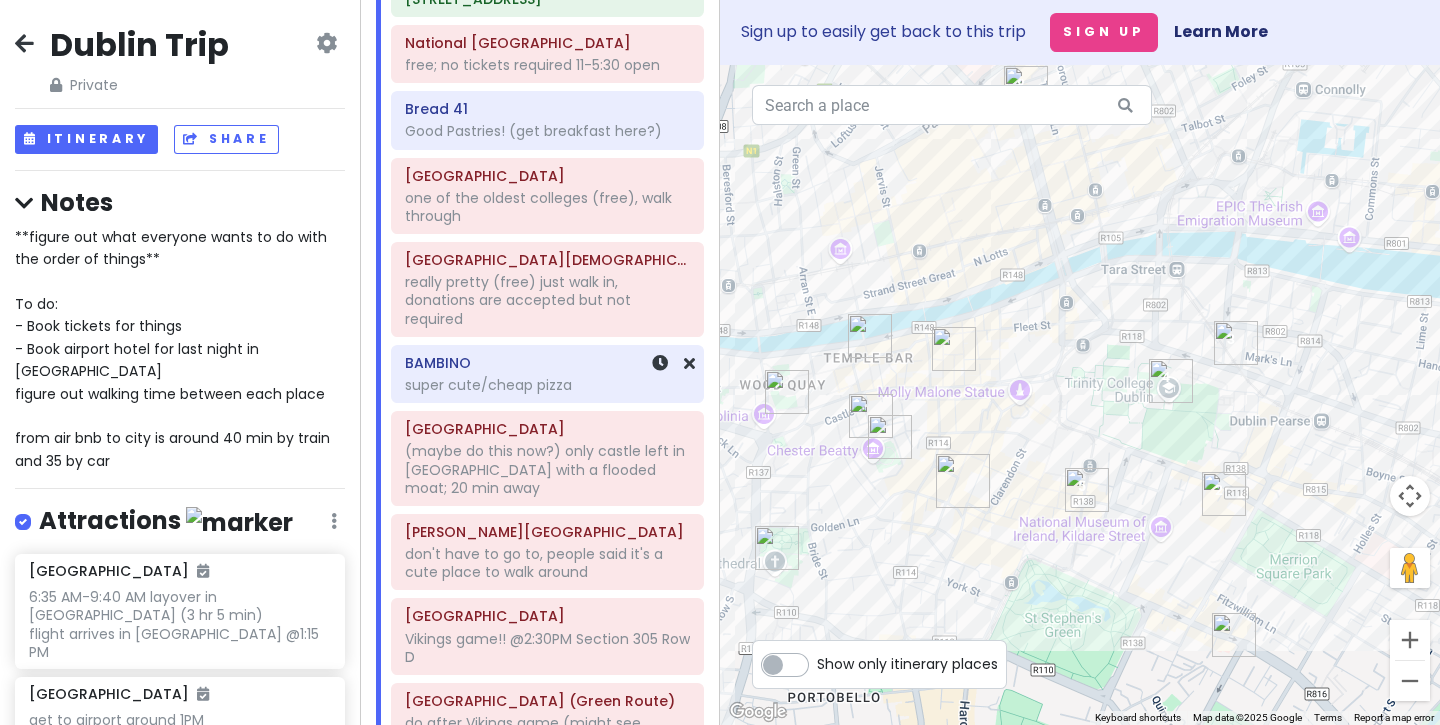 scroll, scrollTop: 1159, scrollLeft: 0, axis: vertical 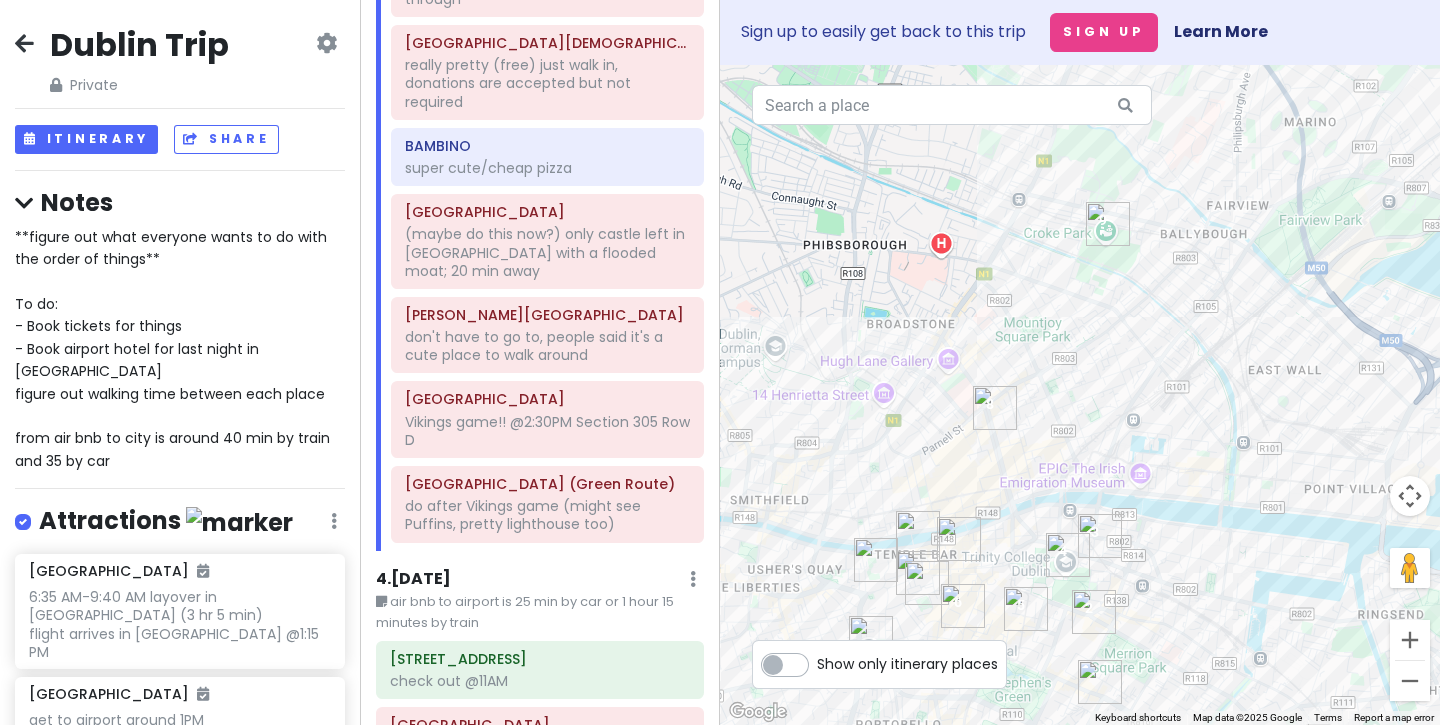 drag, startPoint x: 1086, startPoint y: 198, endPoint x: 1051, endPoint y: 425, distance: 229.68239 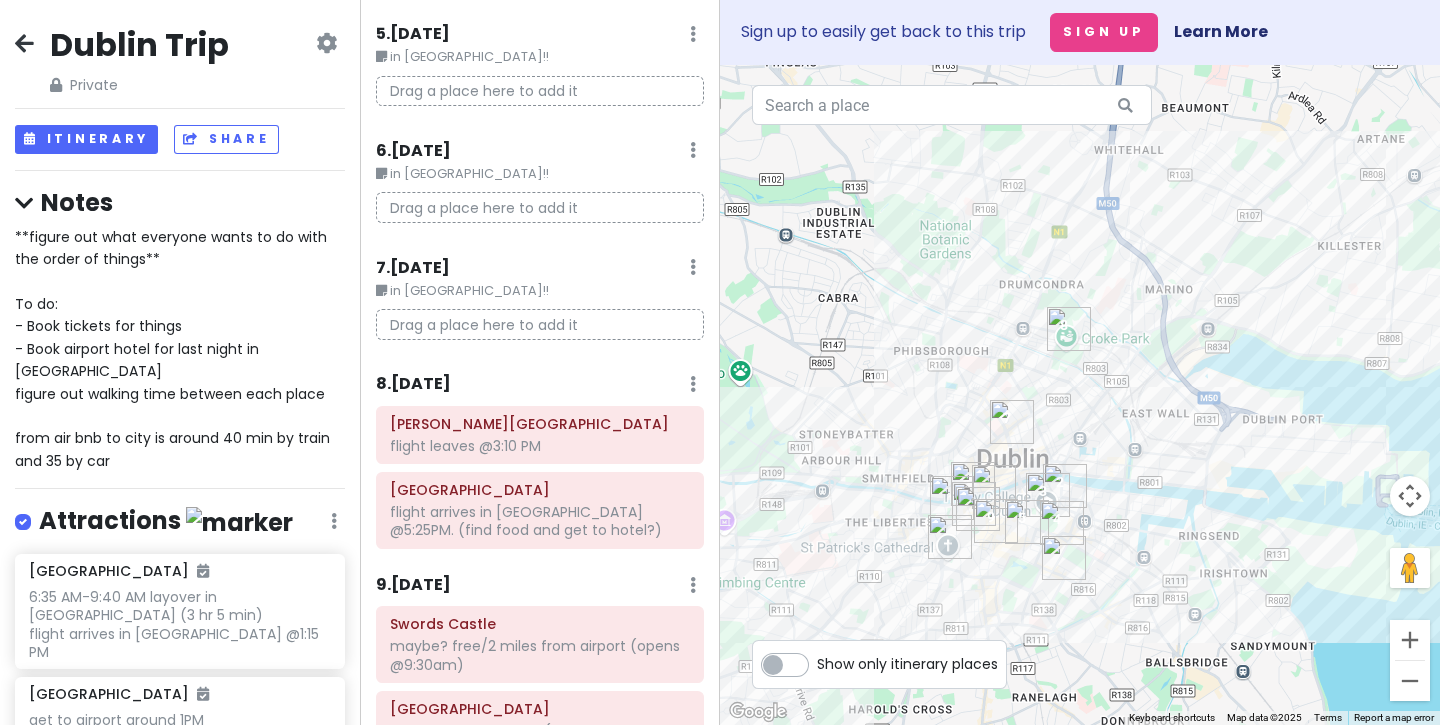 scroll, scrollTop: 2239, scrollLeft: 0, axis: vertical 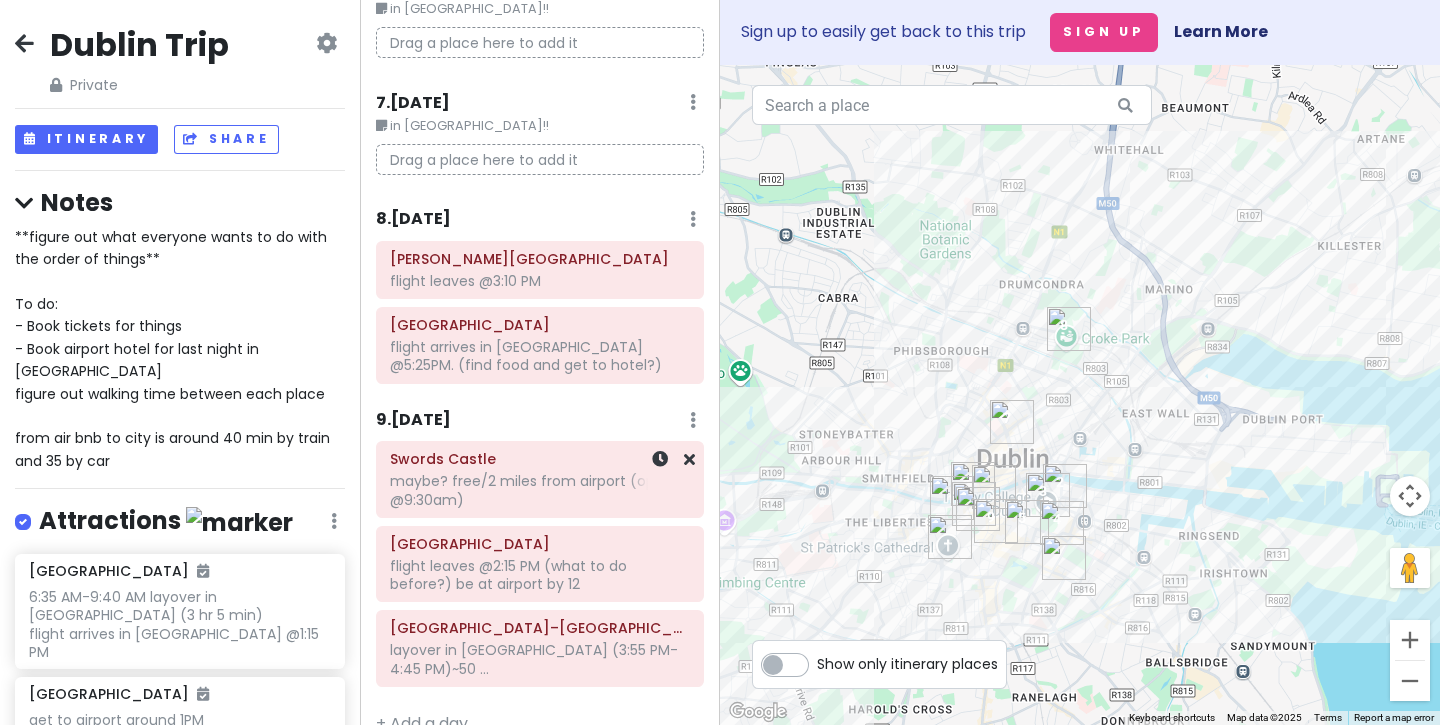 click on "maybe? free/2 miles from airport (opens @9:30am)" at bounding box center (540, -2066) 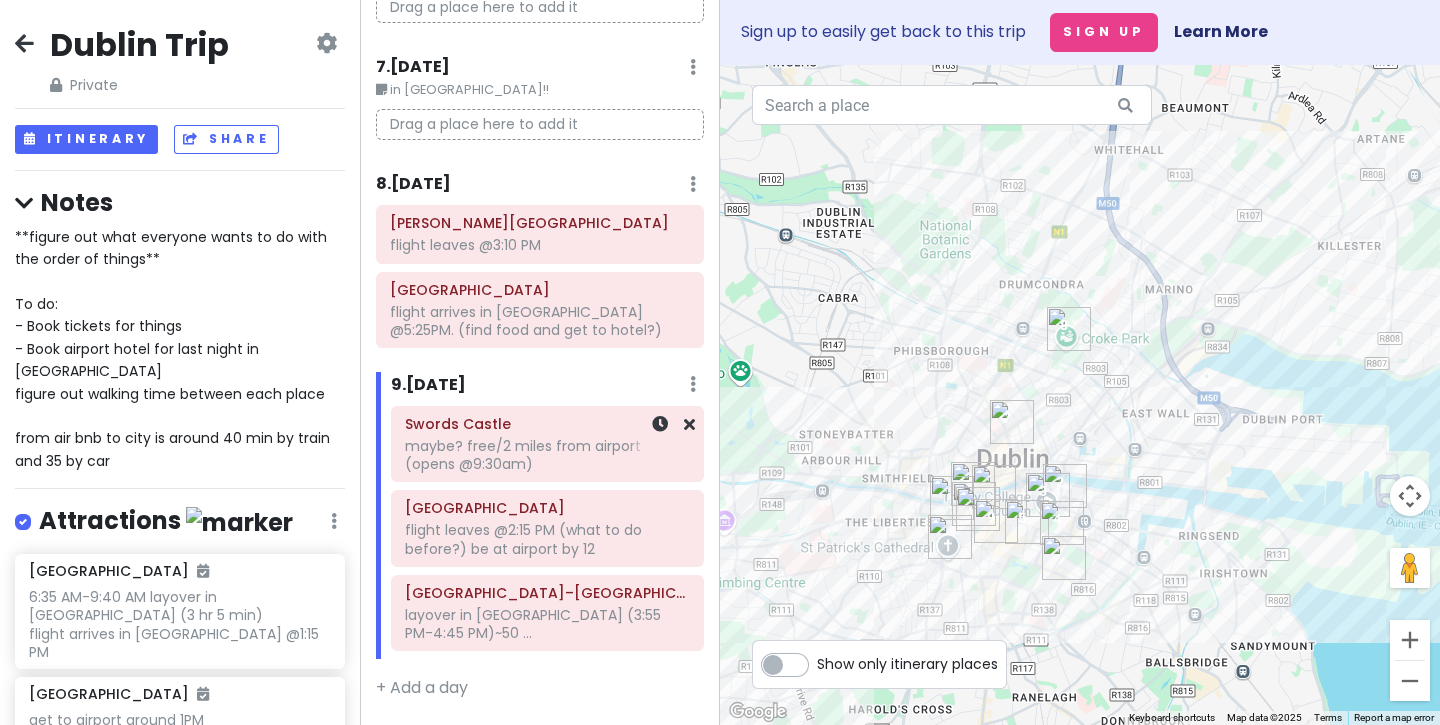 scroll, scrollTop: 2221, scrollLeft: 0, axis: vertical 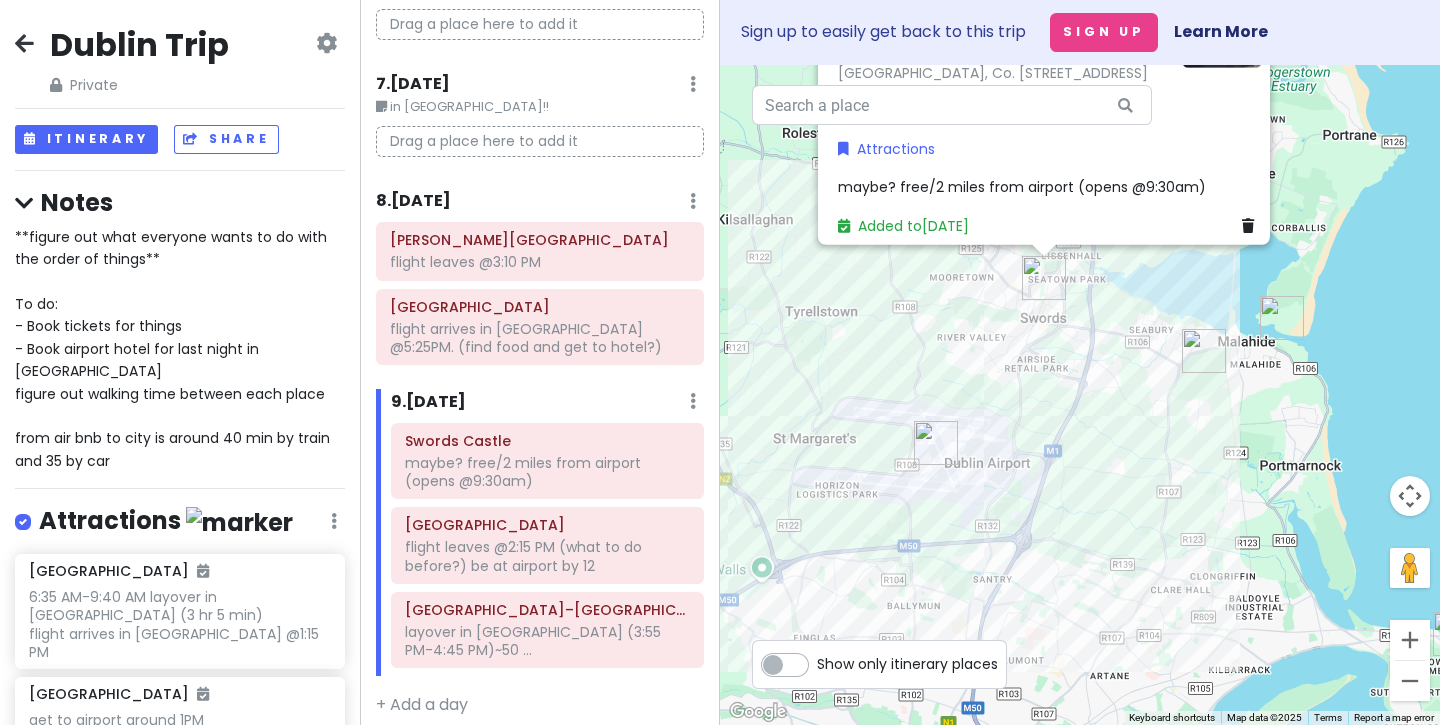 drag, startPoint x: 944, startPoint y: 593, endPoint x: 944, endPoint y: 336, distance: 257 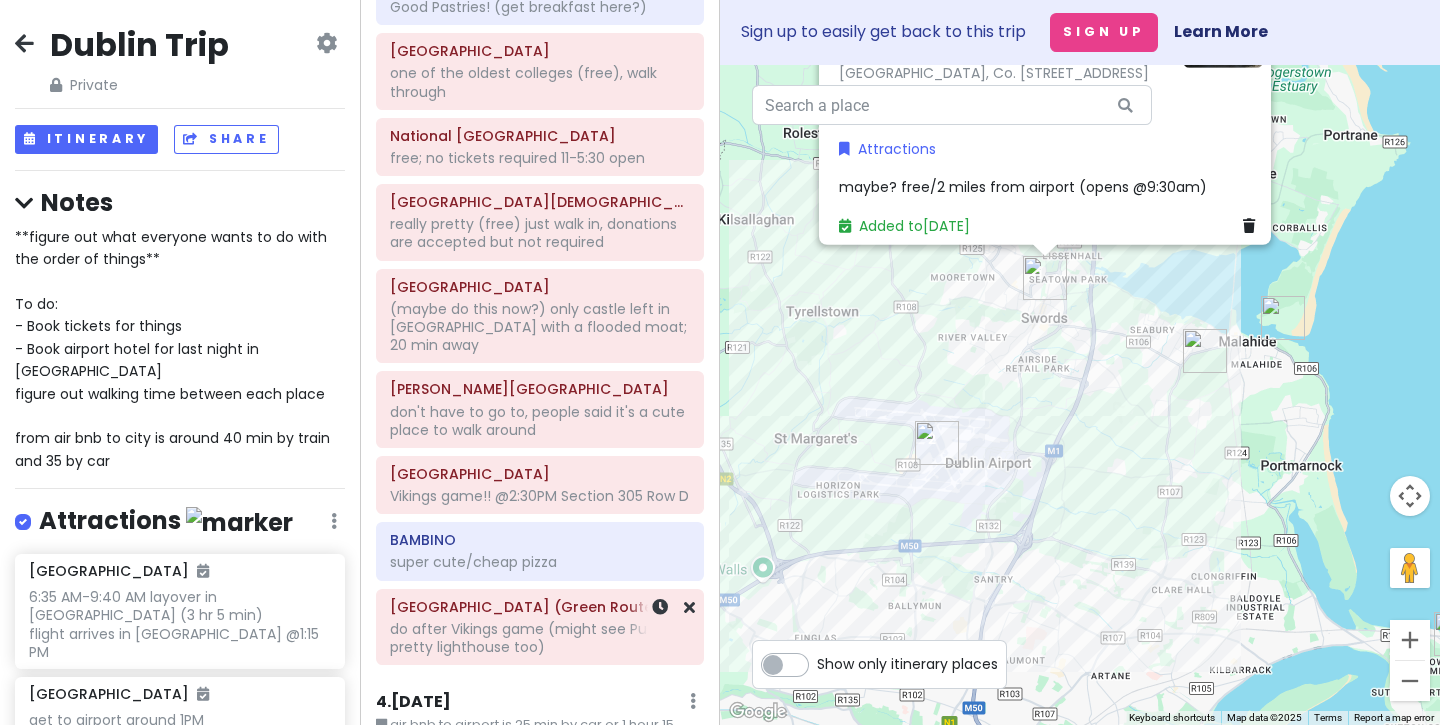 scroll, scrollTop: 965, scrollLeft: 0, axis: vertical 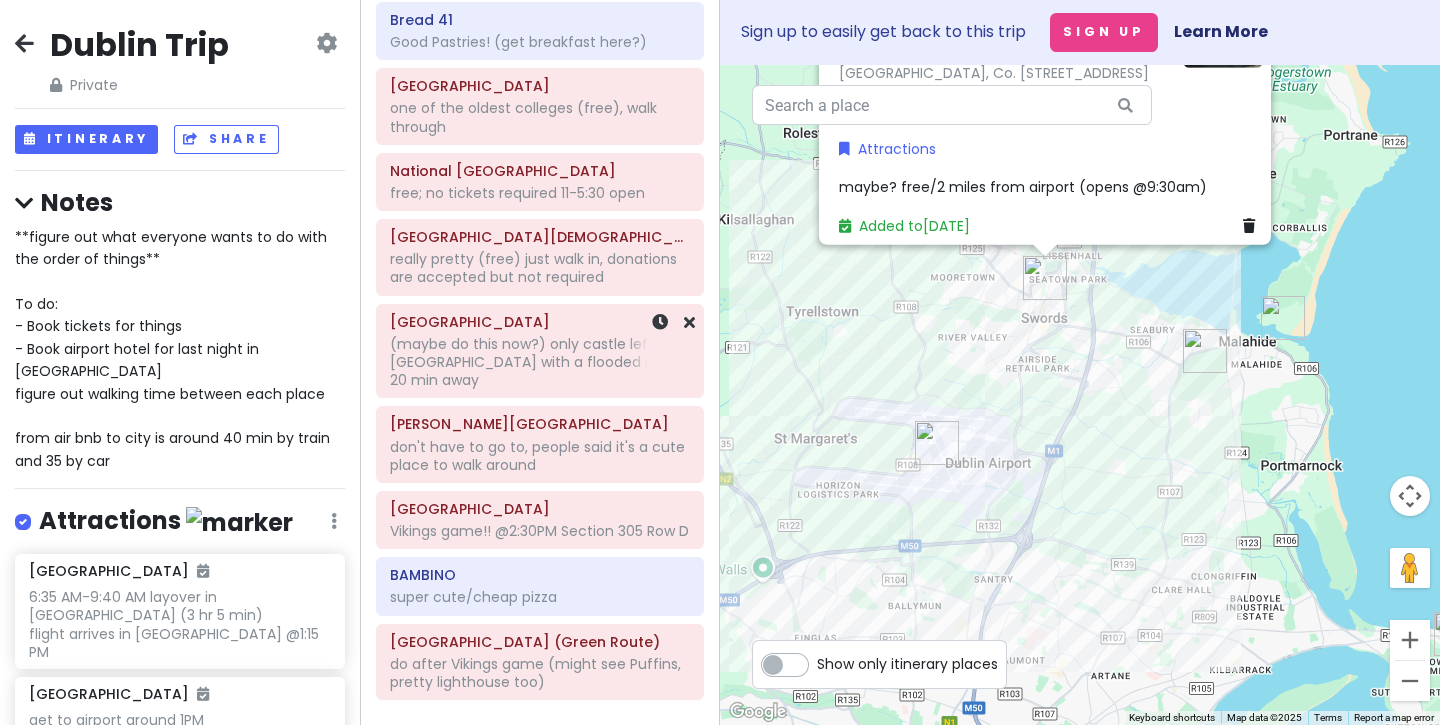 click on "Drimnagh Castle (maybe do this now?) only castle left in Ireland with a flooded moat; 20 min away" at bounding box center (540, 351) 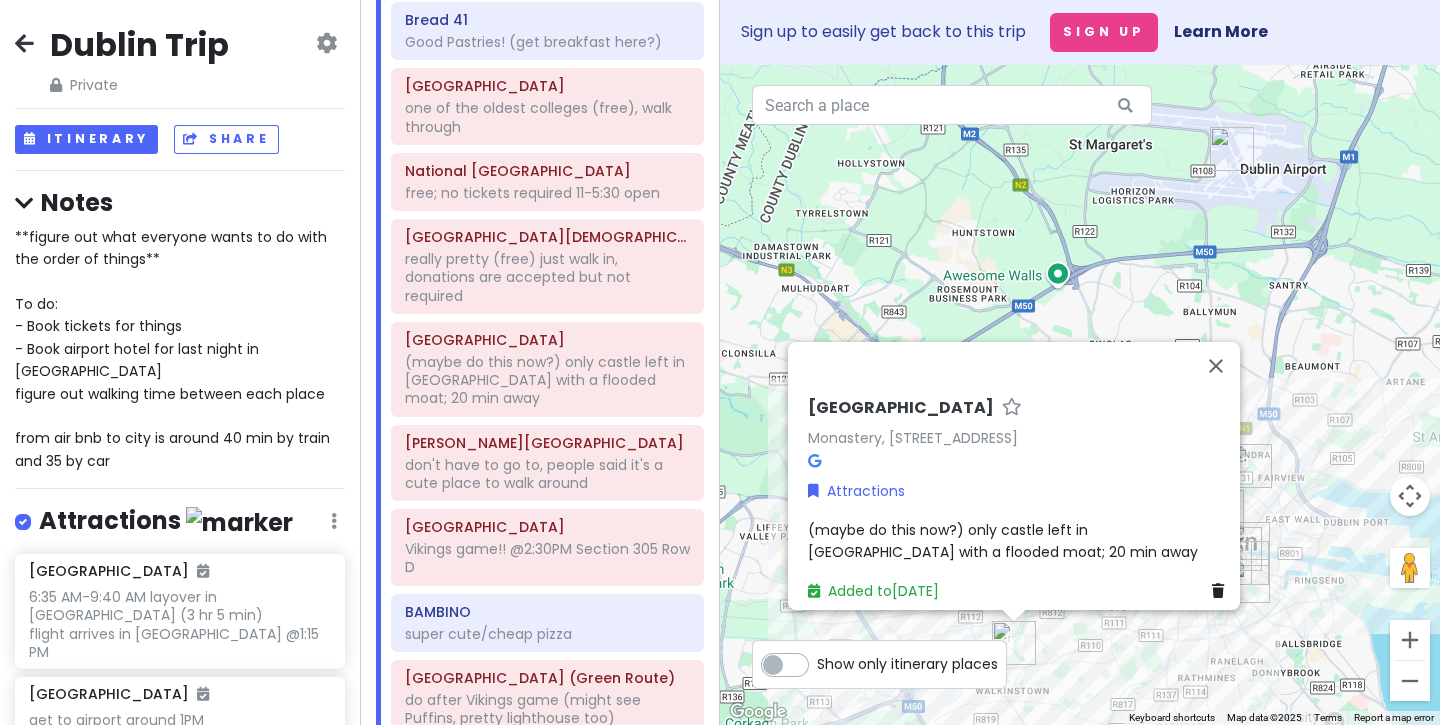 click on "Drimnagh Castle" at bounding box center [901, 408] 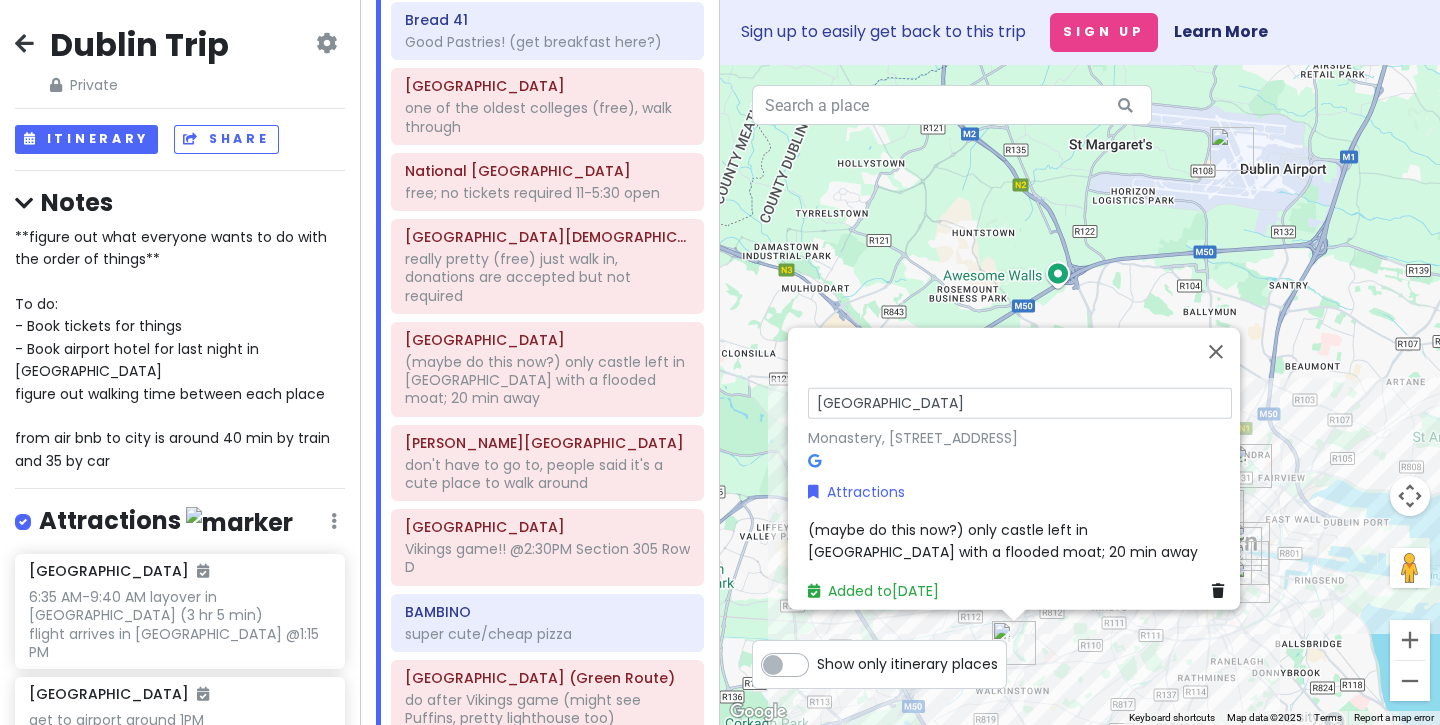 click on "Drimnagh Castle Monastery, Drimnagh Castle, Long Mile Rd, Walkinstown, Dublin 12, Ireland" at bounding box center (1020, 428) 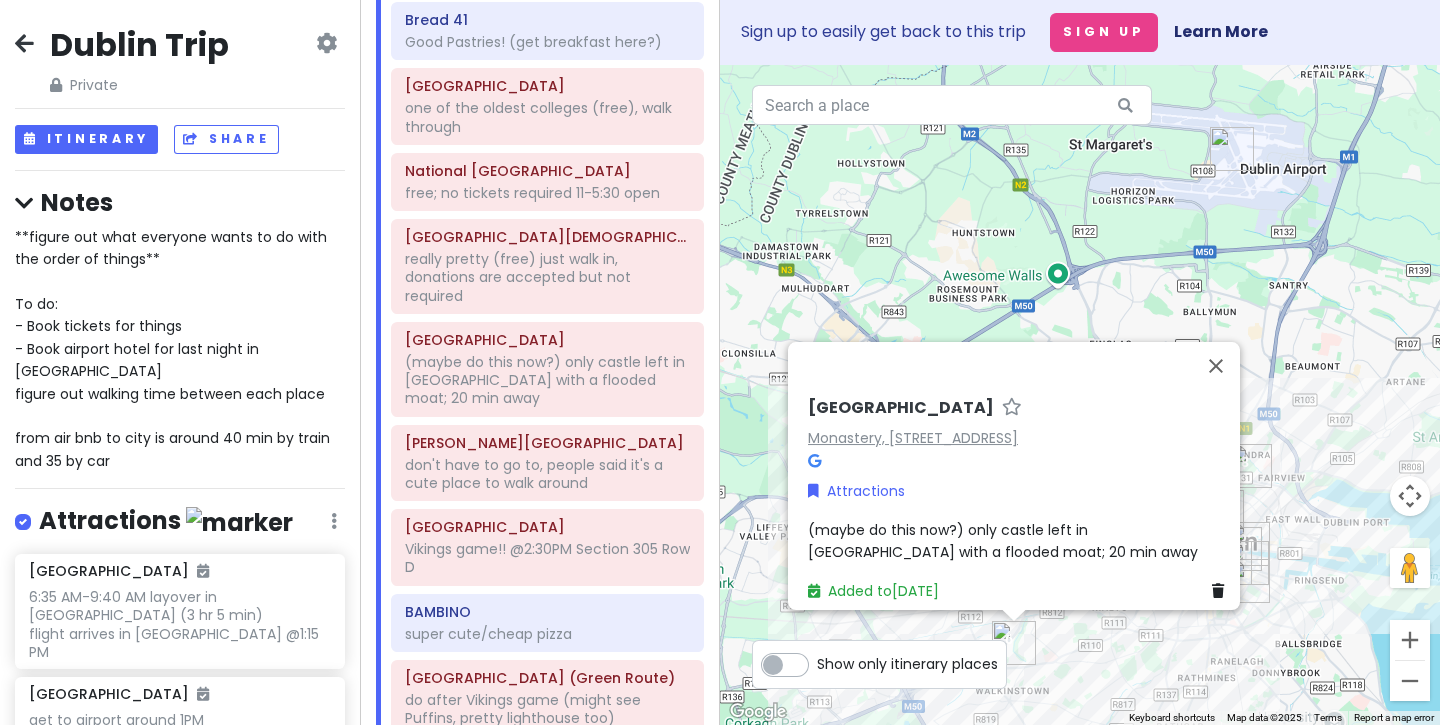 click on "Monastery, Drimnagh Castle, Long Mile Rd, Walkinstown, Dublin 12, Ireland" at bounding box center (913, 438) 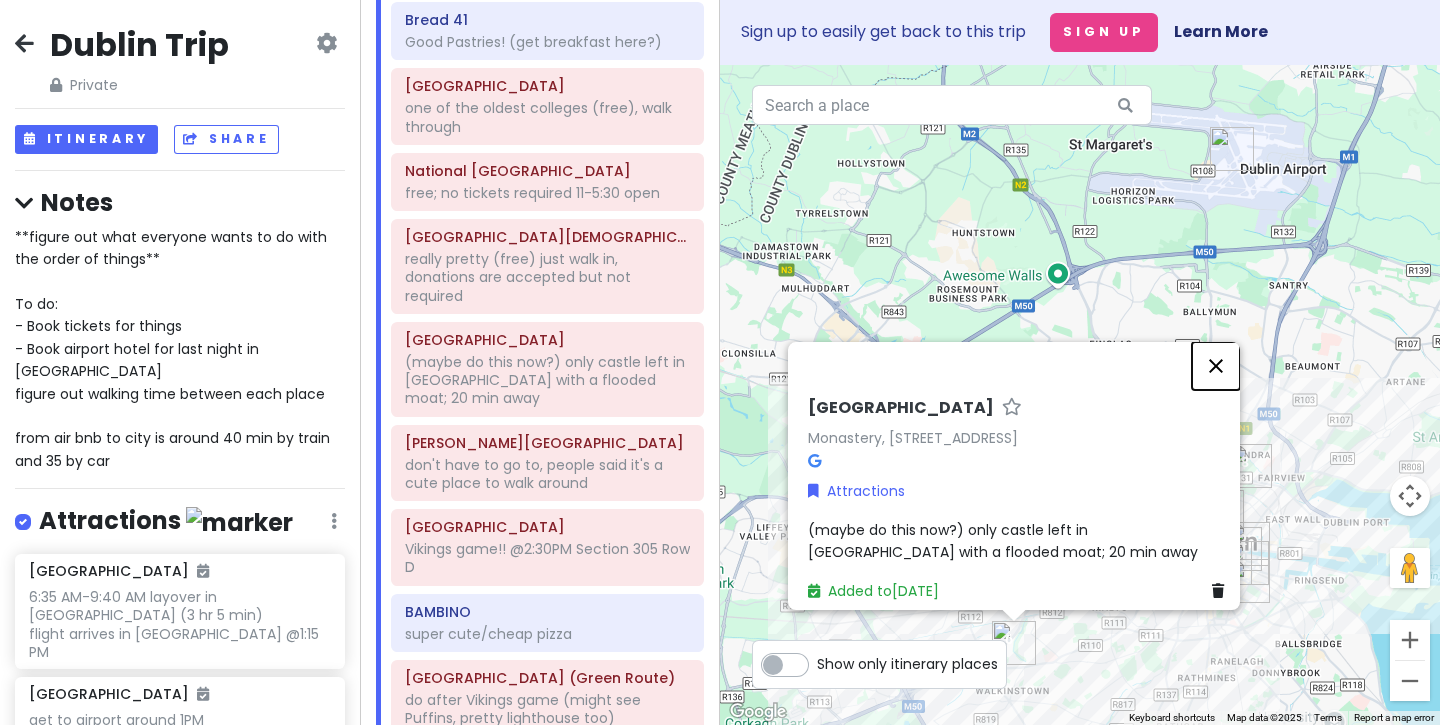 click at bounding box center (1216, 366) 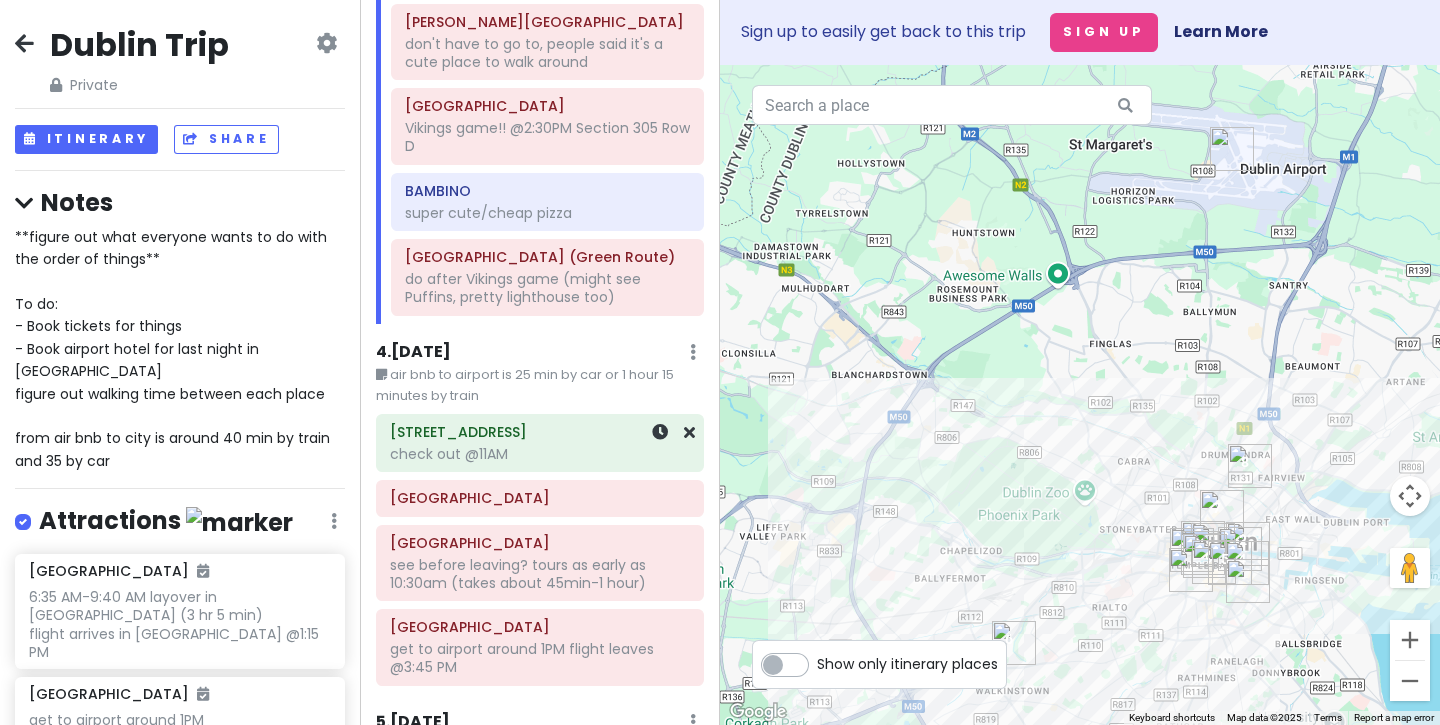 scroll, scrollTop: 1383, scrollLeft: 0, axis: vertical 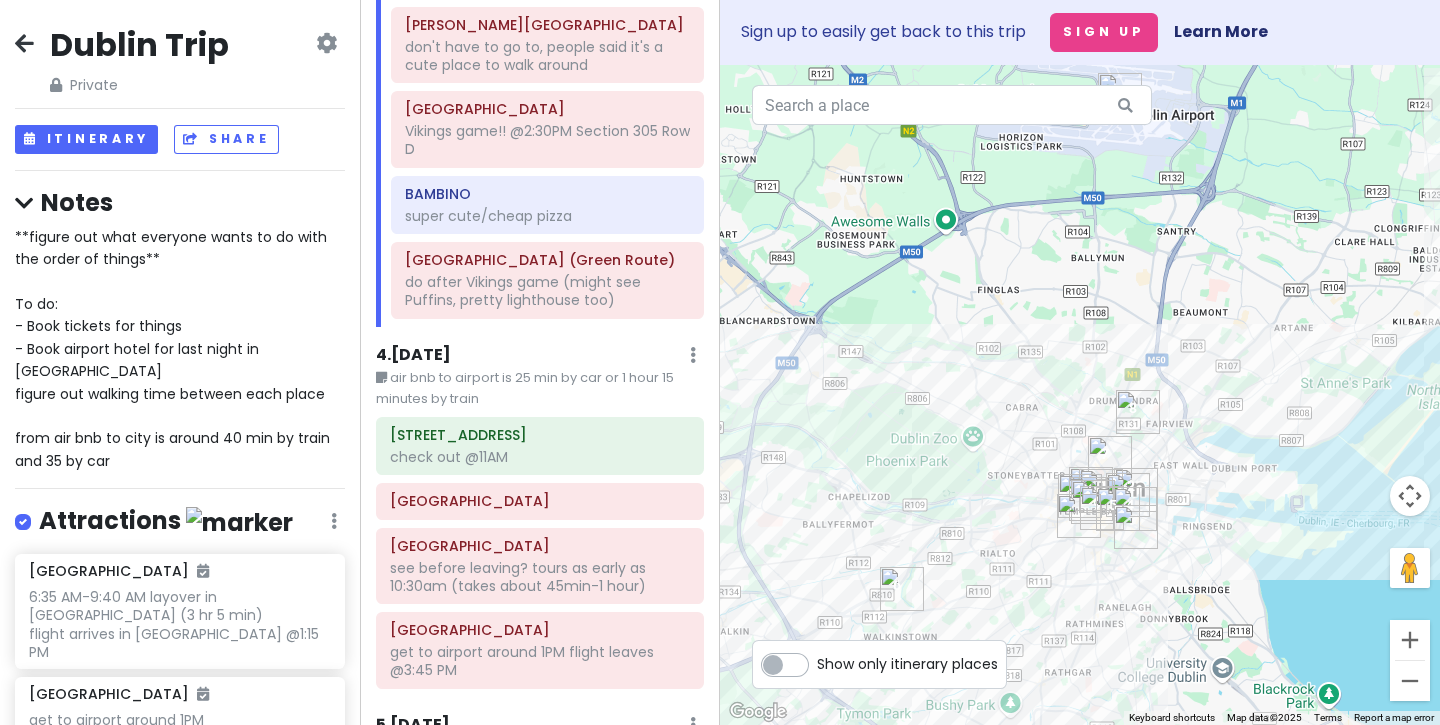 drag, startPoint x: 951, startPoint y: 564, endPoint x: 839, endPoint y: 510, distance: 124.33825 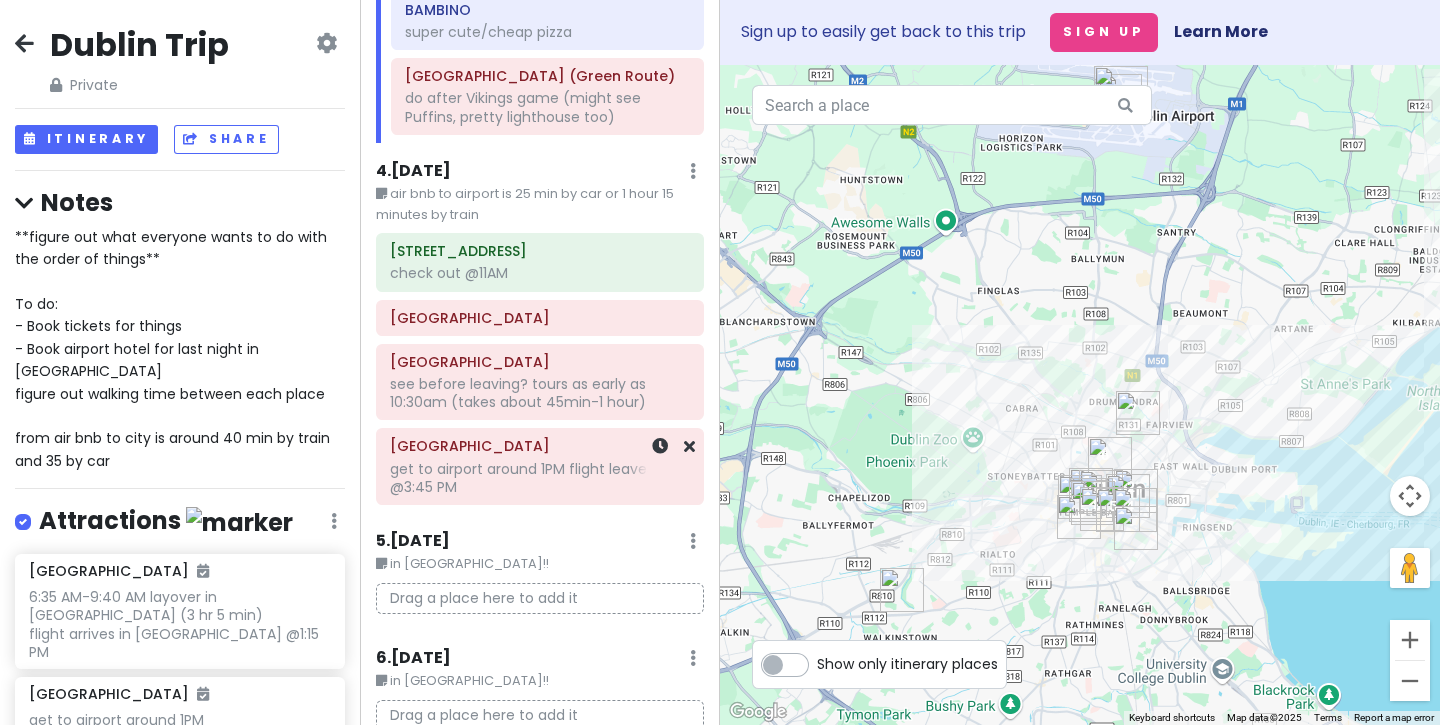 scroll, scrollTop: 1465, scrollLeft: 0, axis: vertical 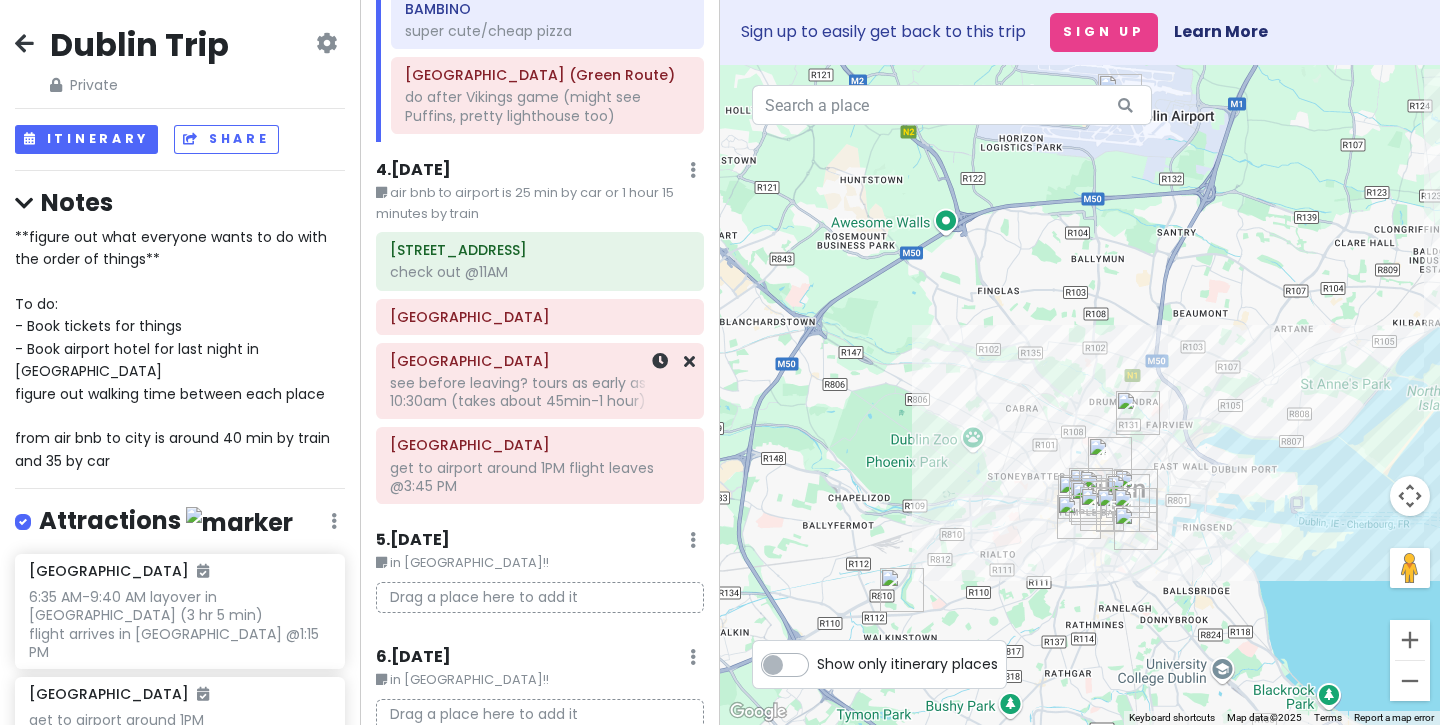 click on "see before leaving? tours as early as 10:30am (takes about 45min-1 hour)" at bounding box center [540, -1292] 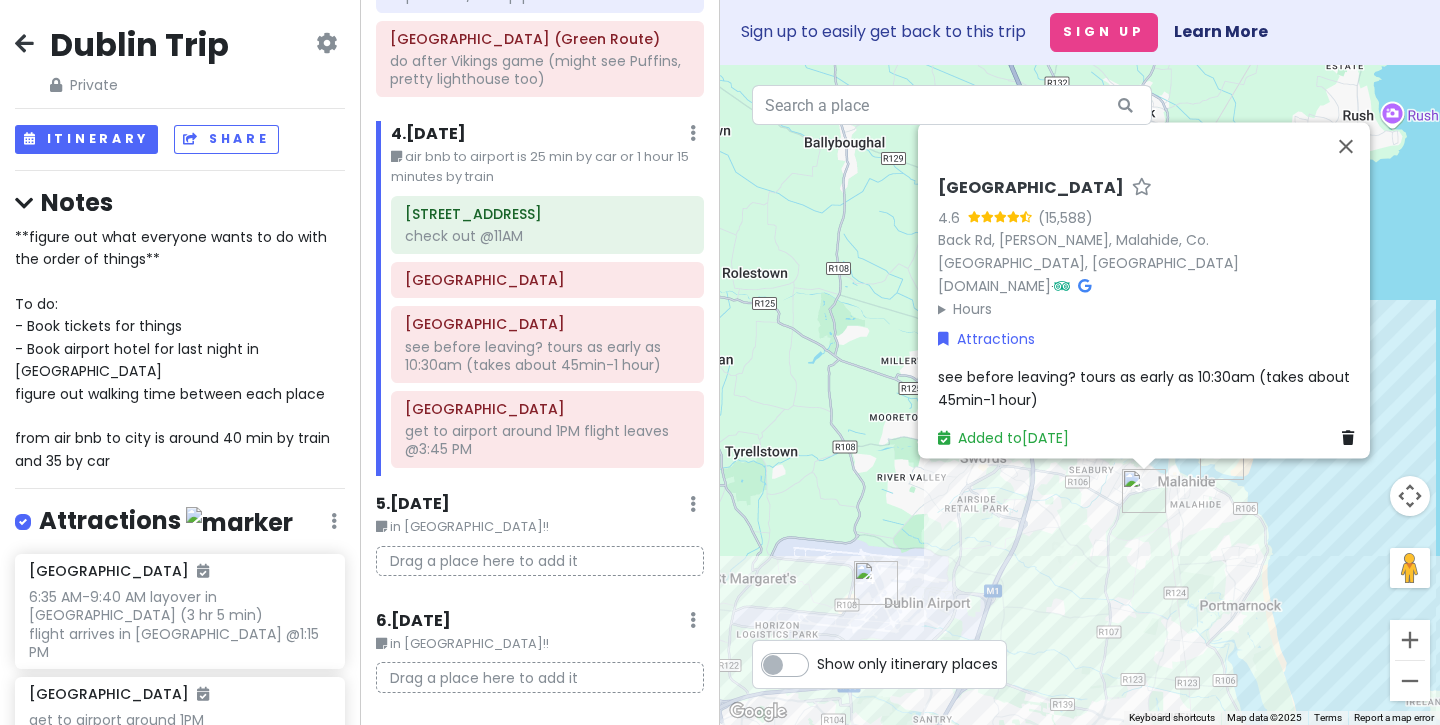click on "Hours" at bounding box center [1150, 309] 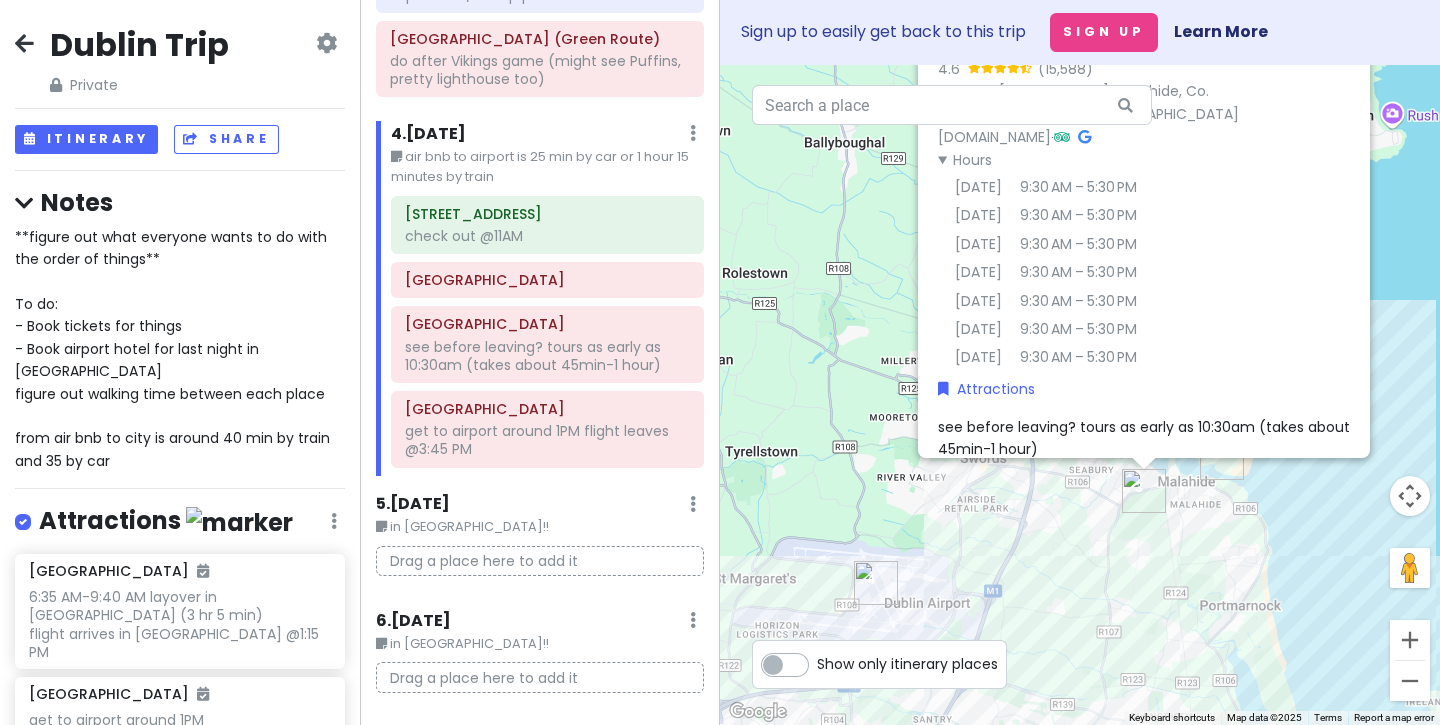 click on "Malahide Castle & Gardens 4.6        (15,588) Back Rd, Malahide Demesne, Malahide, Co. Dublin, Ireland malahidecastleandgardens.ie   ·   Hours Monday  9:30 AM – 5:30 PM Tuesday  9:30 AM – 5:30 PM Wednesday  9:30 AM – 5:30 PM Thursday  9:30 AM – 5:30 PM Friday  9:30 AM – 5:30 PM Saturday  9:30 AM – 5:30 PM Sunday  9:30 AM – 5:30 PM Attractions see before leaving? tours as early as 10:30am (takes about 45min-1 hour) Added to  Mon 9/29" at bounding box center [1080, 395] 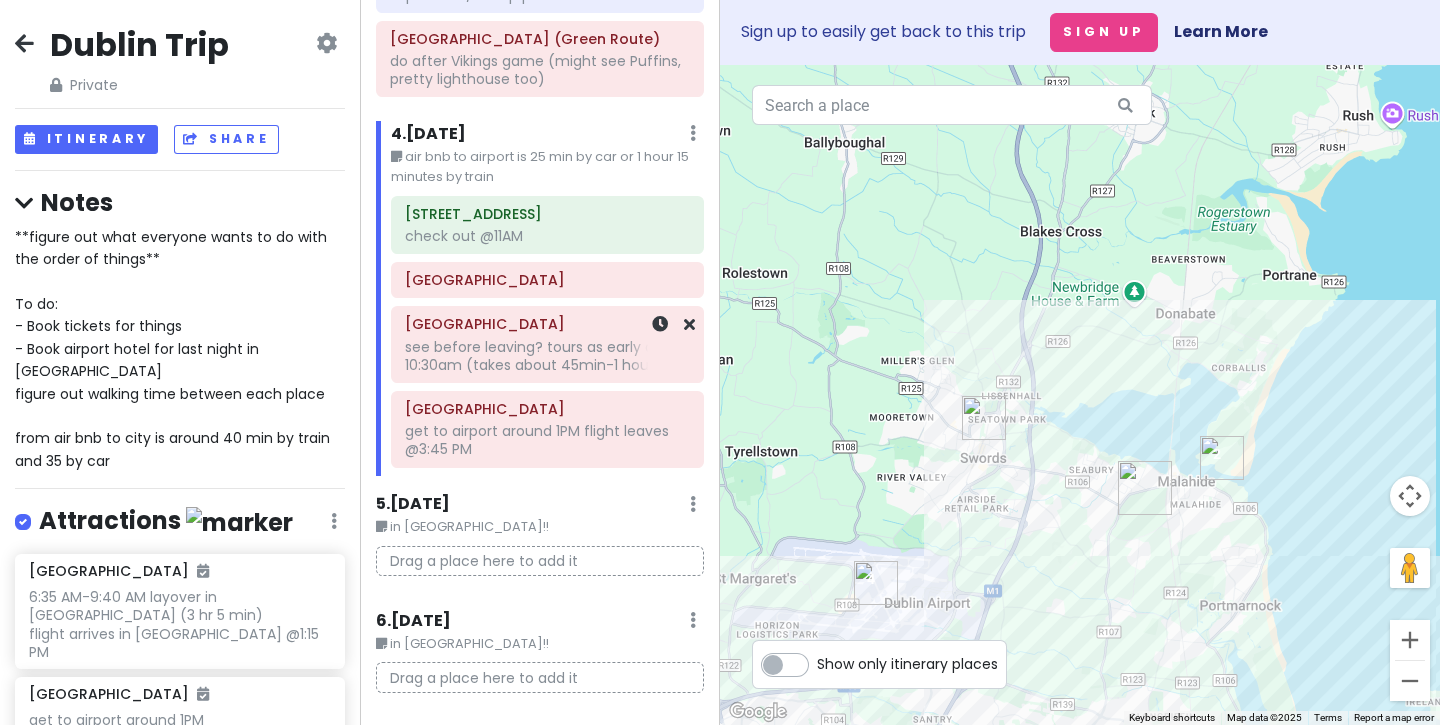 click on "Malahide Castle & Gardens" at bounding box center [547, 324] 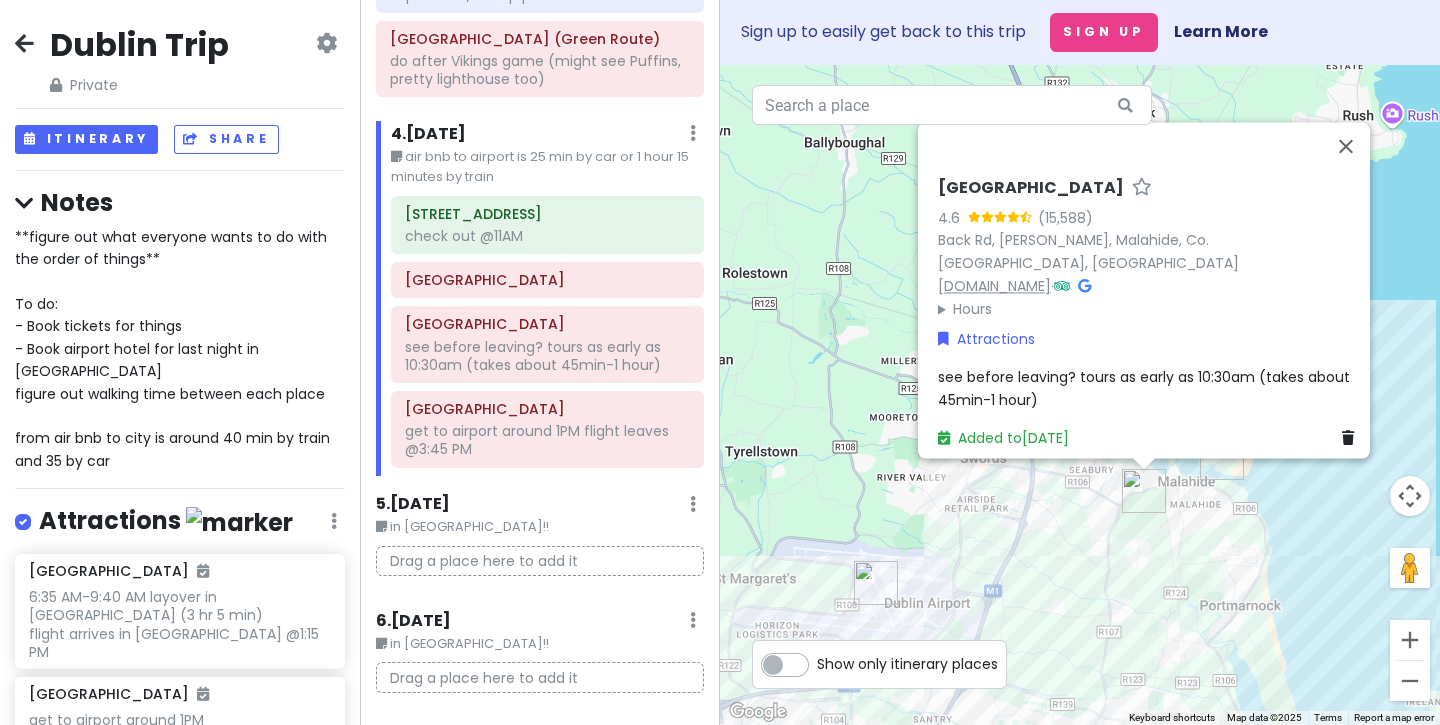 click on "malahidecastleandgardens.ie" 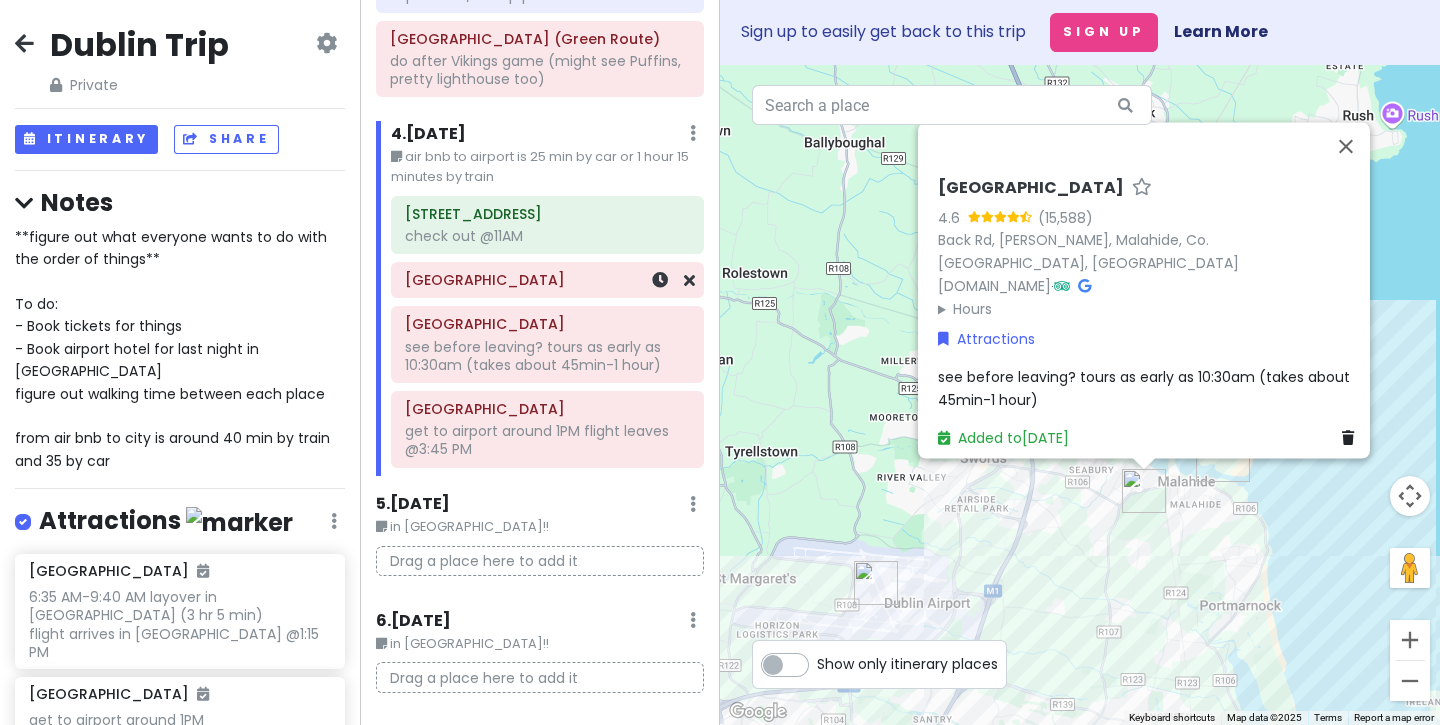 click on "Malahide Beach" at bounding box center (547, 280) 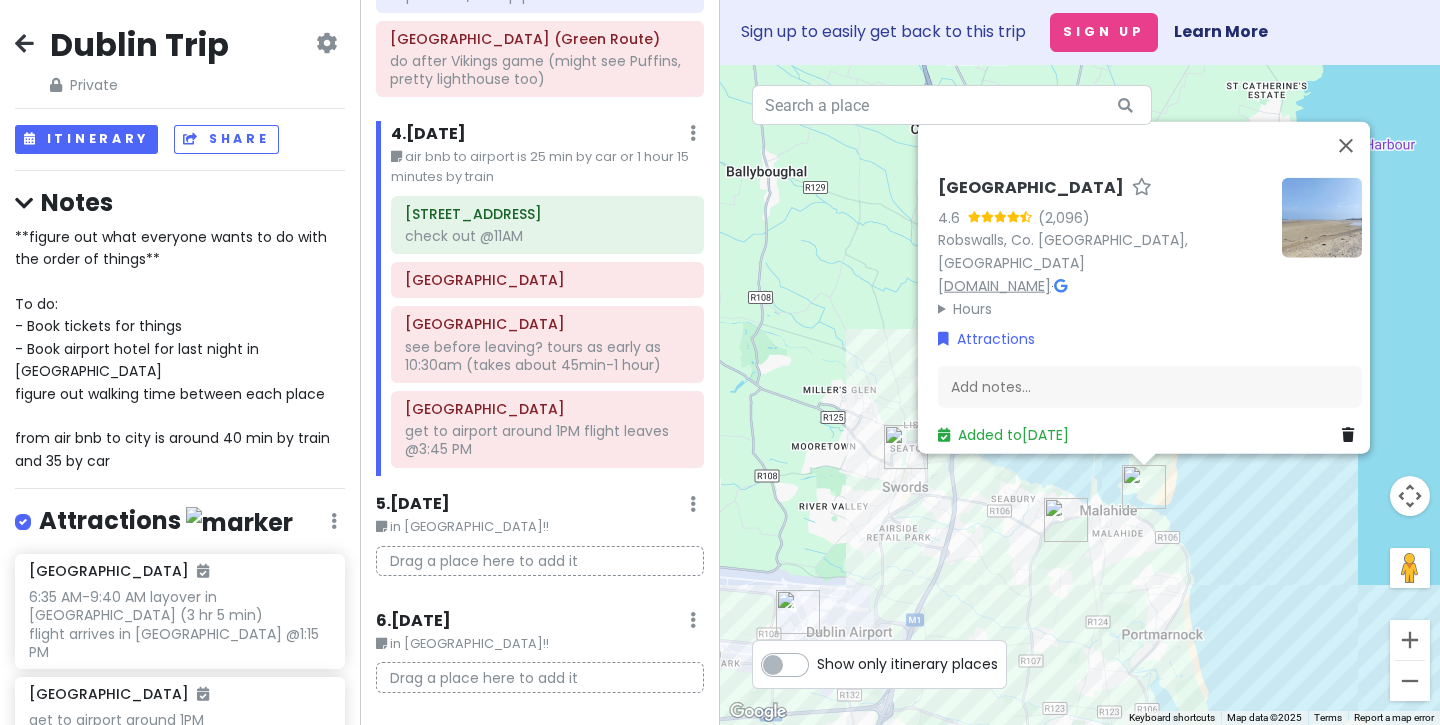click on "www.enjoymalahide.com" 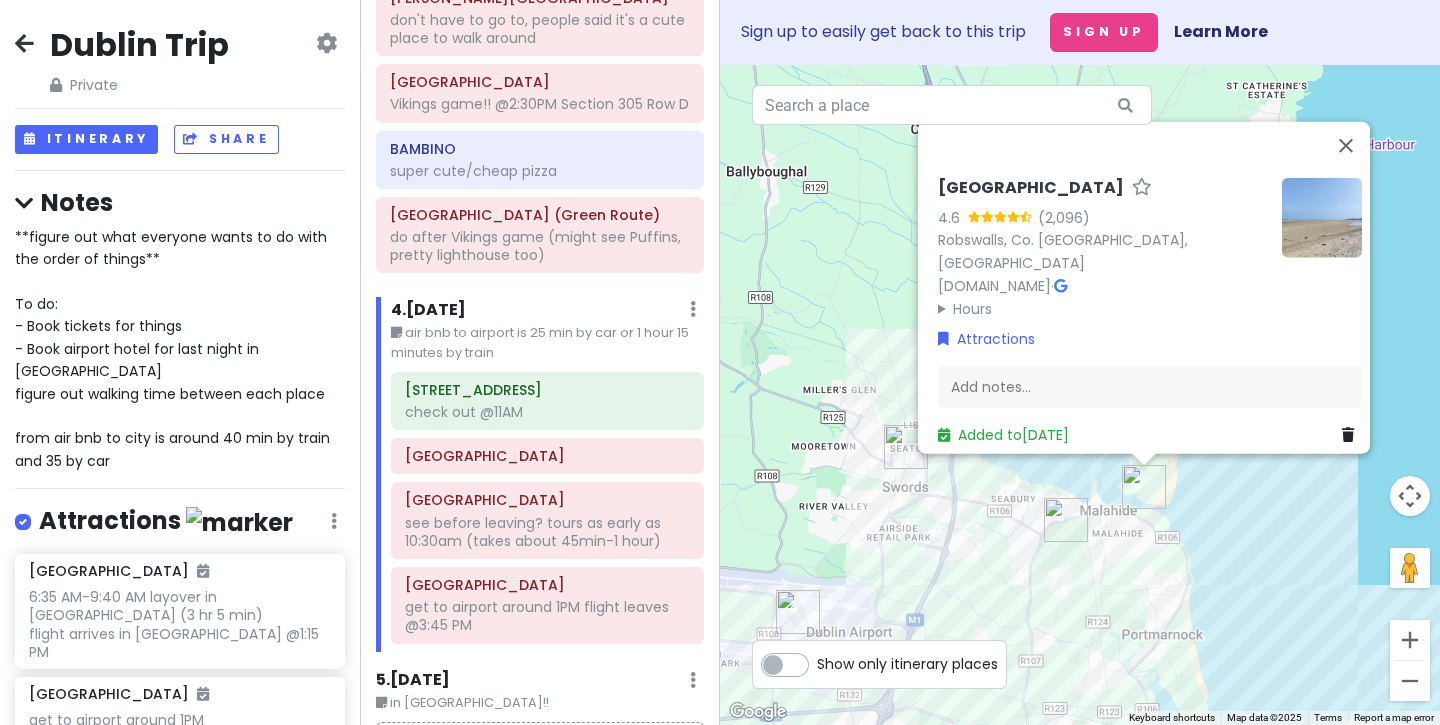 scroll, scrollTop: 1315, scrollLeft: 0, axis: vertical 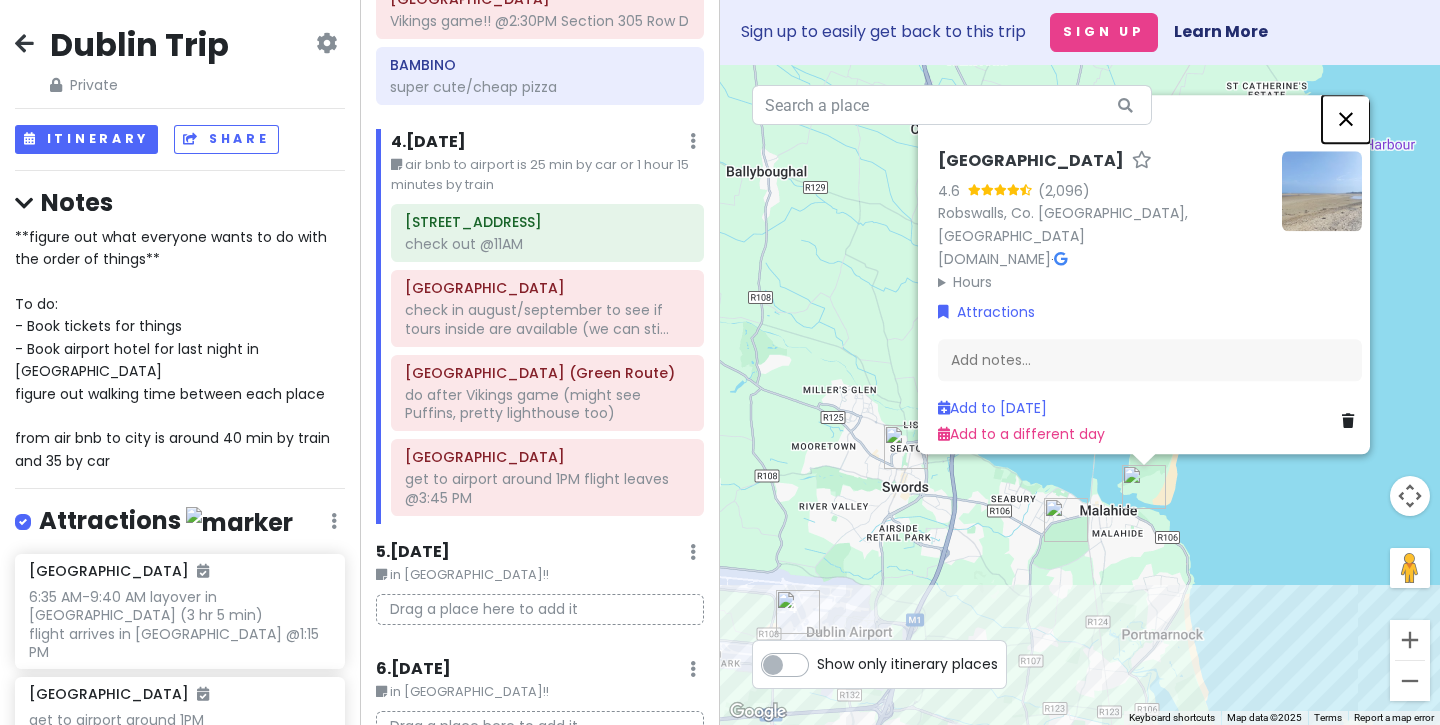 click at bounding box center [1346, 119] 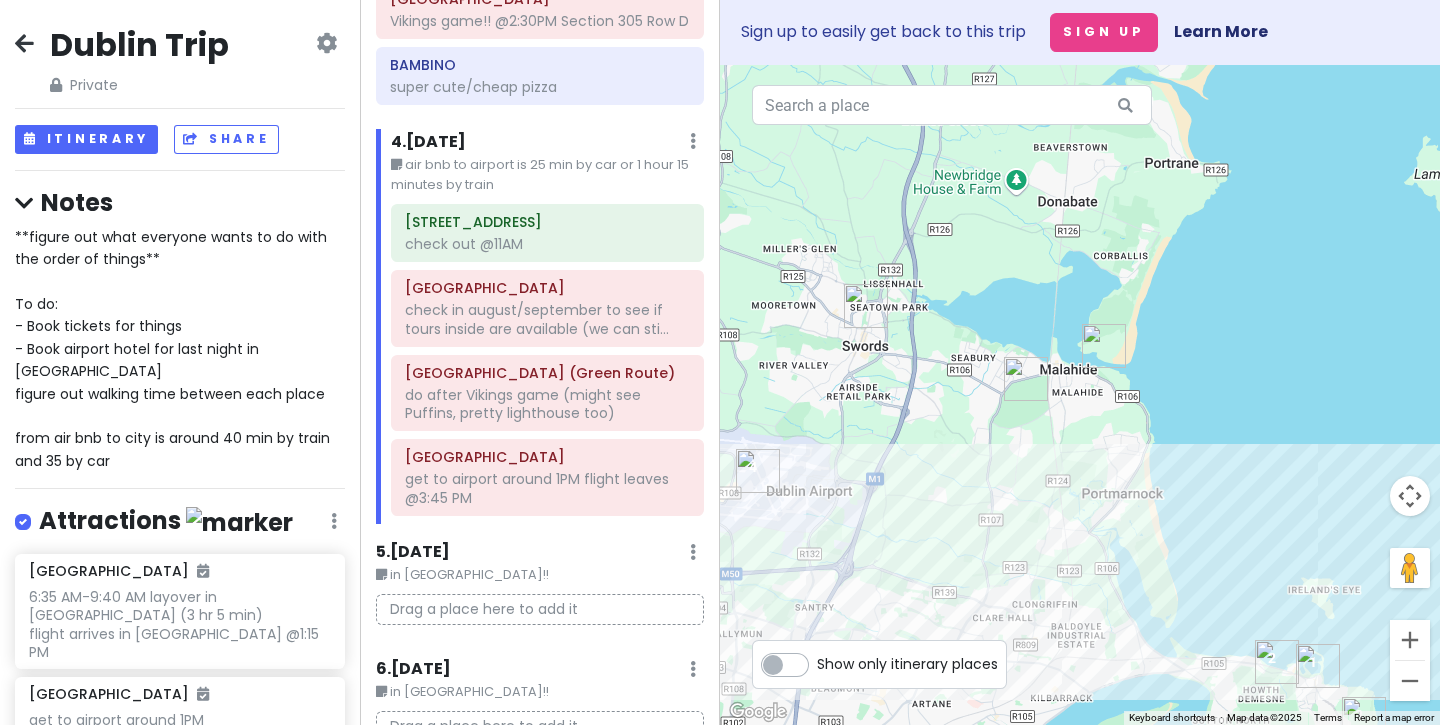 drag, startPoint x: 1246, startPoint y: 520, endPoint x: 1202, endPoint y: 275, distance: 248.91966 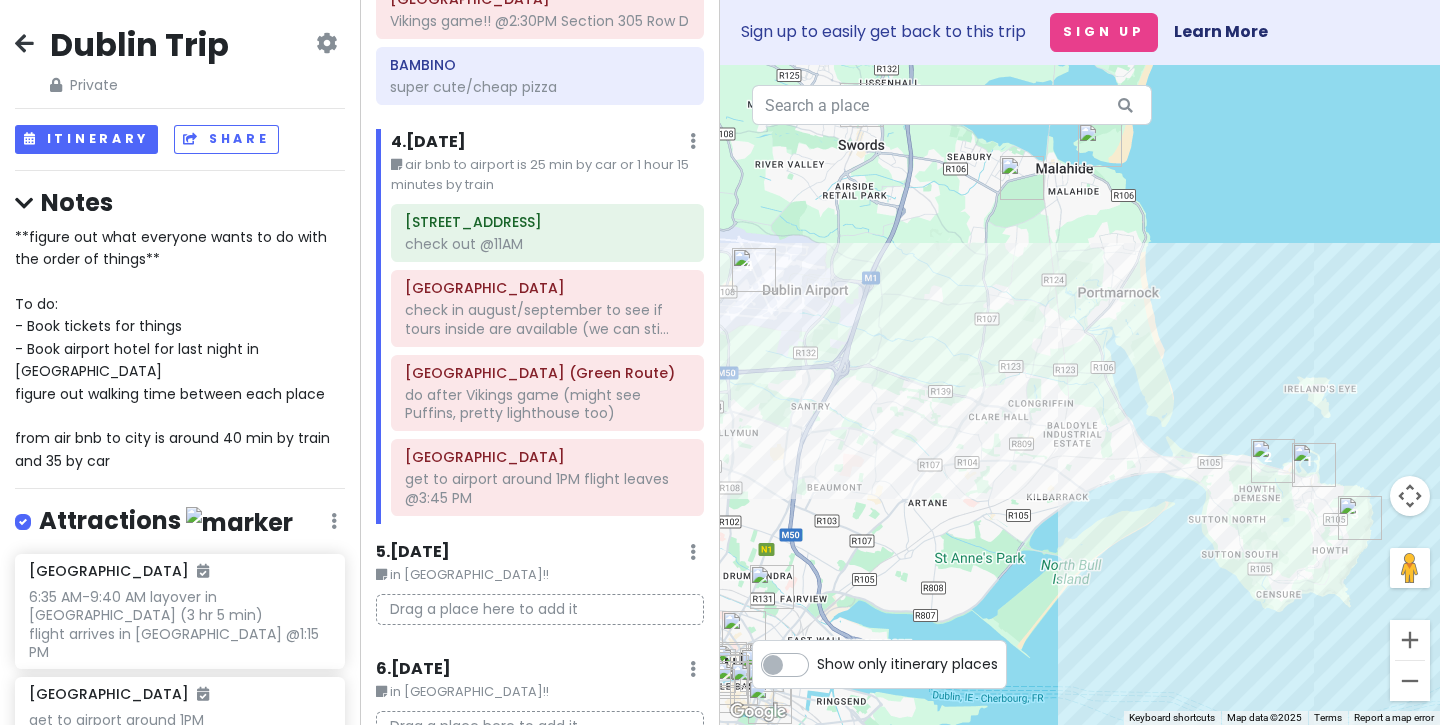 drag, startPoint x: 1285, startPoint y: 422, endPoint x: 1236, endPoint y: 236, distance: 192.34604 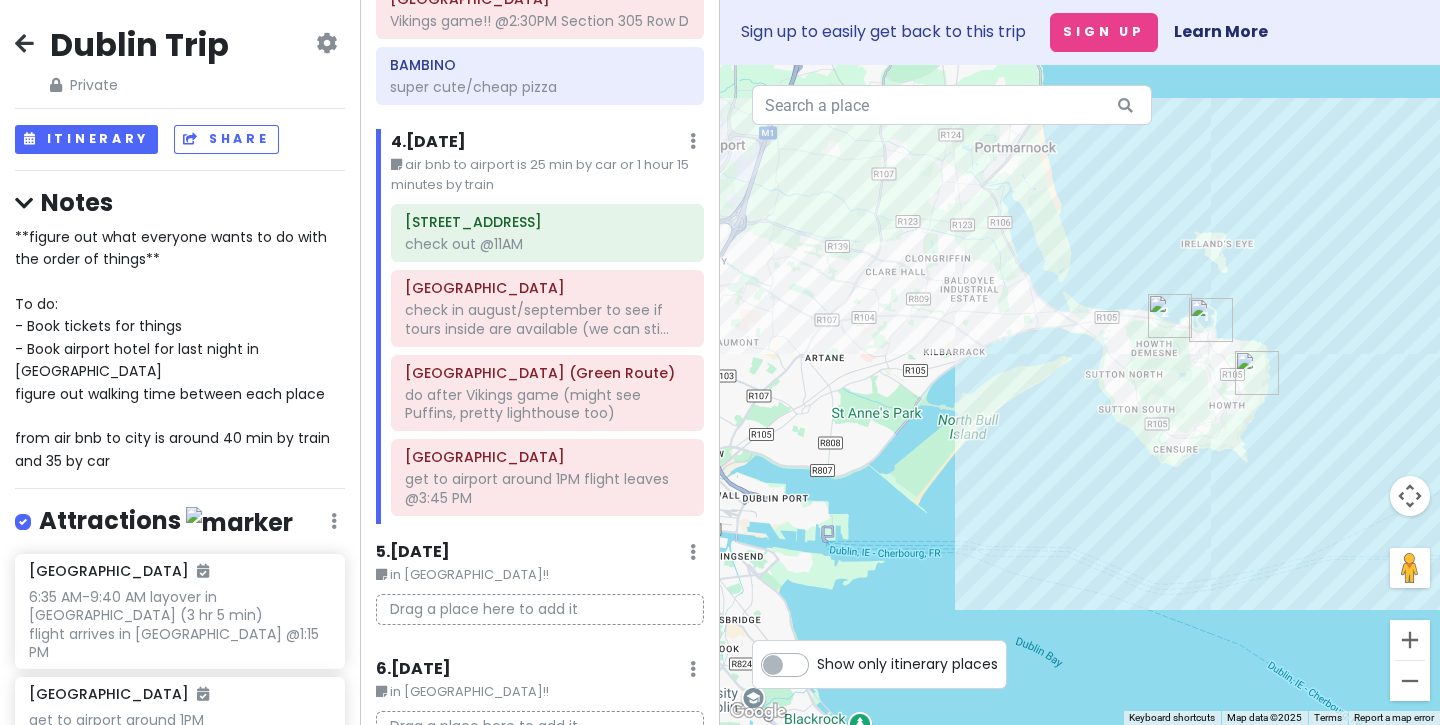 drag, startPoint x: 1275, startPoint y: 546, endPoint x: 1225, endPoint y: 518, distance: 57.306194 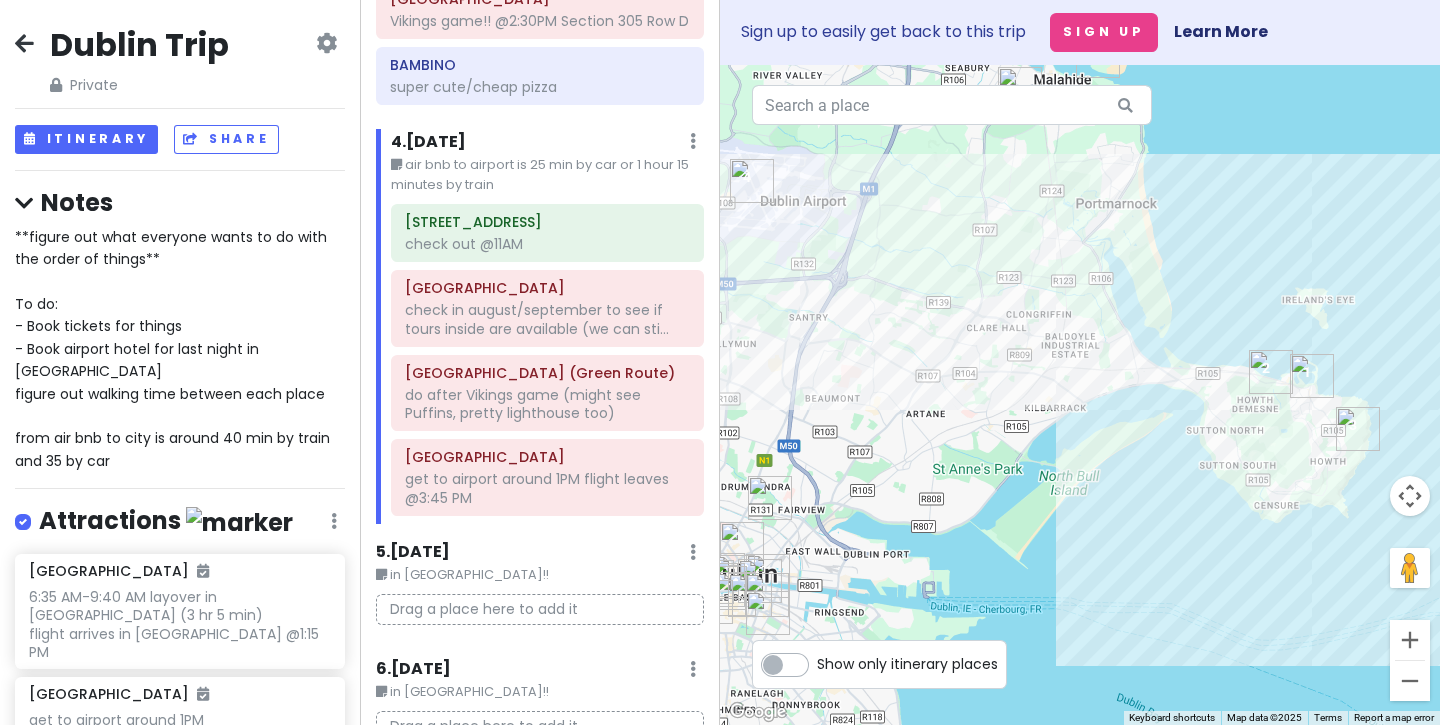 drag, startPoint x: 1122, startPoint y: 480, endPoint x: 1228, endPoint y: 536, distance: 119.88328 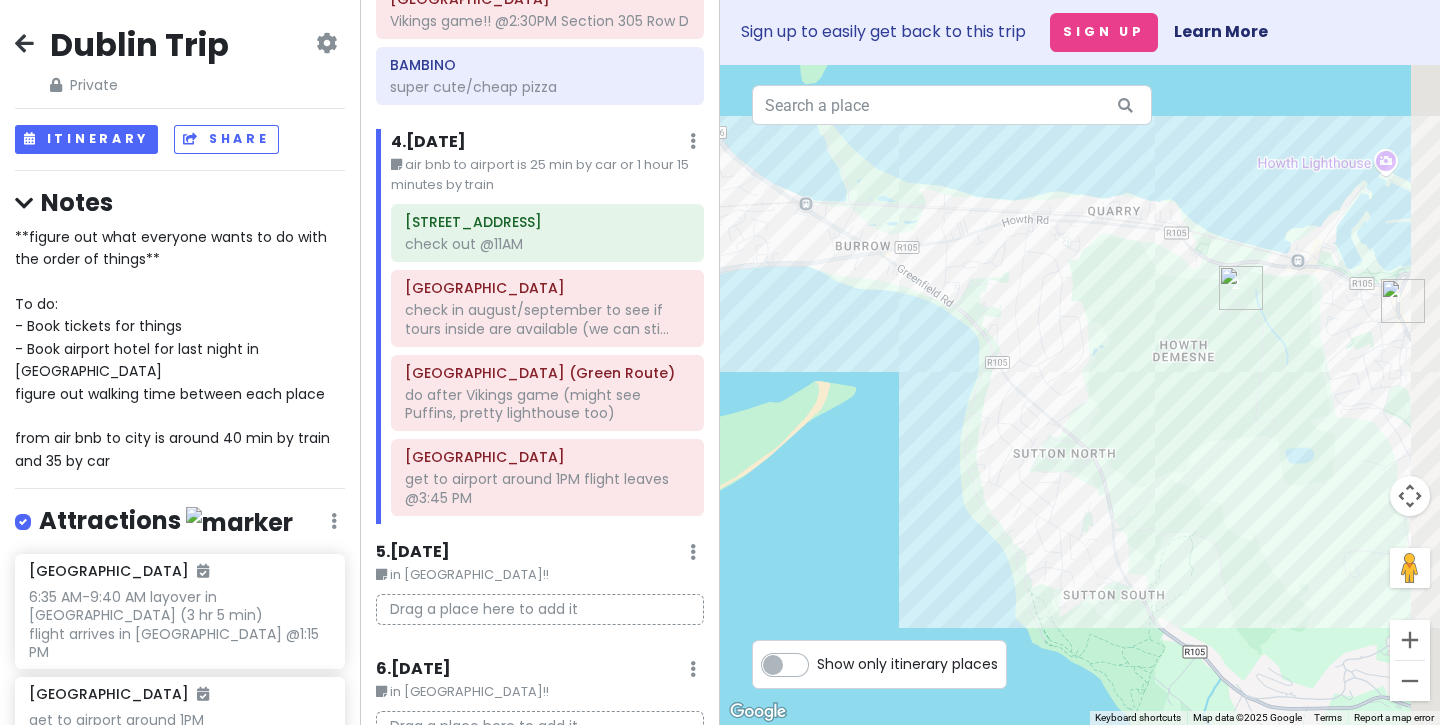 drag, startPoint x: 1360, startPoint y: 475, endPoint x: 1146, endPoint y: 476, distance: 214.00233 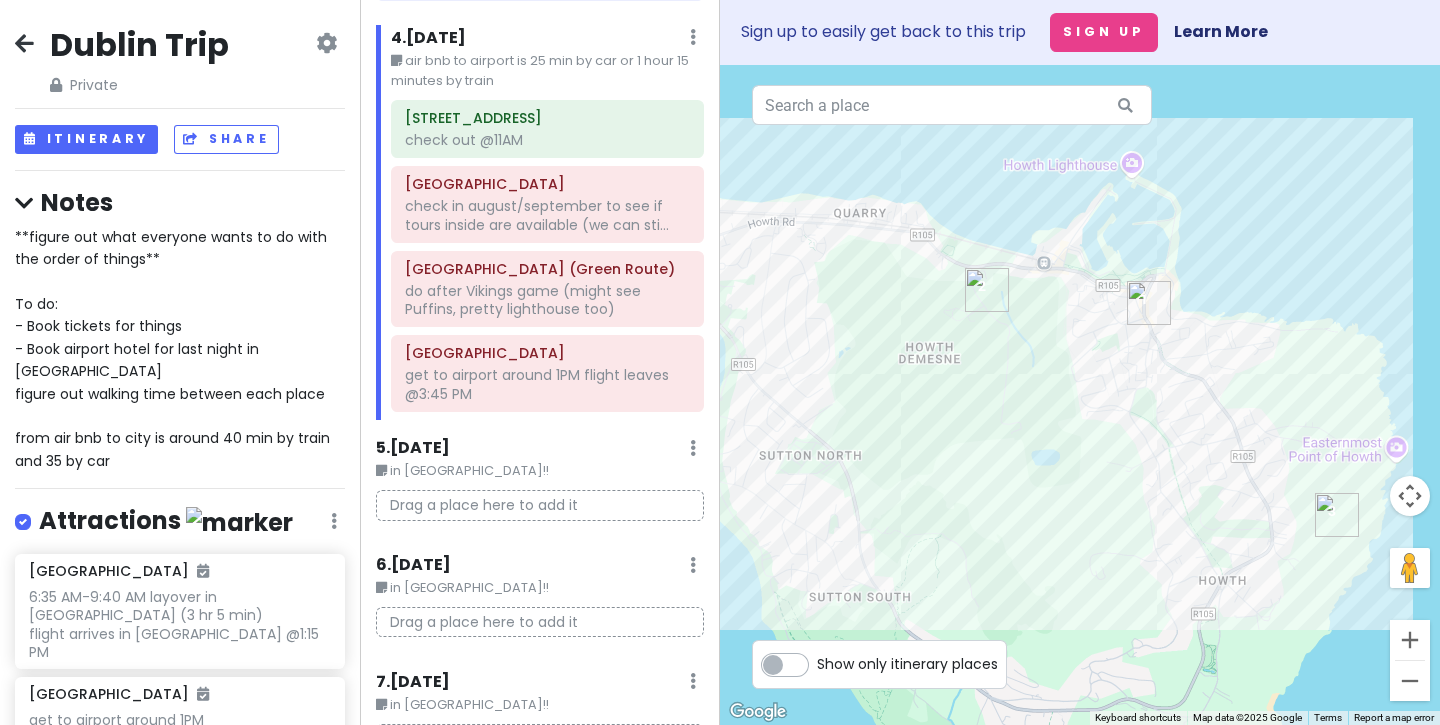 scroll, scrollTop: 1386, scrollLeft: 0, axis: vertical 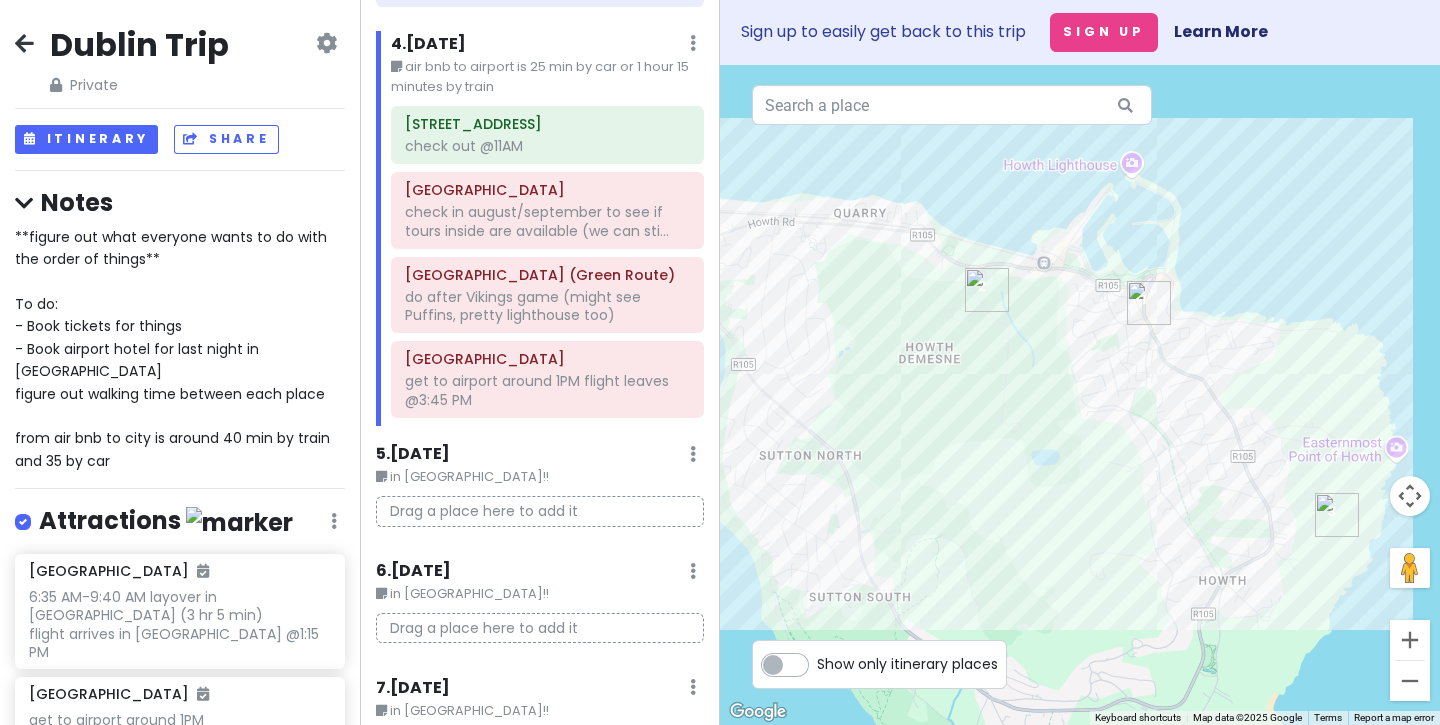 click at bounding box center (693, -1295) 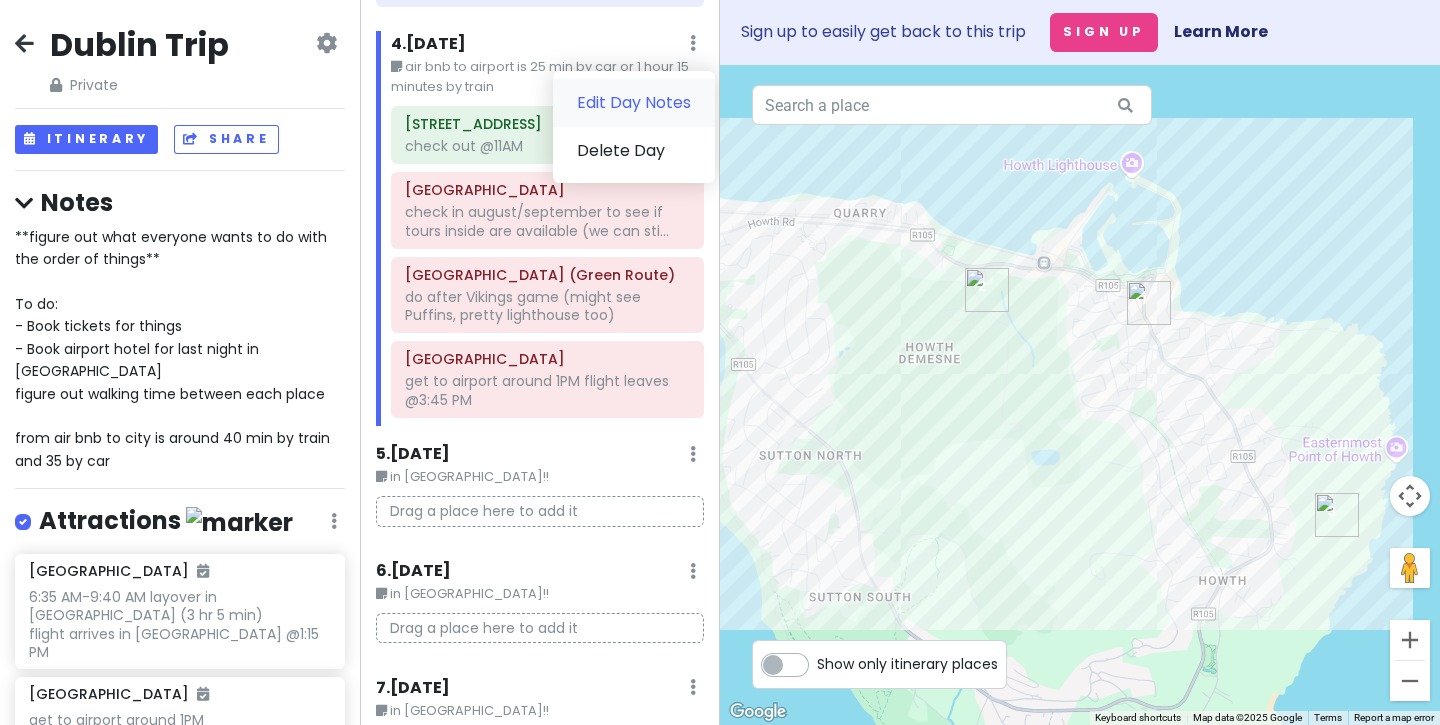 click on "Edit Day Notes" at bounding box center [634, 103] 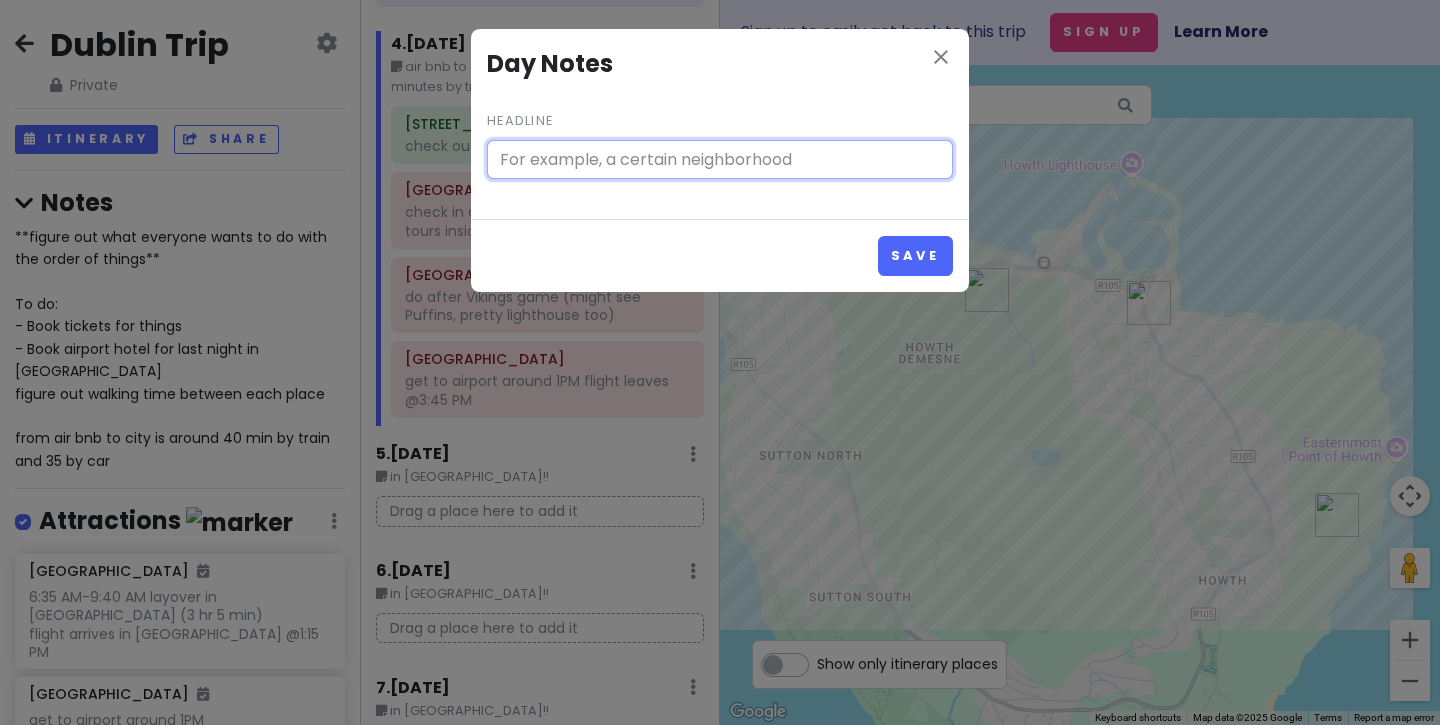 type on "air bnb to airport is 25 min by car or 1 hour 15 minutes by train" 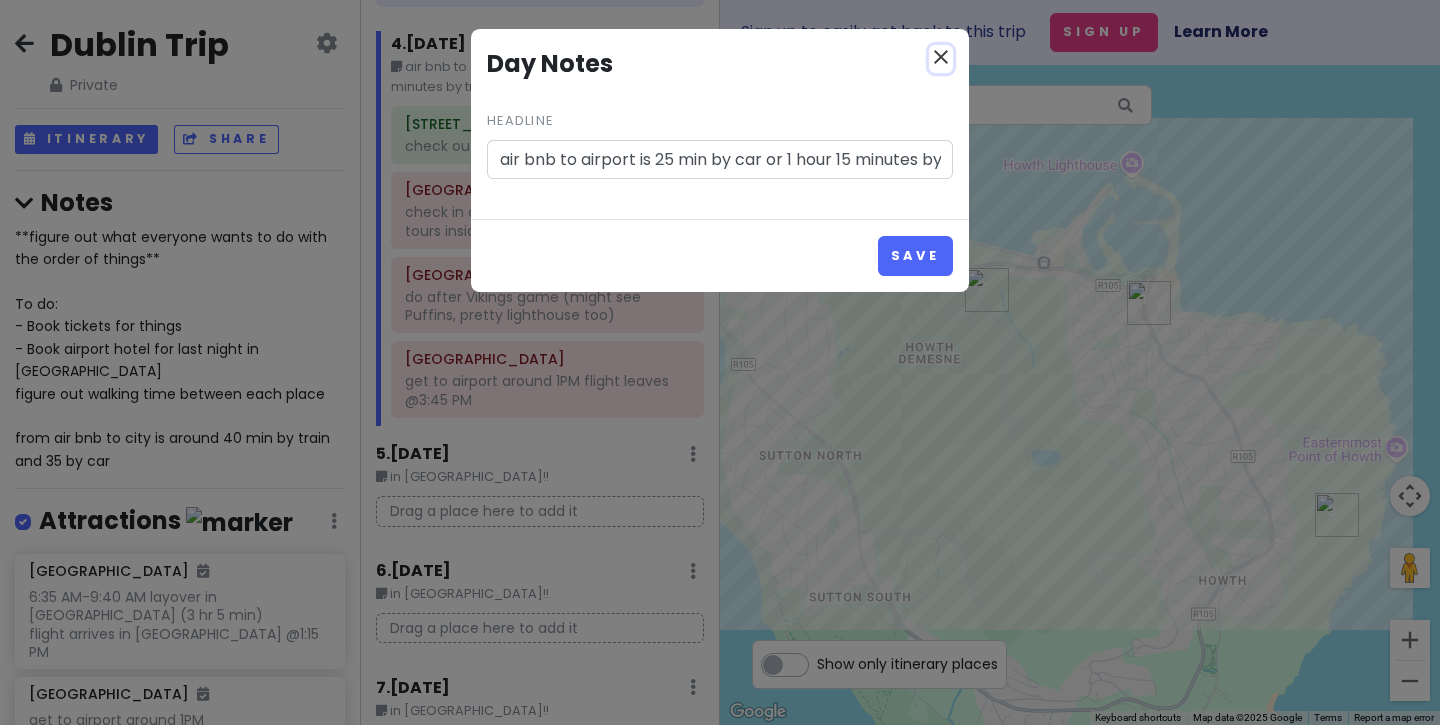 click on "close" at bounding box center (941, 57) 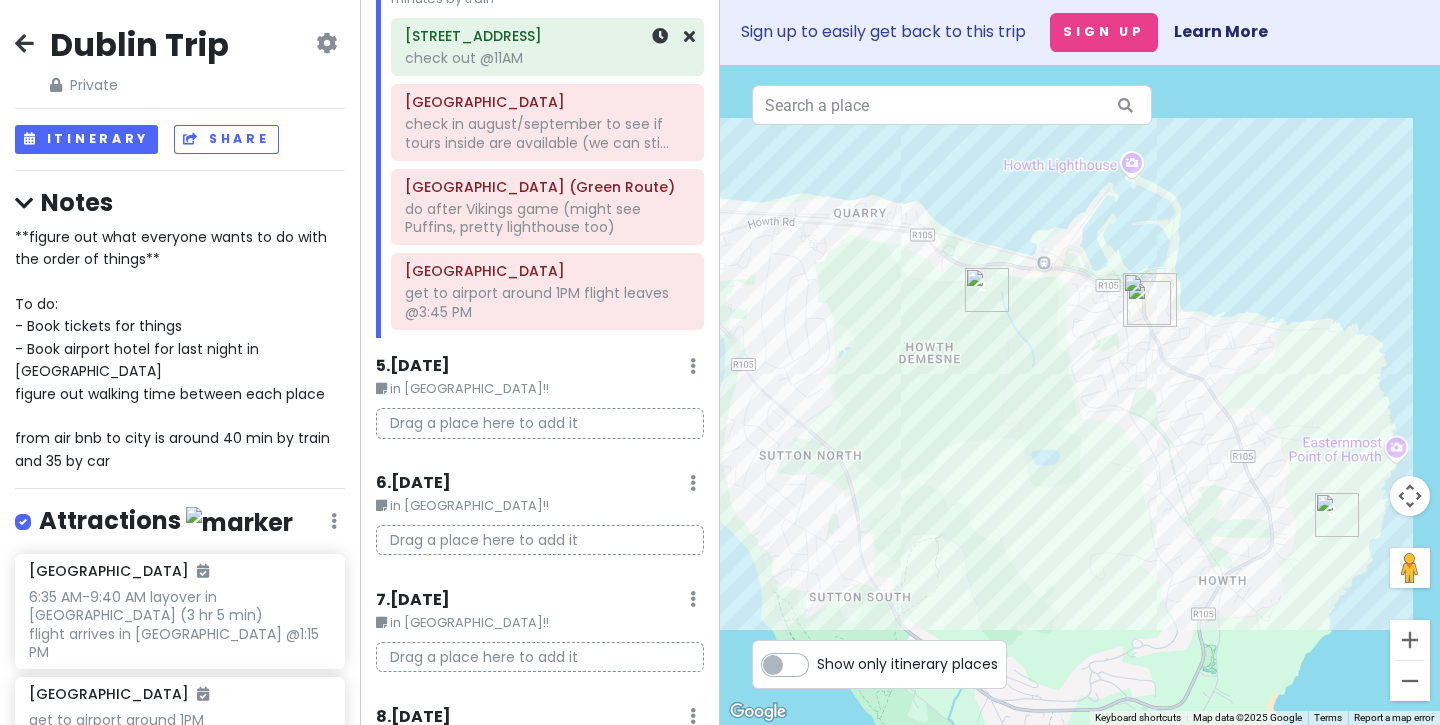 scroll, scrollTop: 1475, scrollLeft: 0, axis: vertical 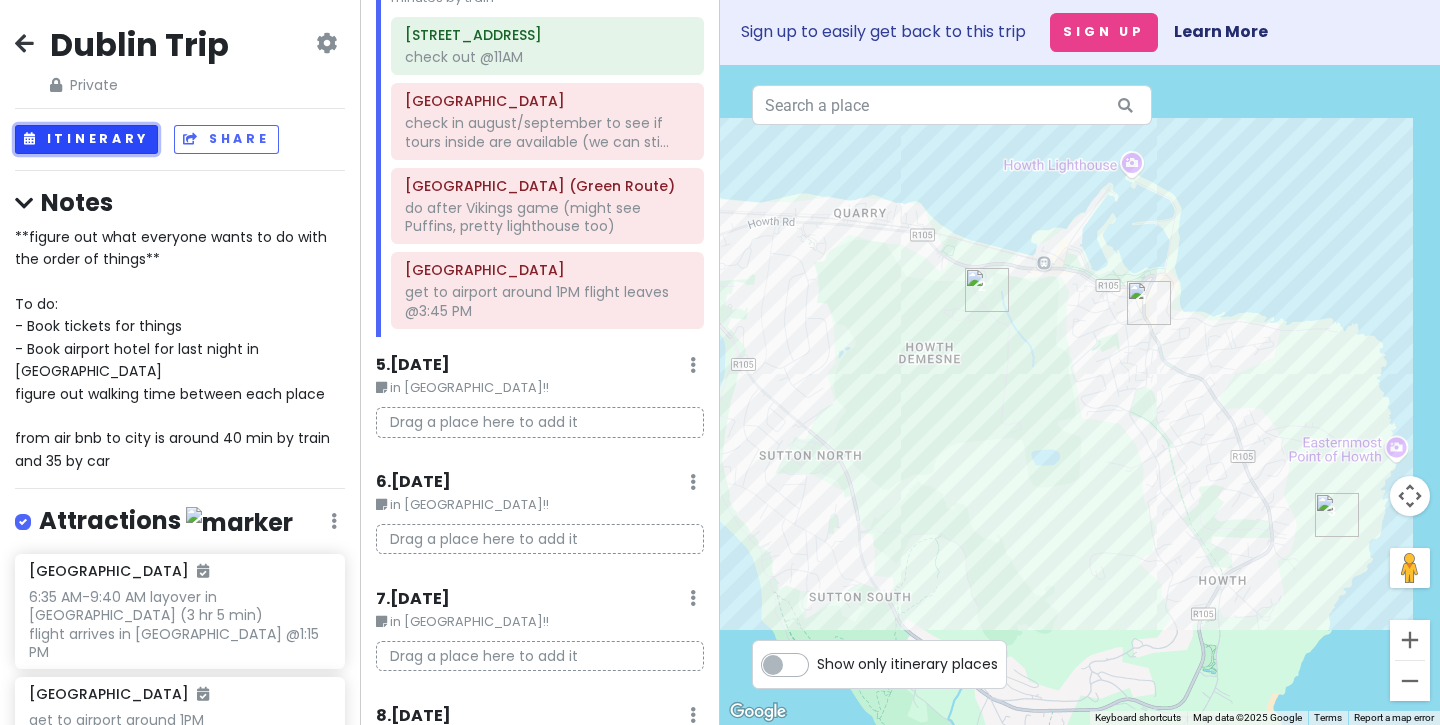 click on "Itinerary" at bounding box center (86, 139) 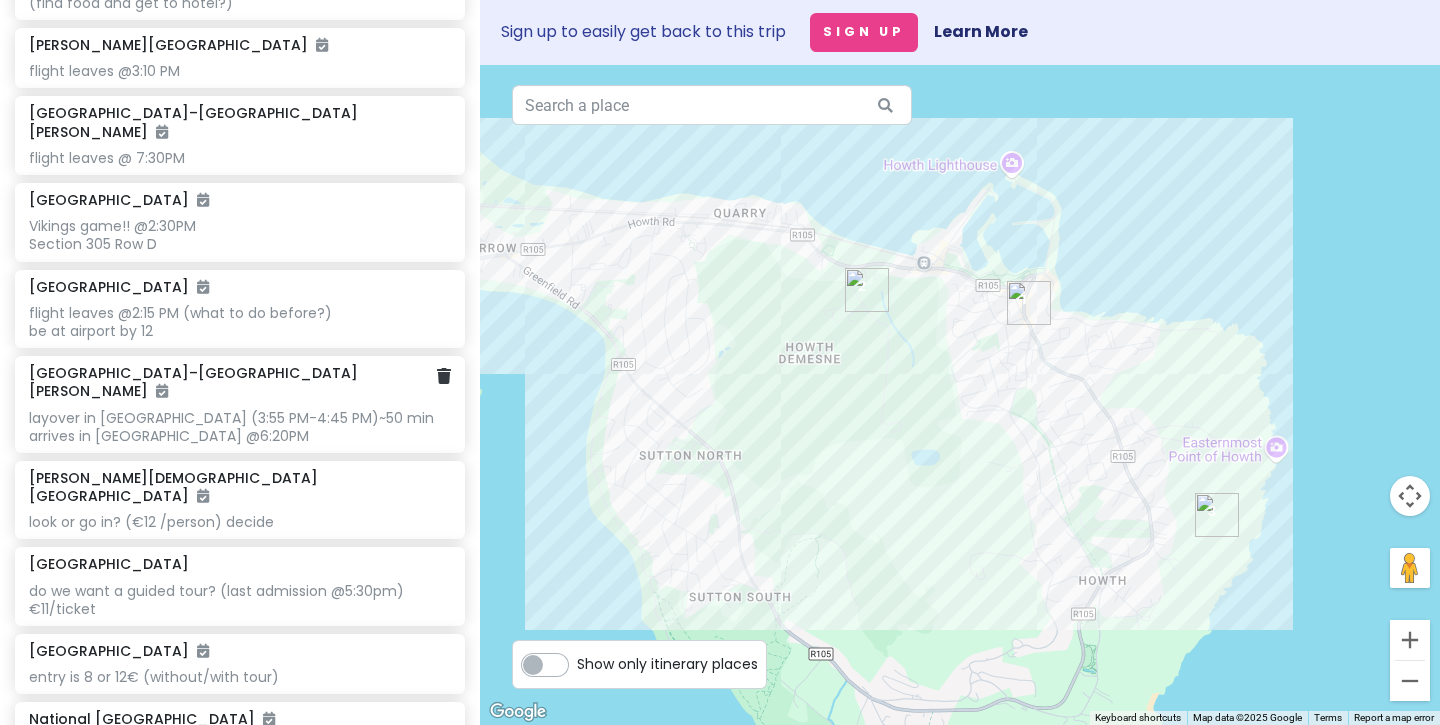 scroll, scrollTop: 0, scrollLeft: 0, axis: both 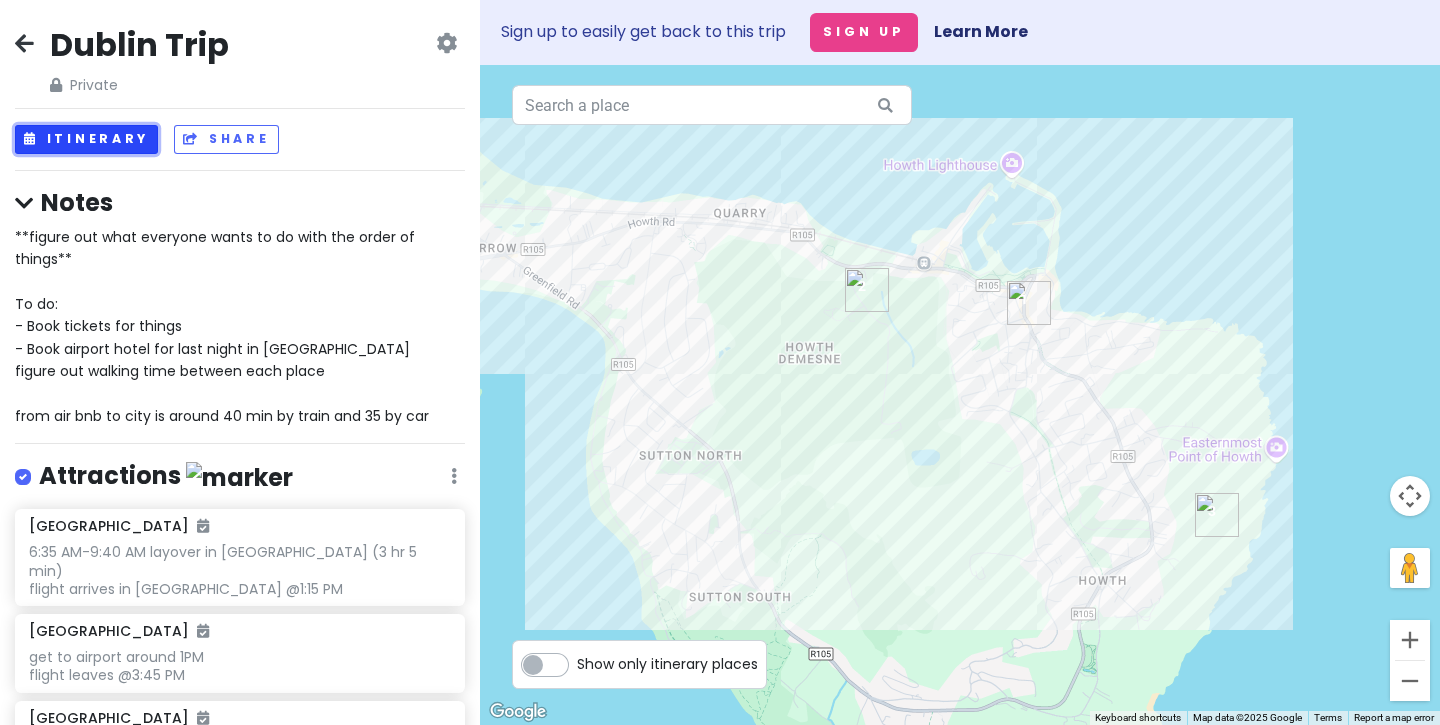 click on "Itinerary" at bounding box center (86, 139) 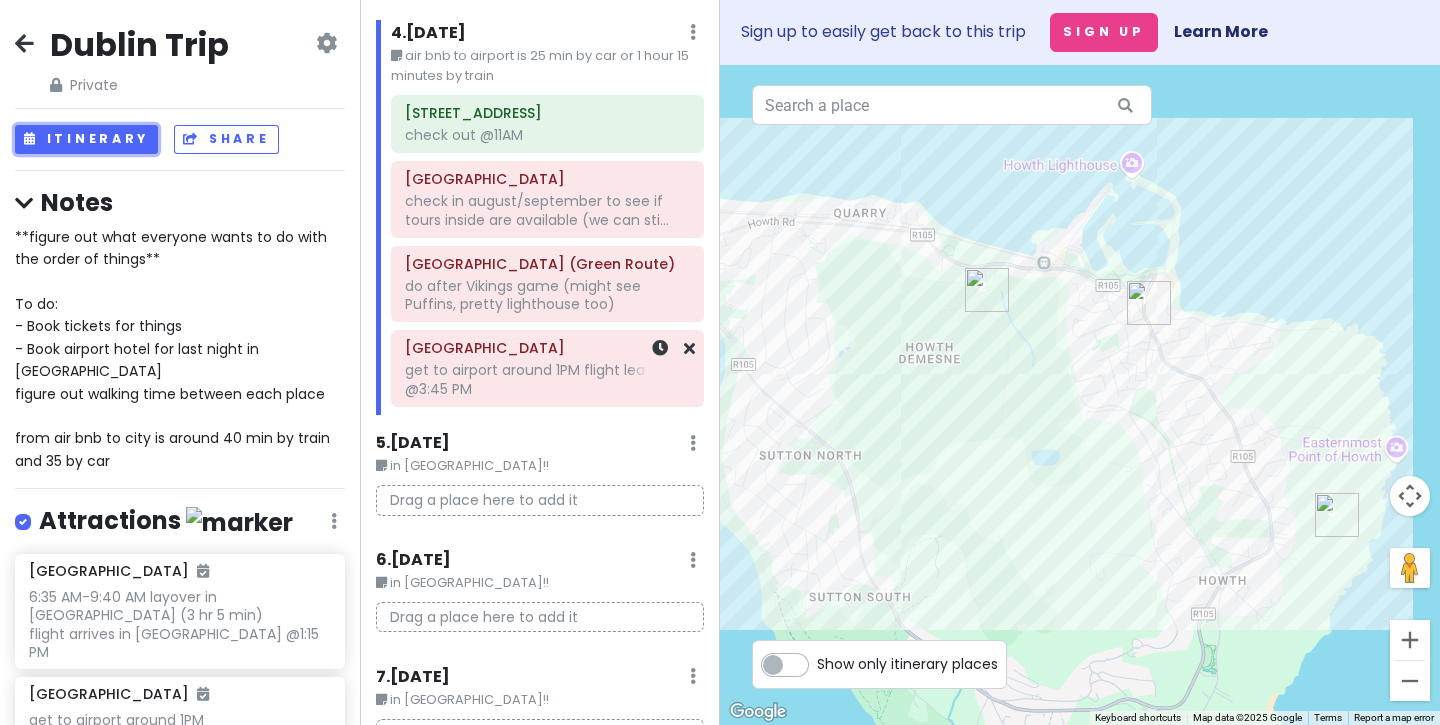 scroll, scrollTop: 1390, scrollLeft: 0, axis: vertical 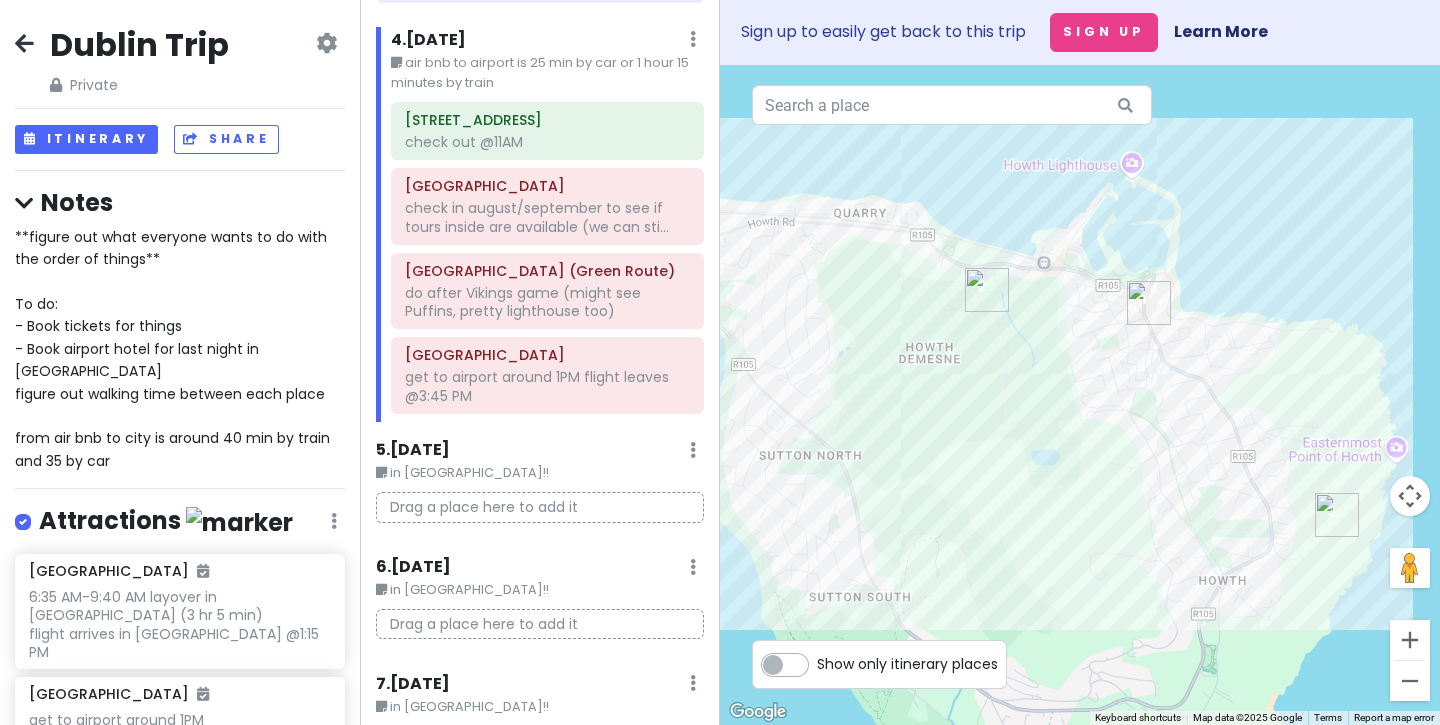 click at bounding box center [334, 521] 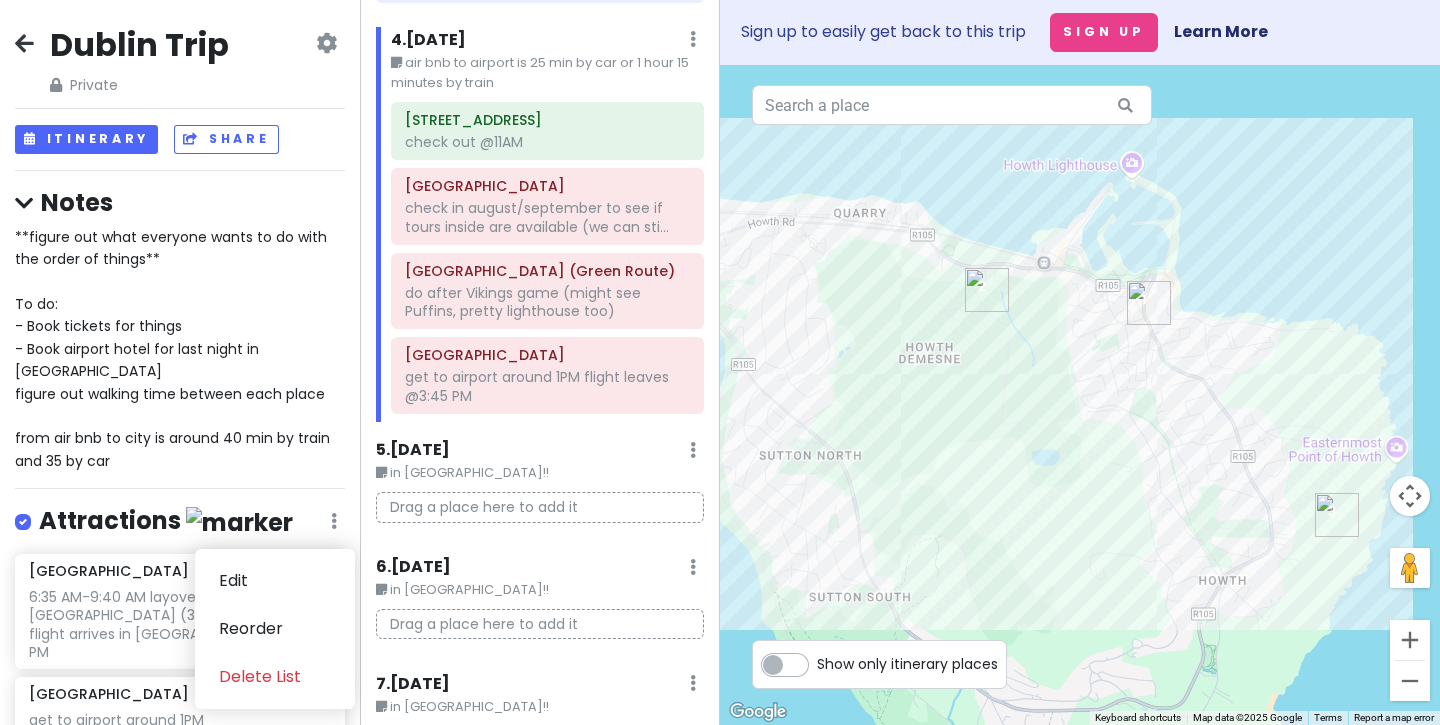 click on "Dublin Trip Private Change Dates Make a Copy Delete Trip Go Pro ⚡️ Give Feedback 💡 Support Scout ☕️ Itinerary Share Notes **figure out what everyone wants to do with the order of things**
To do:
- Book tickets for things
- Book airport hotel for last night in Dublin
figure out walking time between each place
from air bnb to city is around 40 min by train and 35 by car Attractions   Edit Reorder Delete List Dublin Airport 6:35 AM-9:40 AM layover in Keflavik (3 hr 5 min)
flight arrives in Dublin @1:15 PM Dublin Airport get to airport around 1PM
flight leaves @3:45 PM Dublin Airport flight arrives in Dublin @5:25PM.
(find food and get to hotel?) Leonardo da Vinci International Airport flight leaves @3:10 PM Minneapolis–Saint Paul International Airport flight leaves @ 7:30PM Croke Park Vikings game!! @2:30PM
Section 305 Row D Dublin Airport flight leaves @2:15 PM (what to do before?)
be at airport by 12 Minneapolis–Saint Paul International Airport Christ Church Cathedral Dublin Castle" at bounding box center (180, 362) 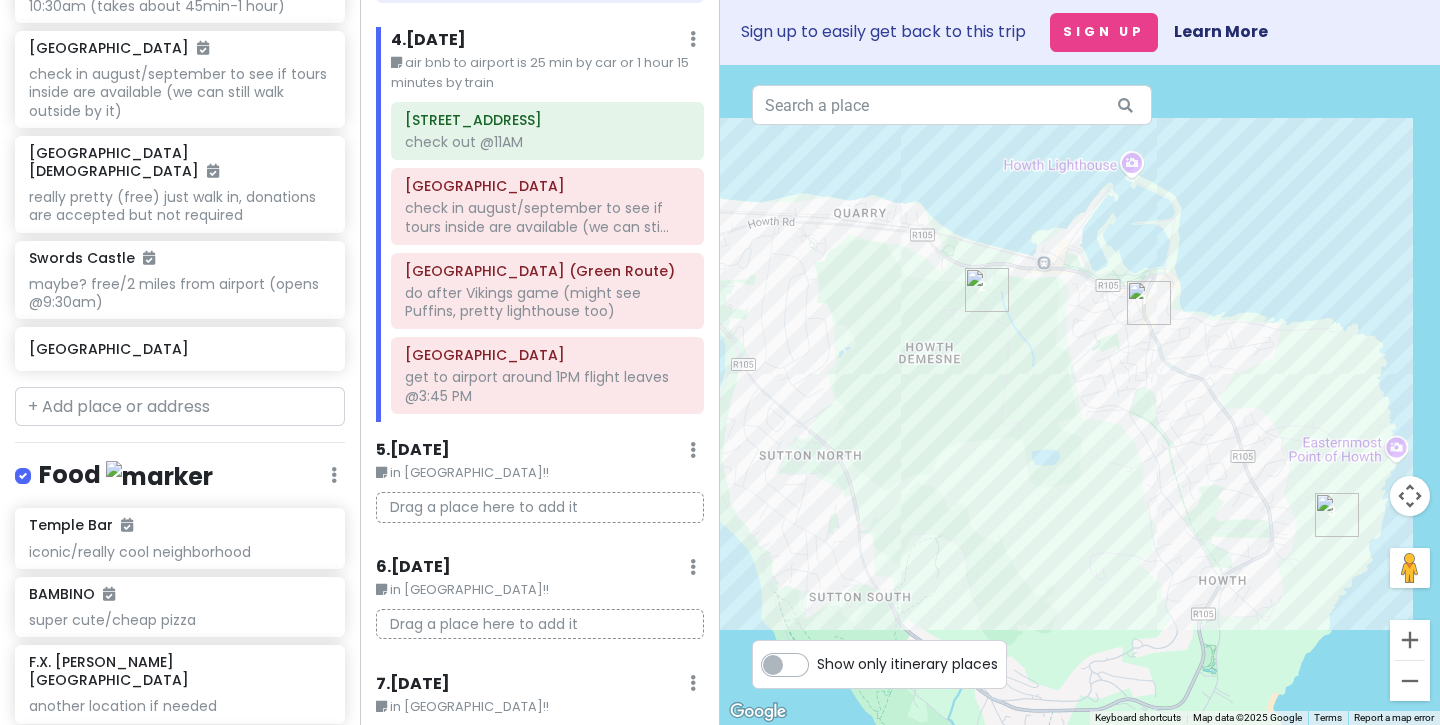 scroll, scrollTop: 2191, scrollLeft: 0, axis: vertical 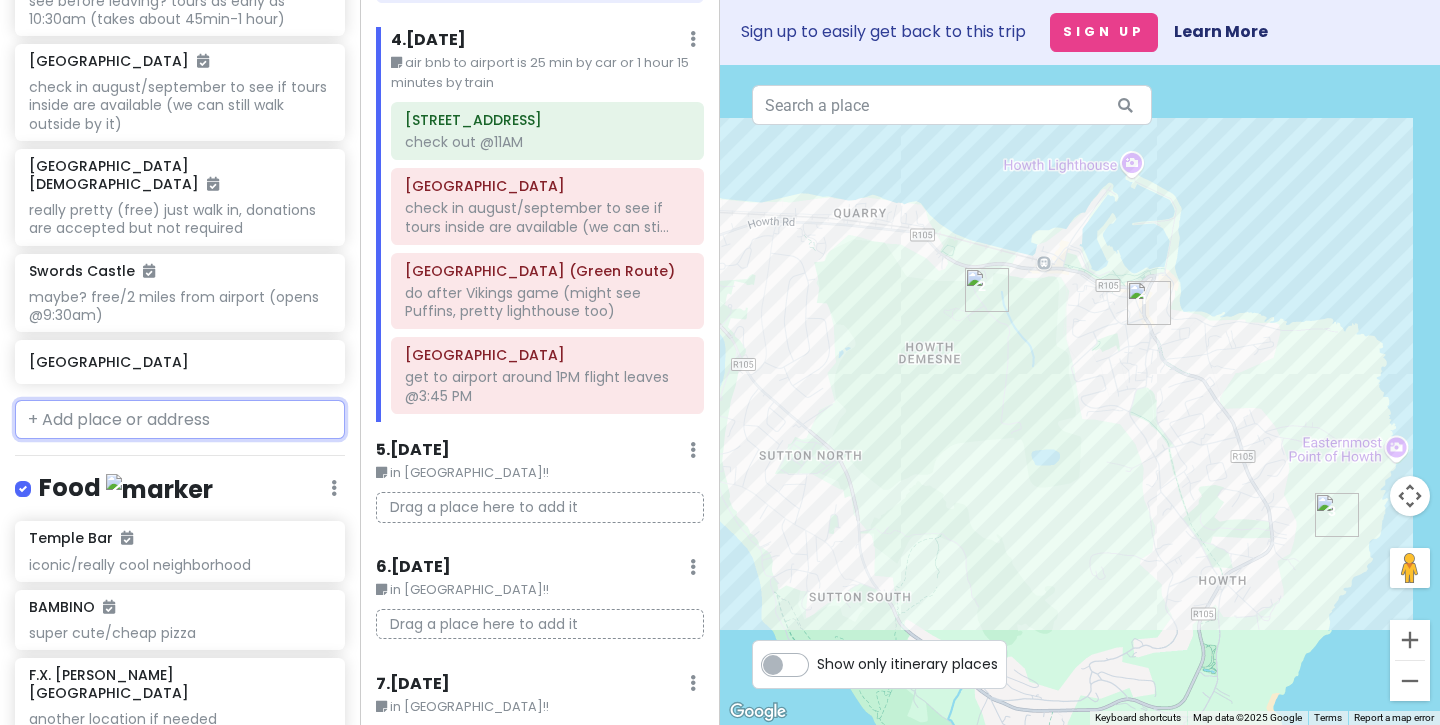 click at bounding box center (180, 420) 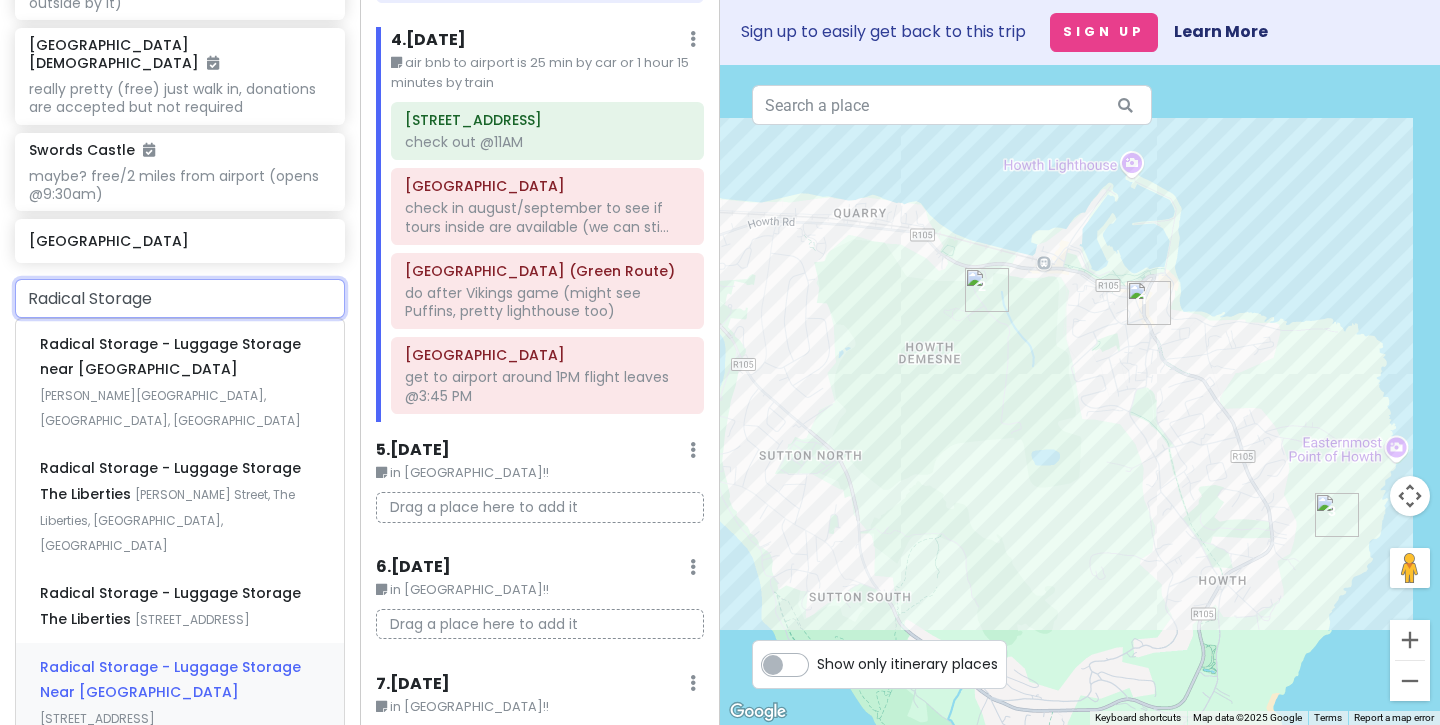 scroll, scrollTop: 2297, scrollLeft: 0, axis: vertical 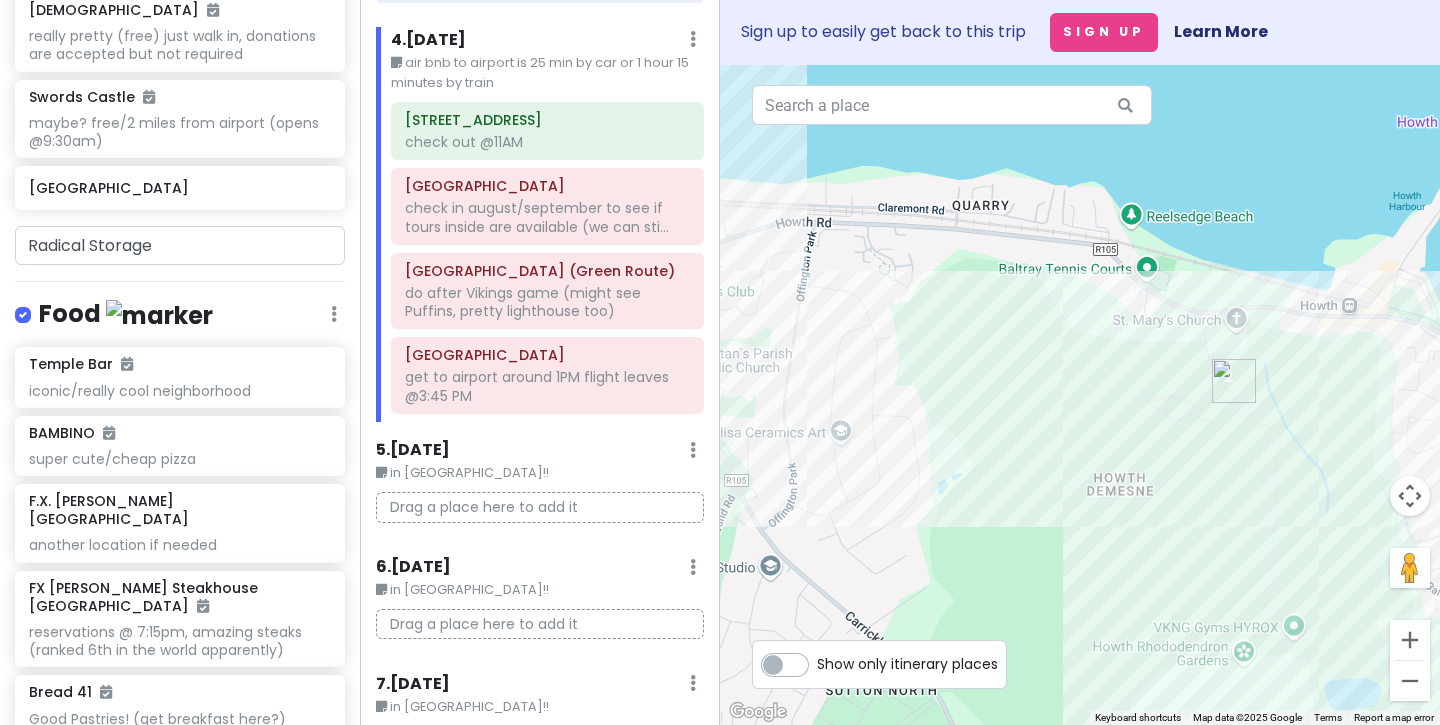drag, startPoint x: 923, startPoint y: 330, endPoint x: 1133, endPoint y: 380, distance: 215.87033 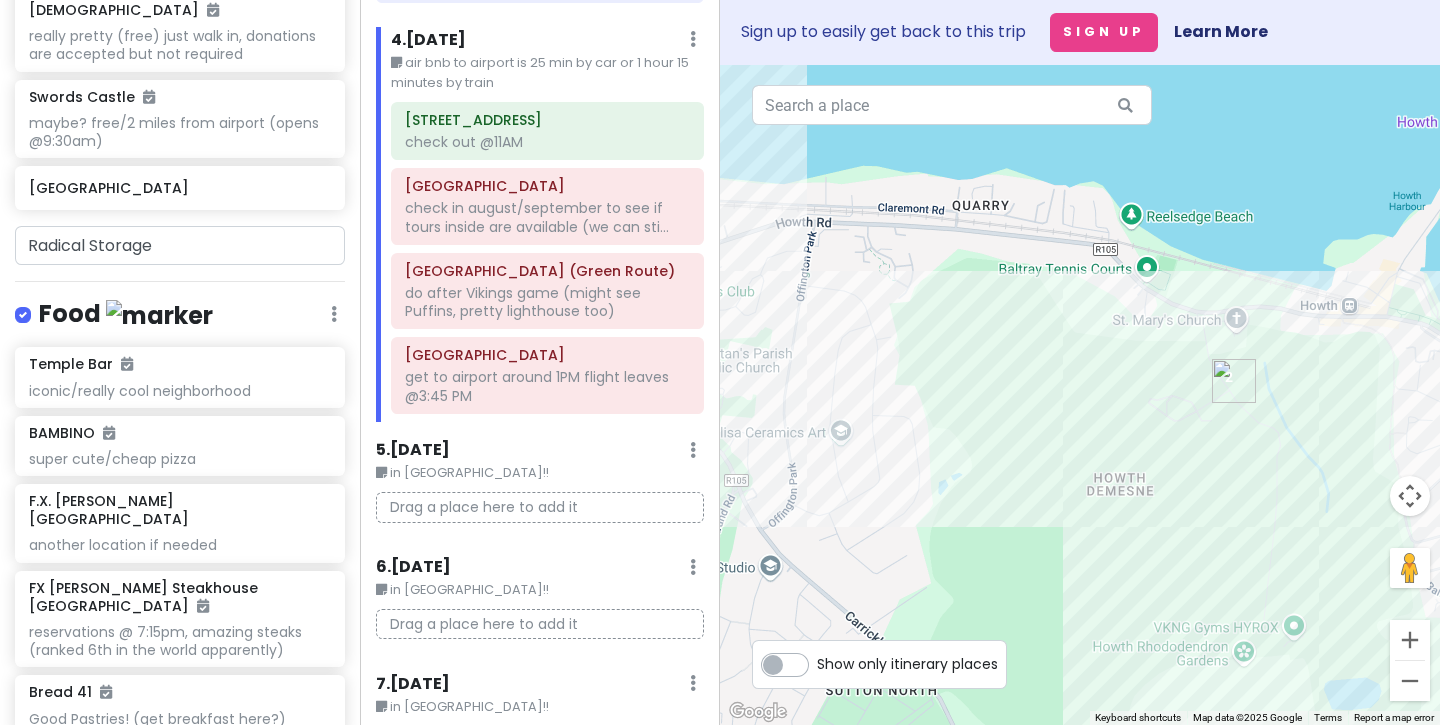 drag, startPoint x: 1355, startPoint y: 339, endPoint x: 1268, endPoint y: 351, distance: 87.823685 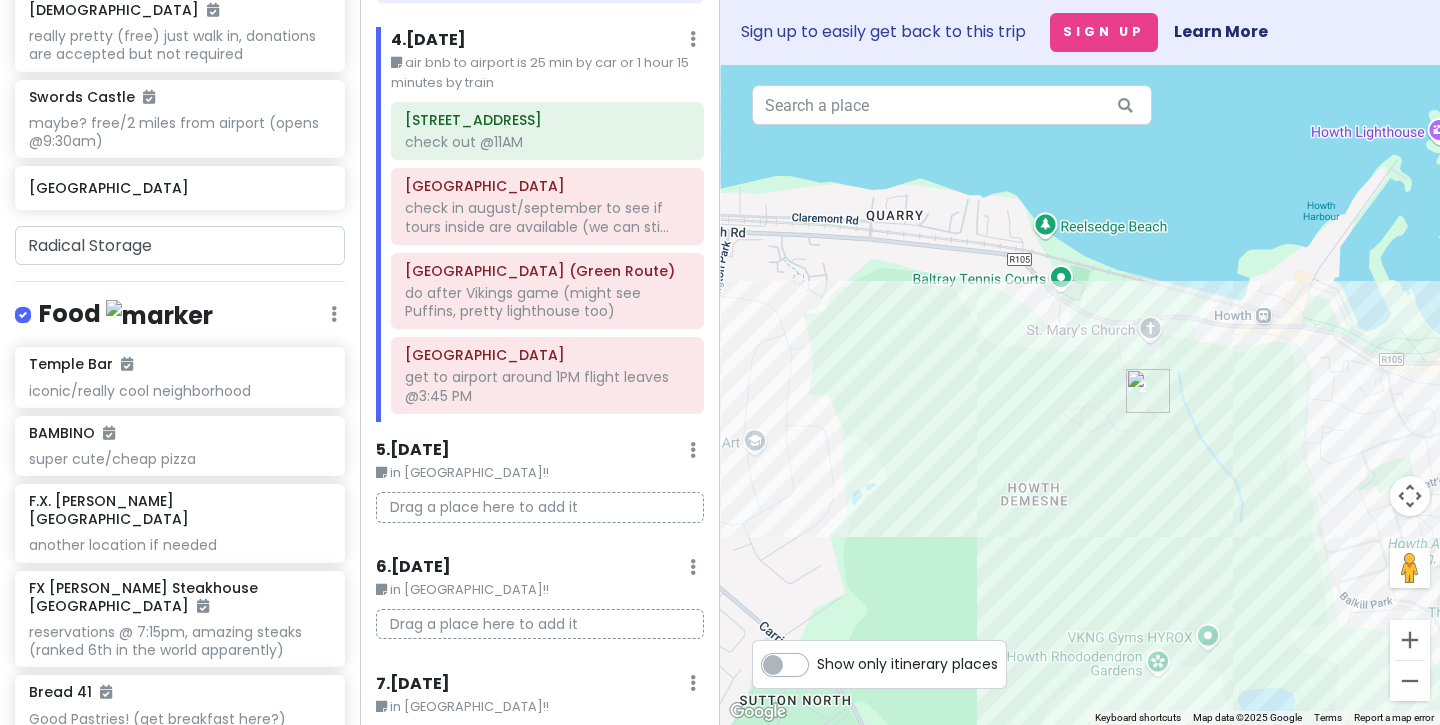 click at bounding box center [1080, 395] 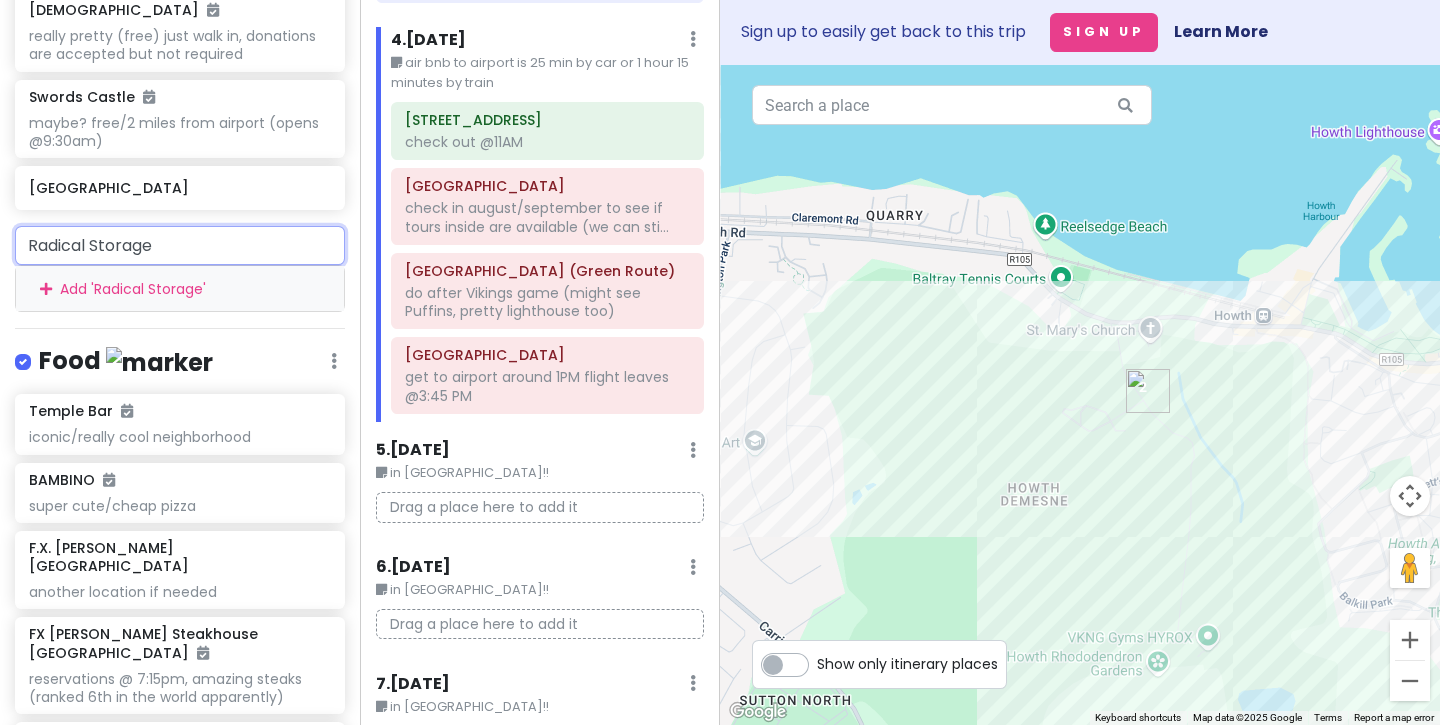 click on "Radical Storage" at bounding box center [180, 246] 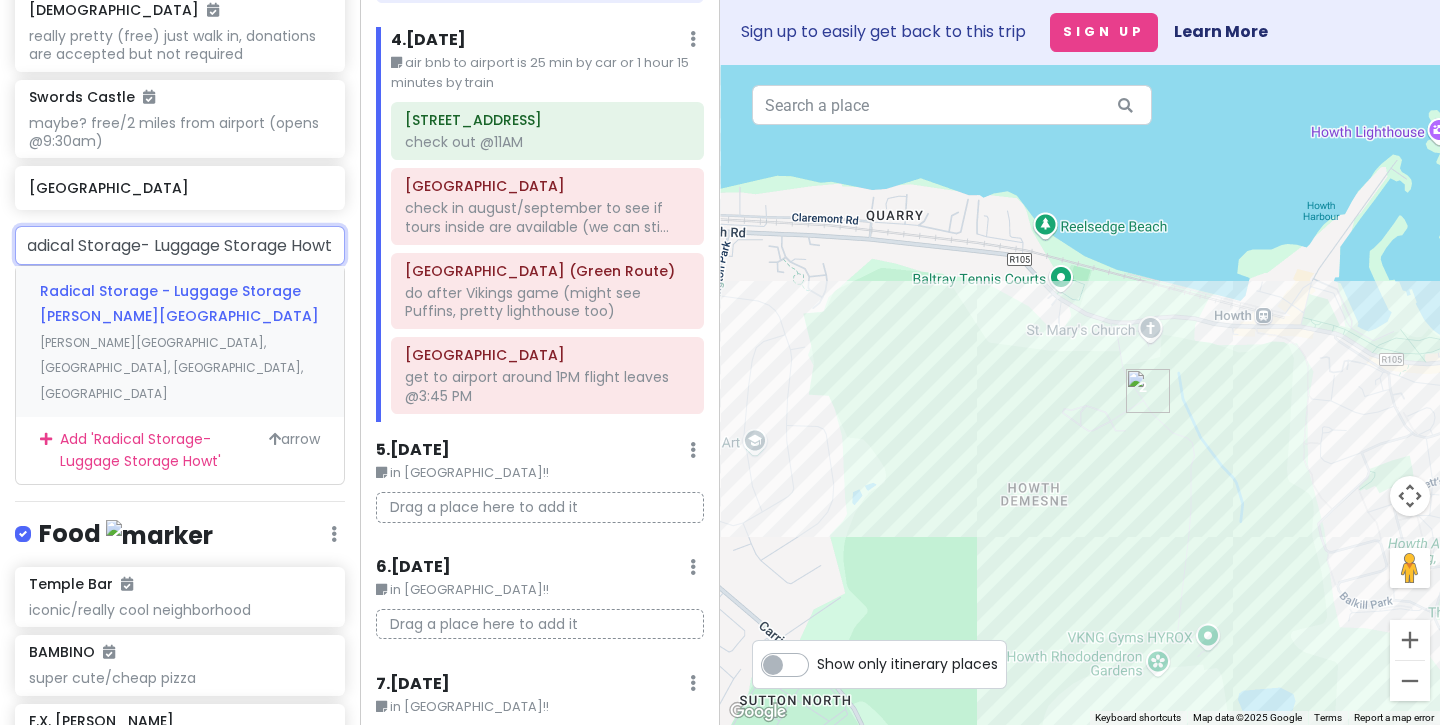 scroll, scrollTop: 0, scrollLeft: 28, axis: horizontal 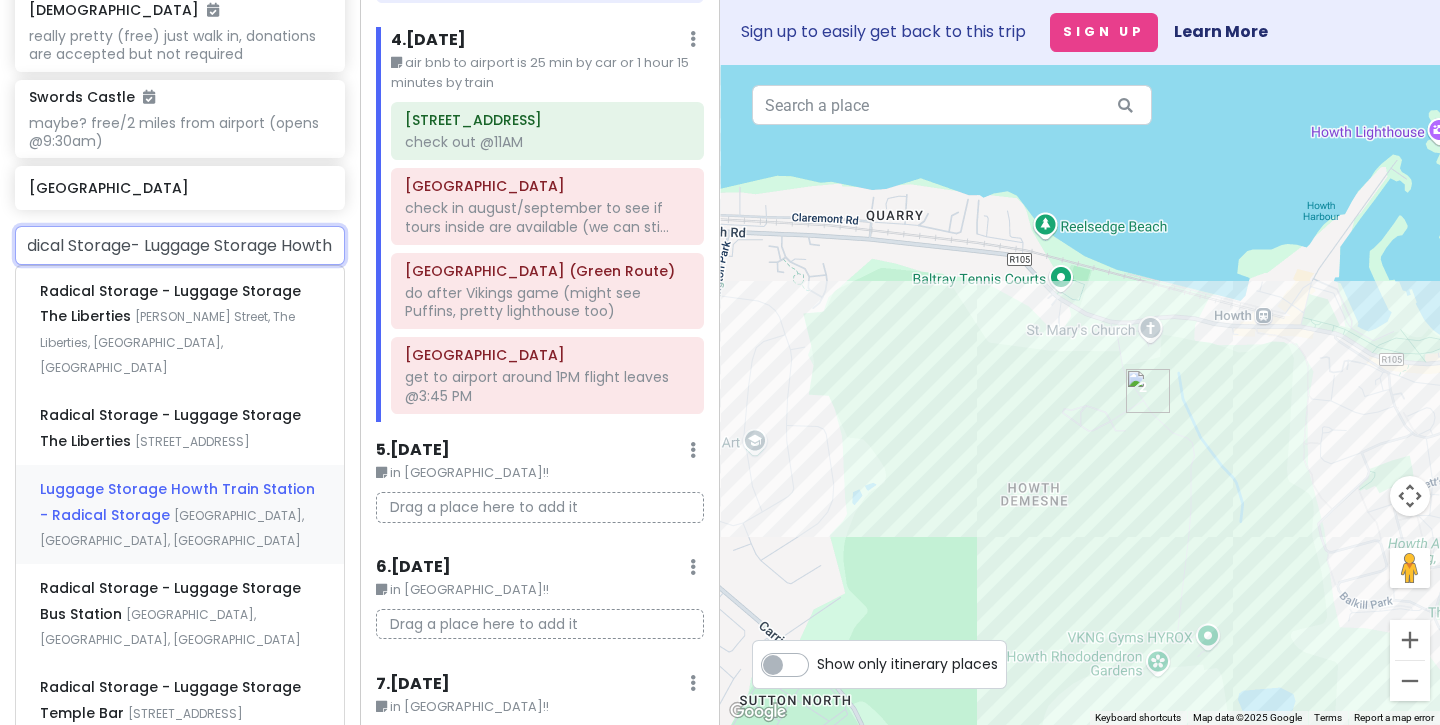click on "Harbour Road, Station, Howth Demesne, Dublin, Ireland" at bounding box center [167, 342] 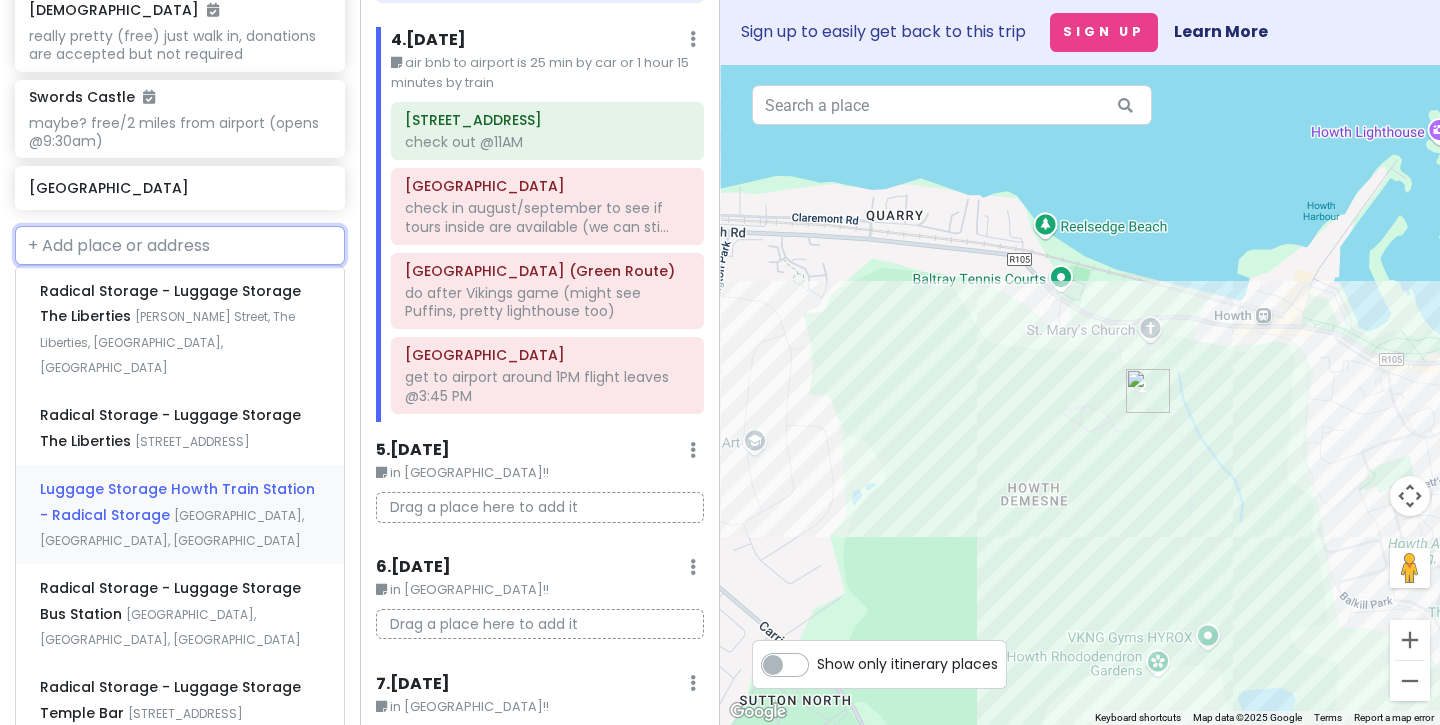 scroll, scrollTop: 0, scrollLeft: 0, axis: both 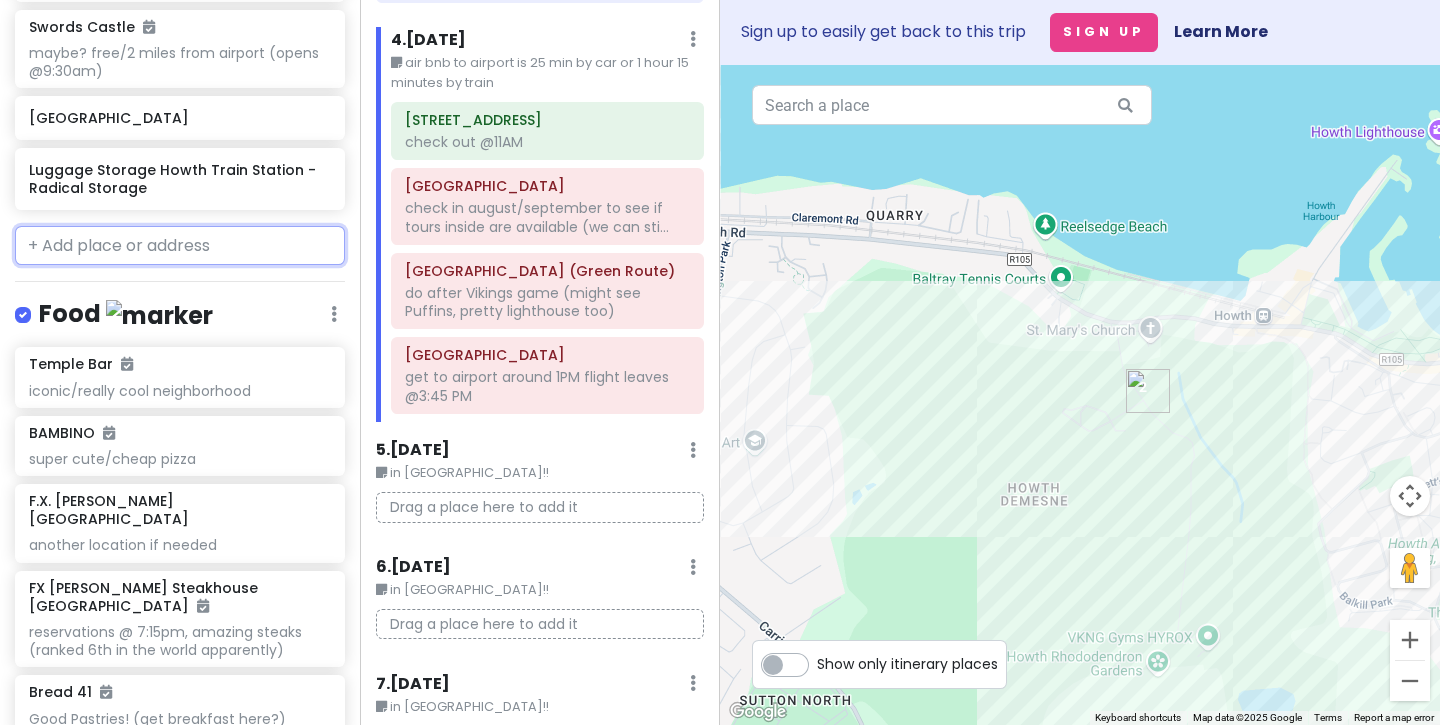 type 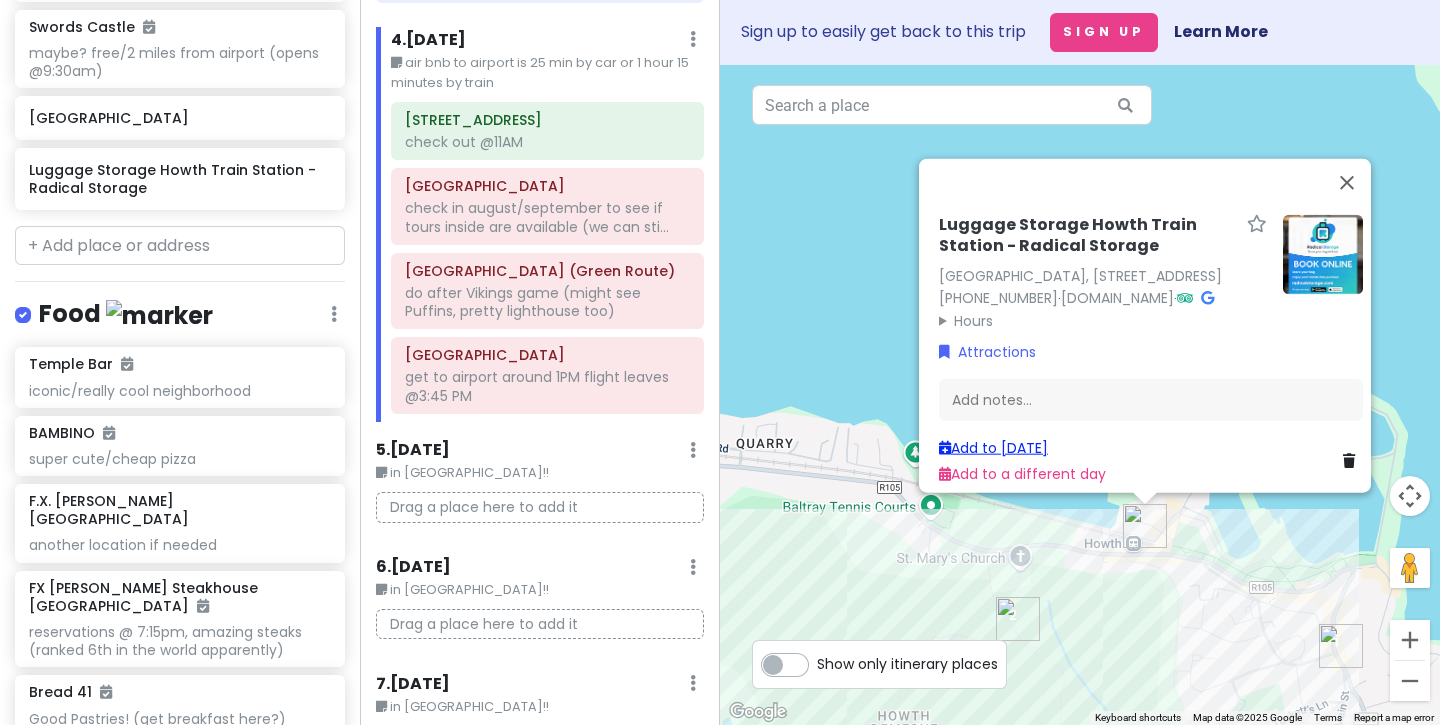click on "Add to   Mon 9/29" at bounding box center [993, 447] 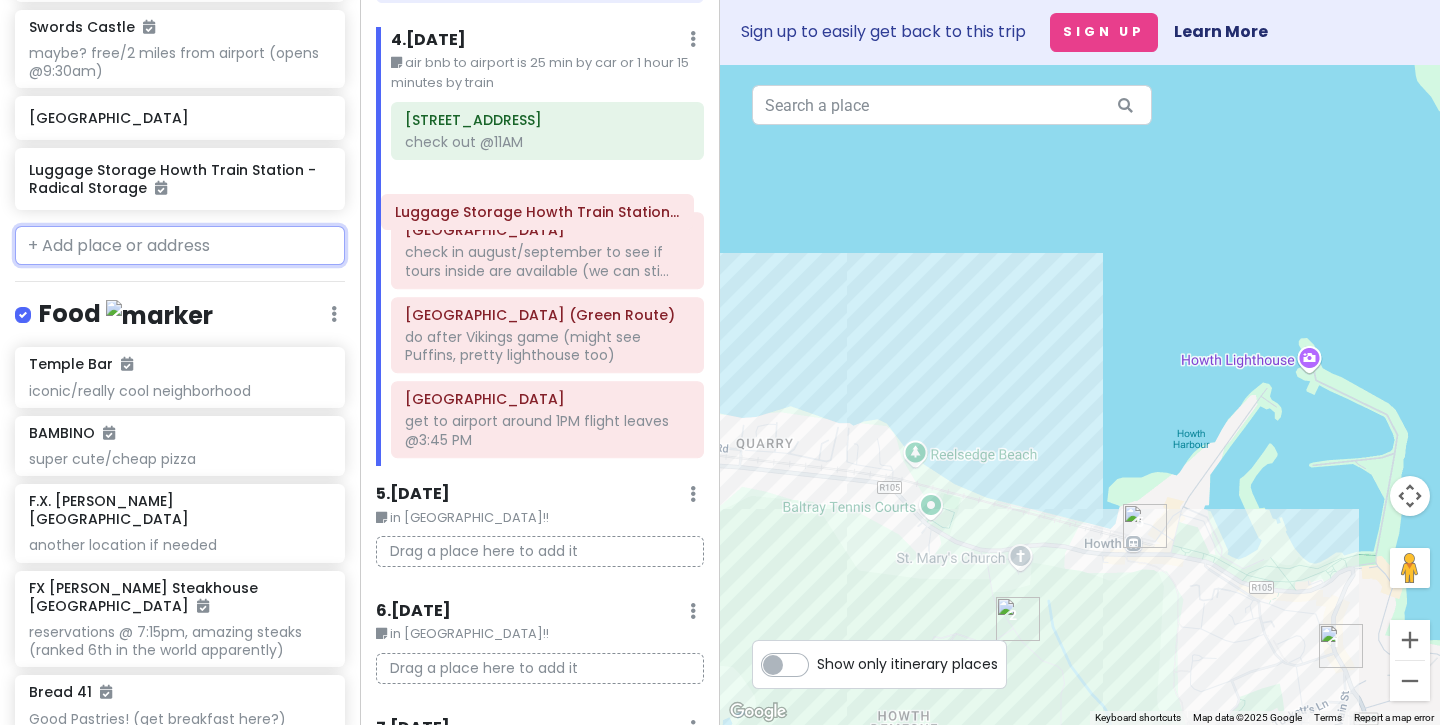 drag, startPoint x: 573, startPoint y: 459, endPoint x: 561, endPoint y: 214, distance: 245.2937 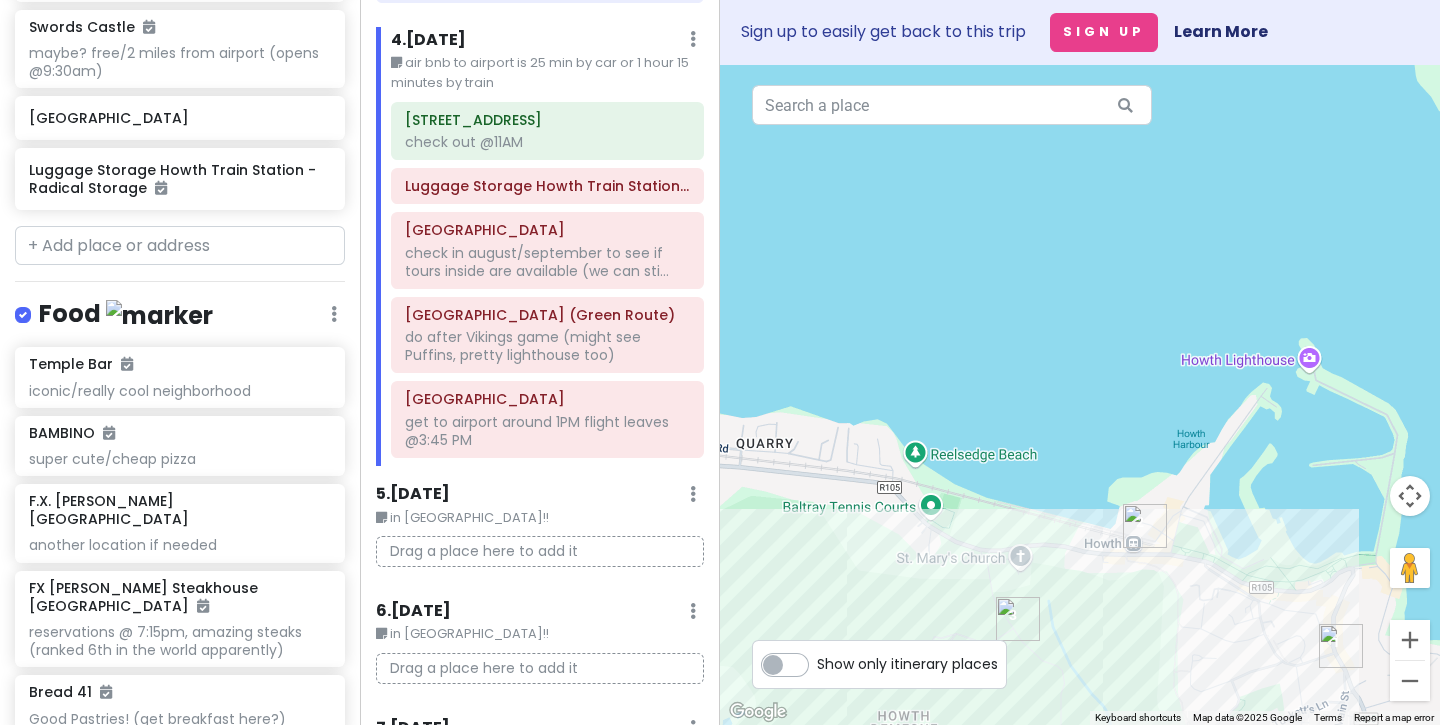 click on "in Italy!!" at bounding box center [540, 518] 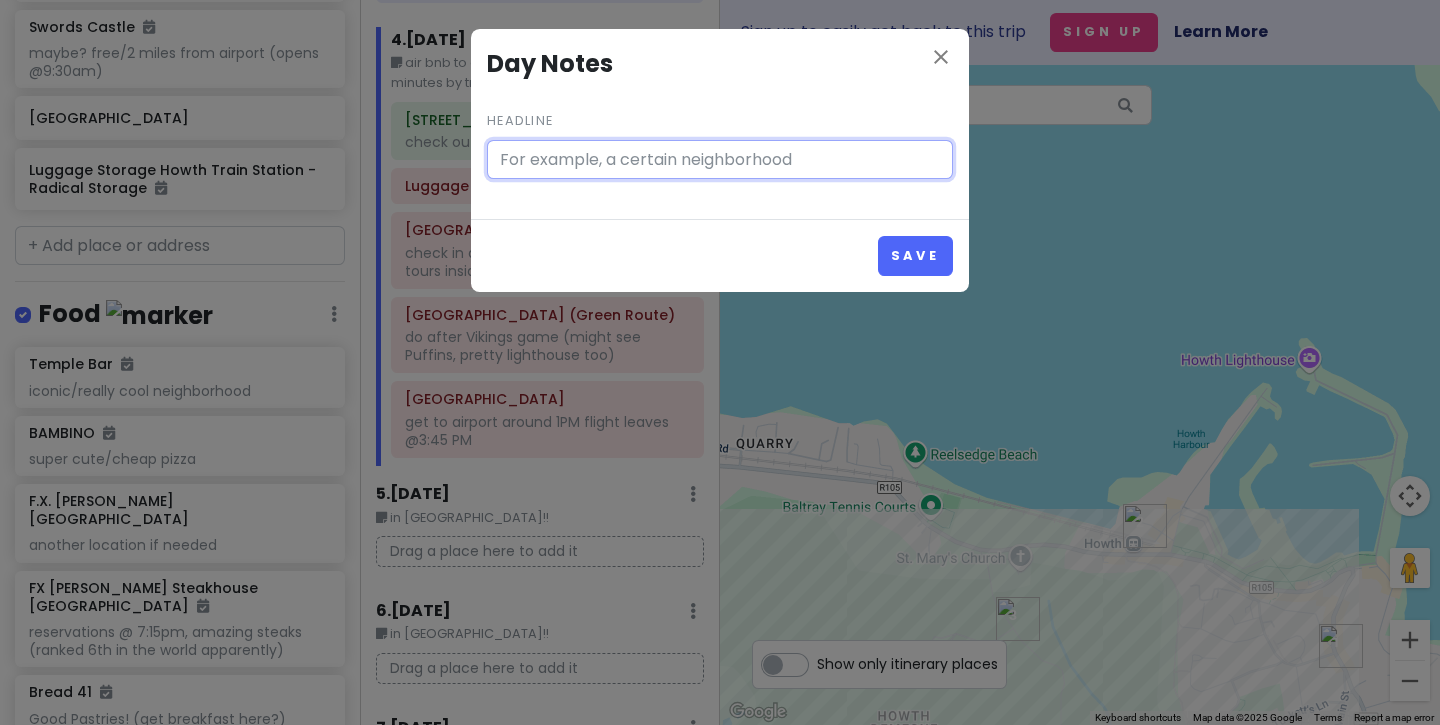 type on "in Italy!!" 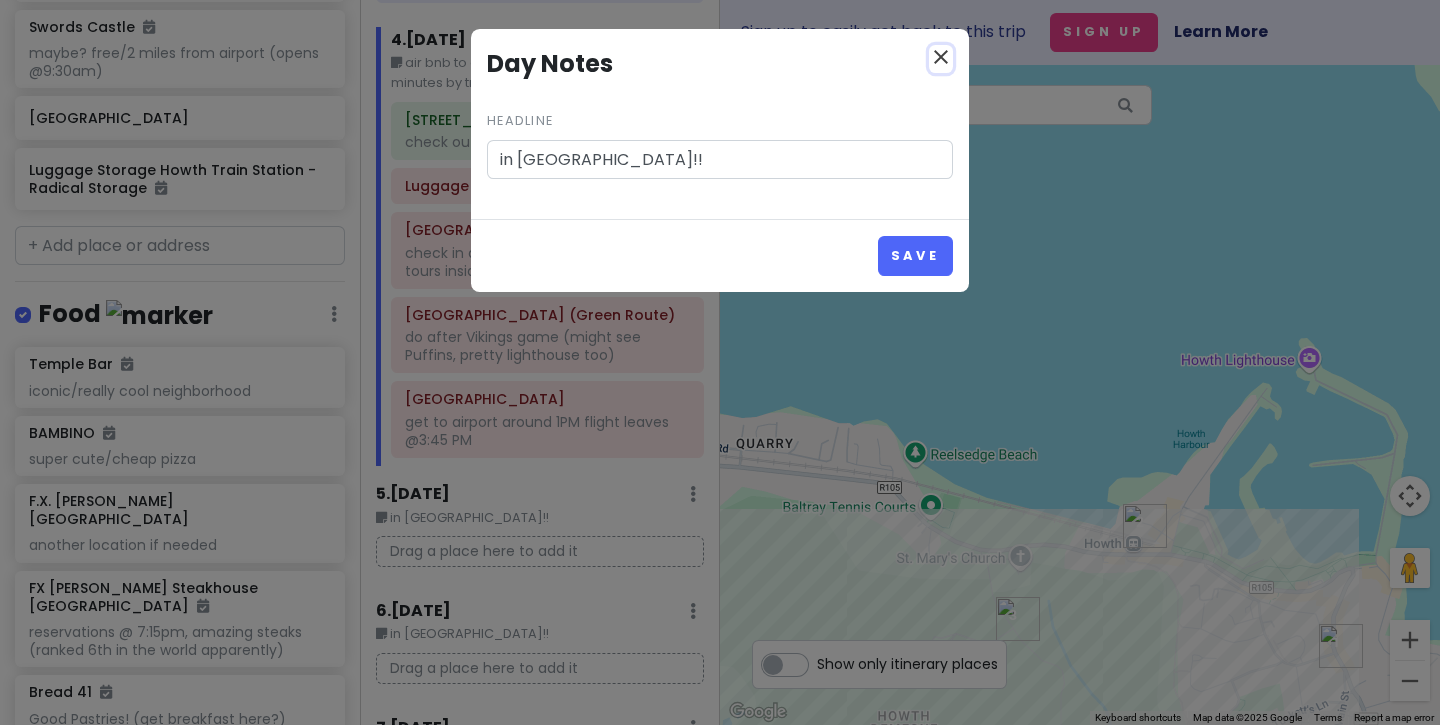 click on "close" at bounding box center (941, 57) 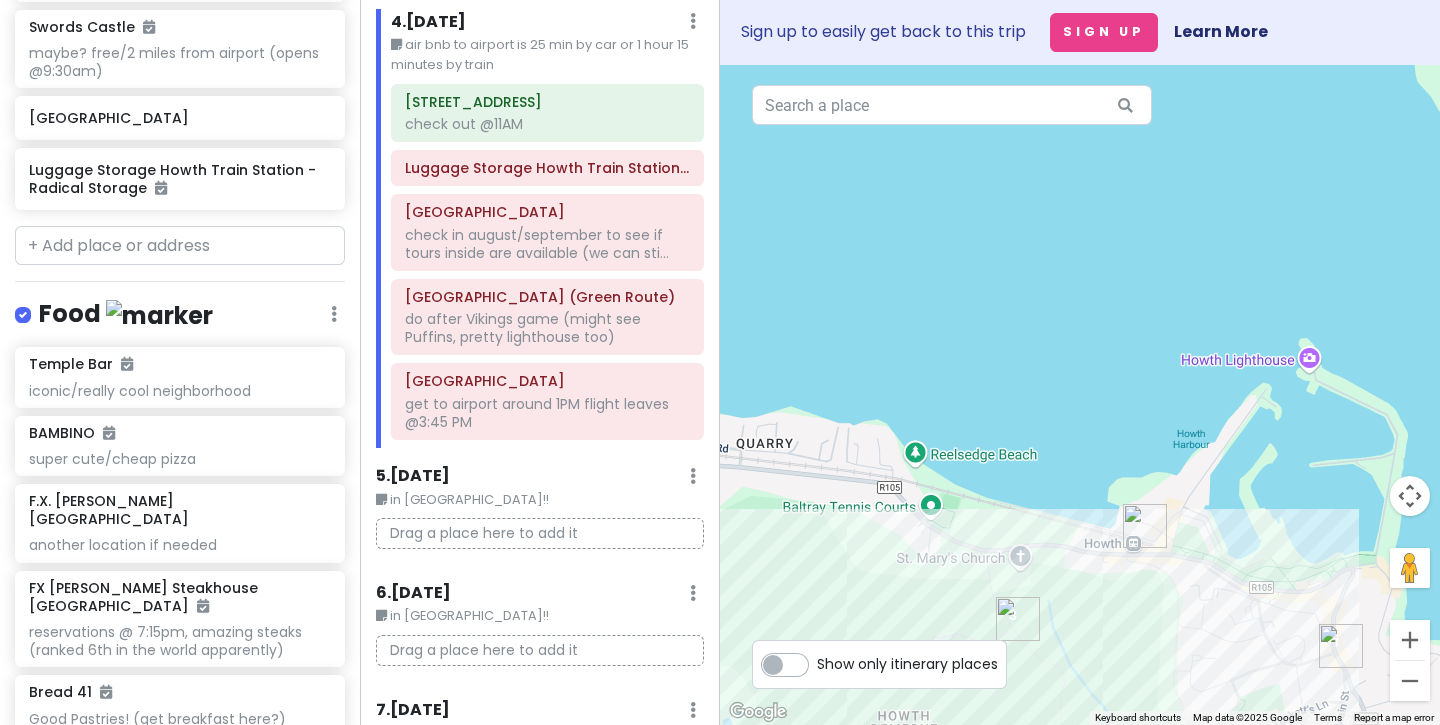 scroll, scrollTop: 1409, scrollLeft: 0, axis: vertical 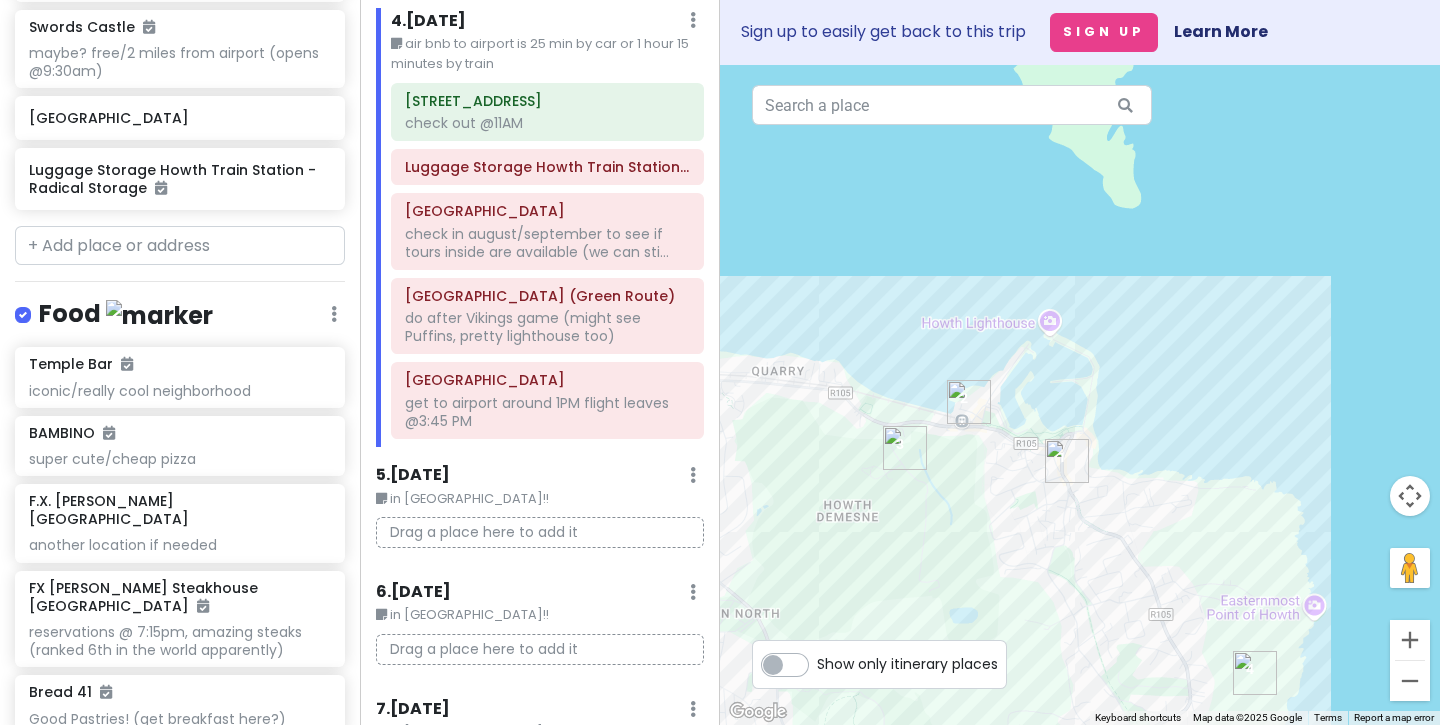 drag, startPoint x: 1145, startPoint y: 463, endPoint x: 1096, endPoint y: 394, distance: 84.6286 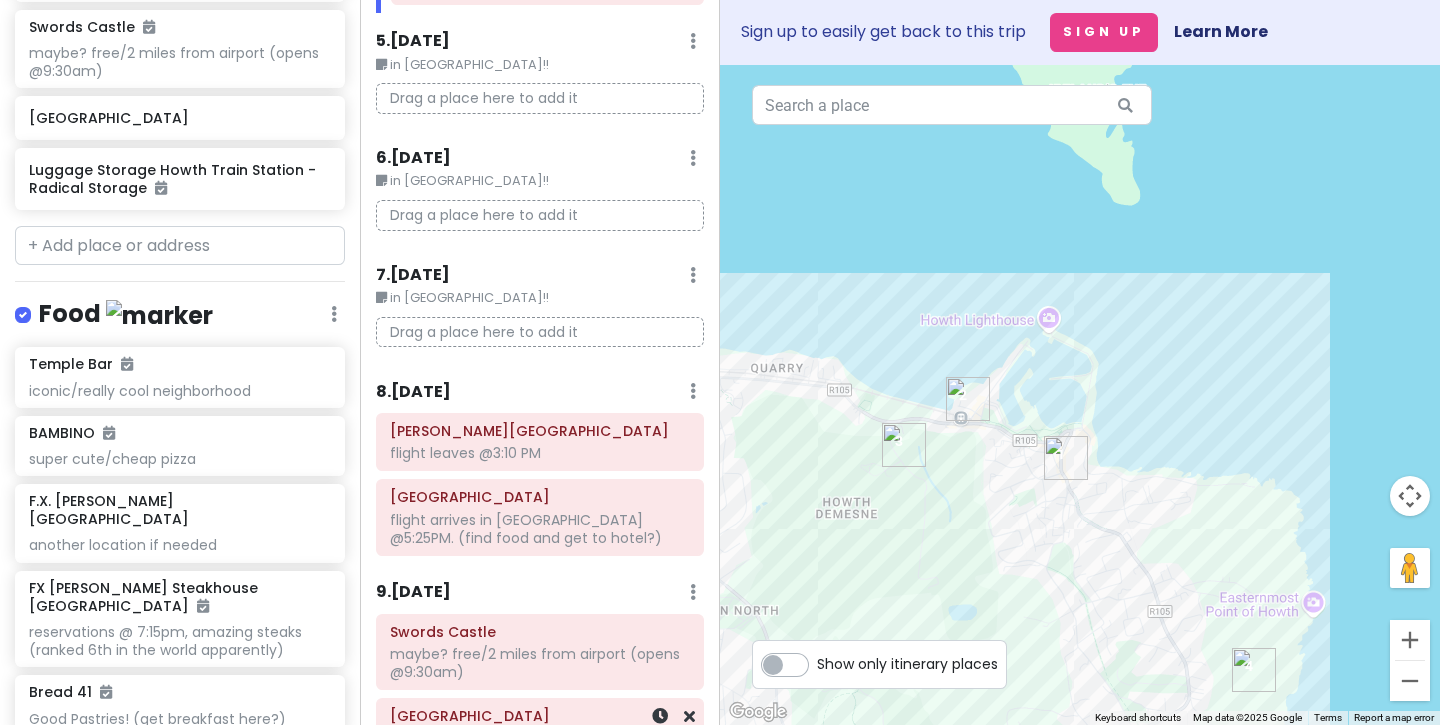 scroll, scrollTop: 2051, scrollLeft: 0, axis: vertical 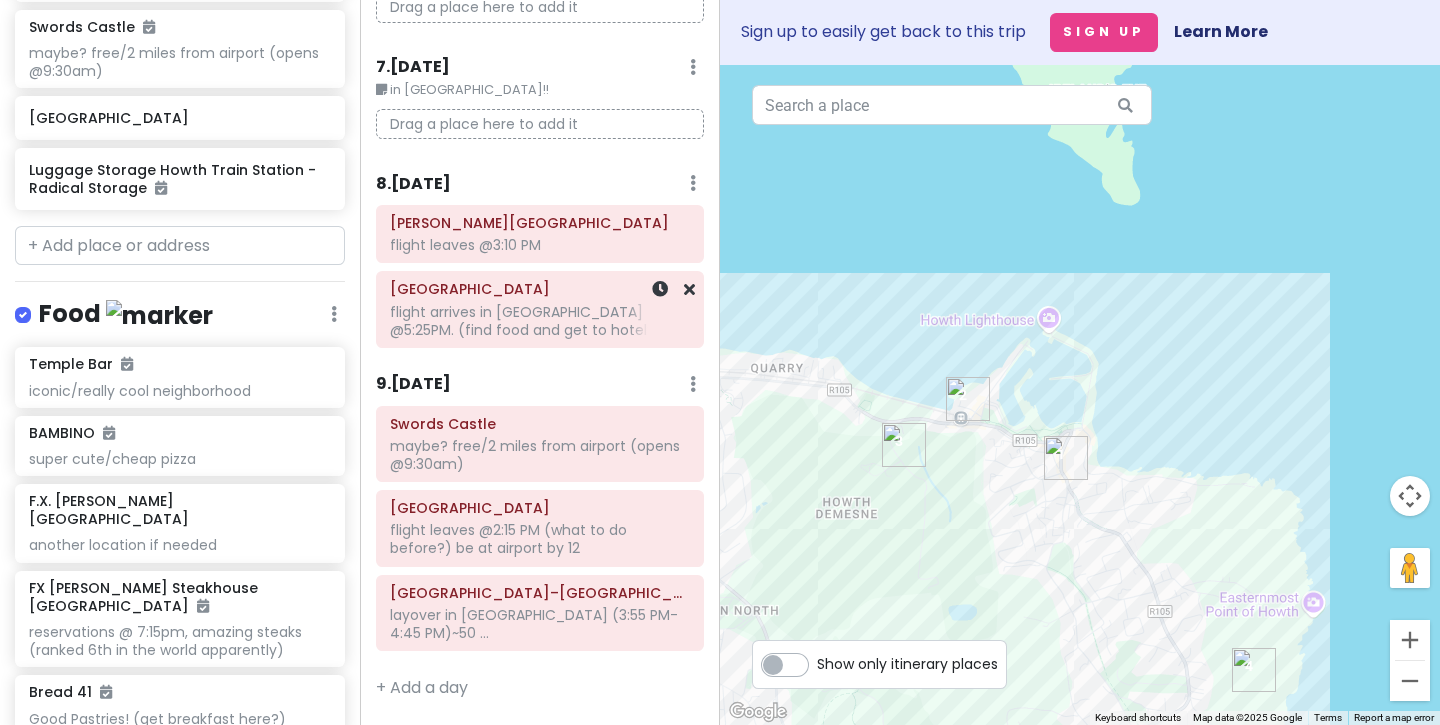 click on "Dublin Airport flight arrives in Dublin @5:25PM.
(find food and get to hotel?)" at bounding box center (540, 310) 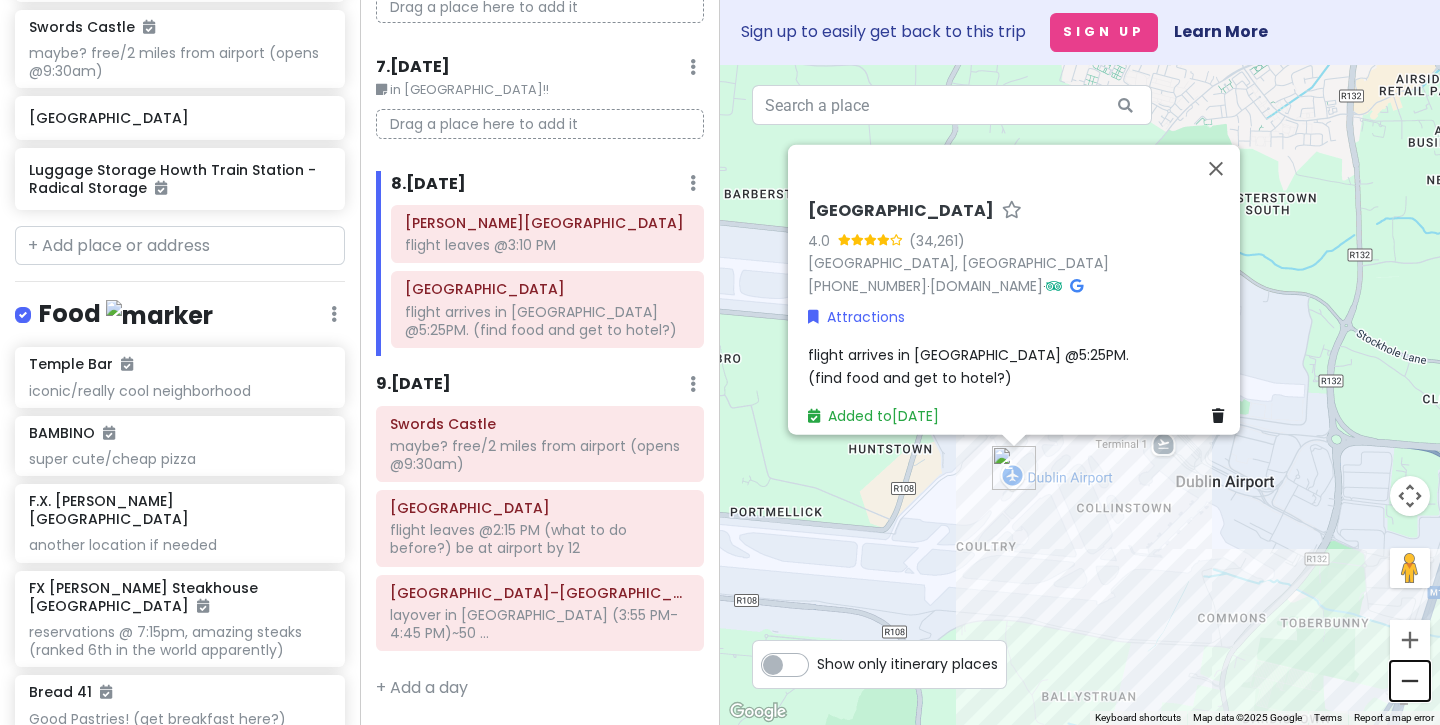 click at bounding box center (1410, 681) 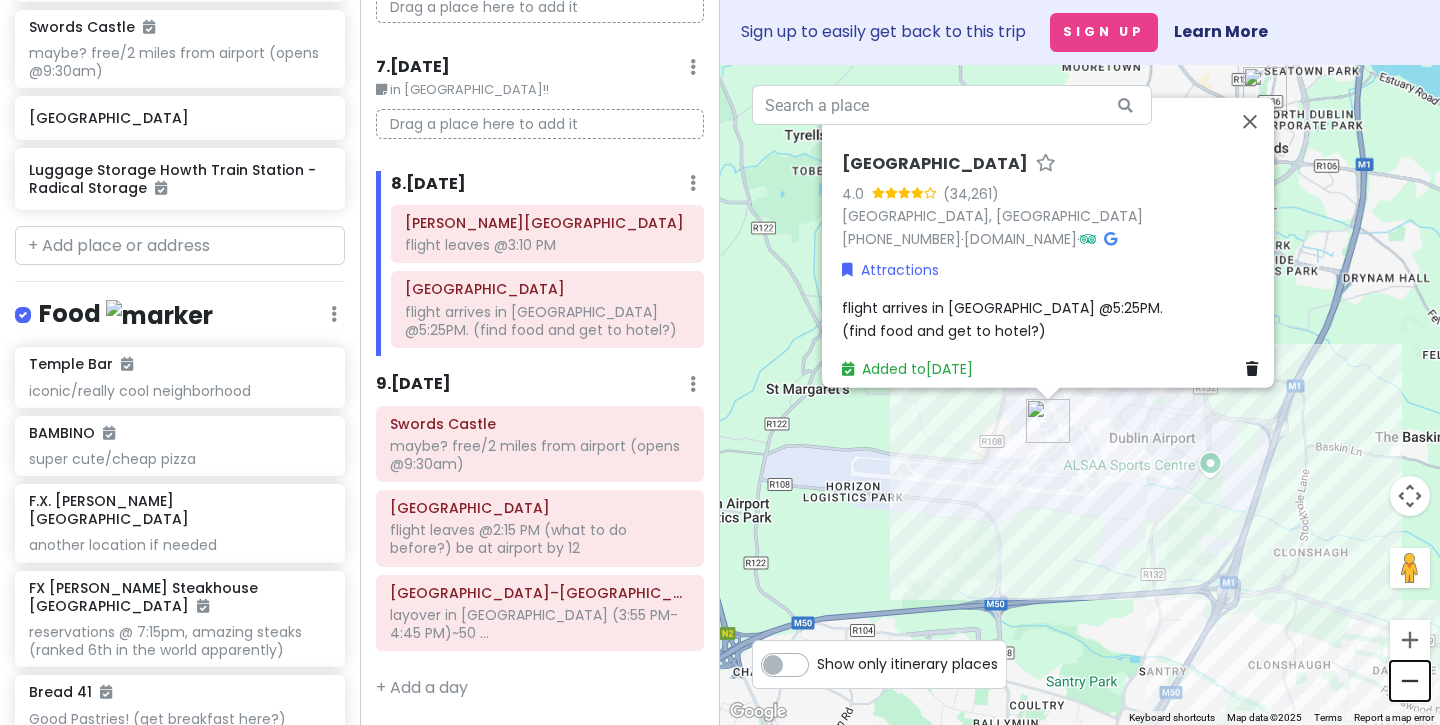 click at bounding box center [1410, 681] 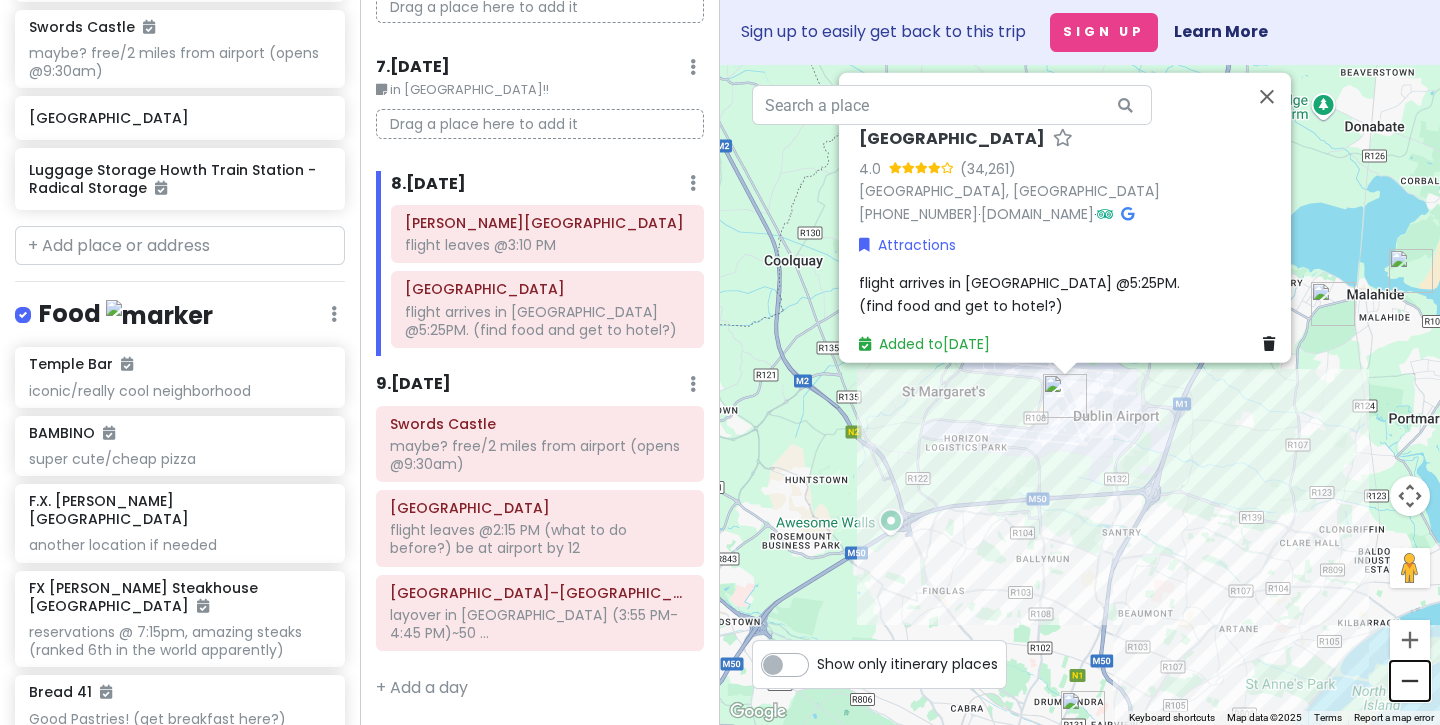 click at bounding box center [1410, 681] 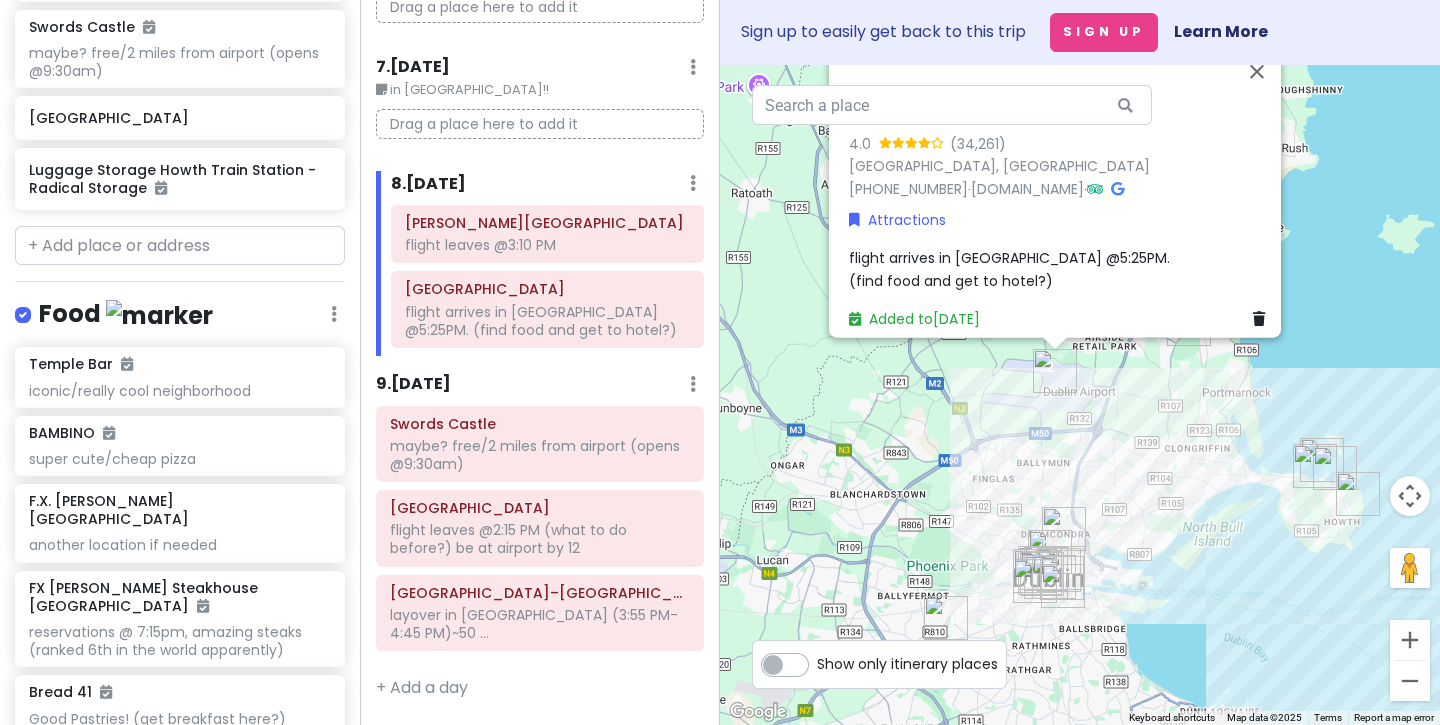 drag, startPoint x: 1251, startPoint y: 503, endPoint x: 1231, endPoint y: 489, distance: 24.41311 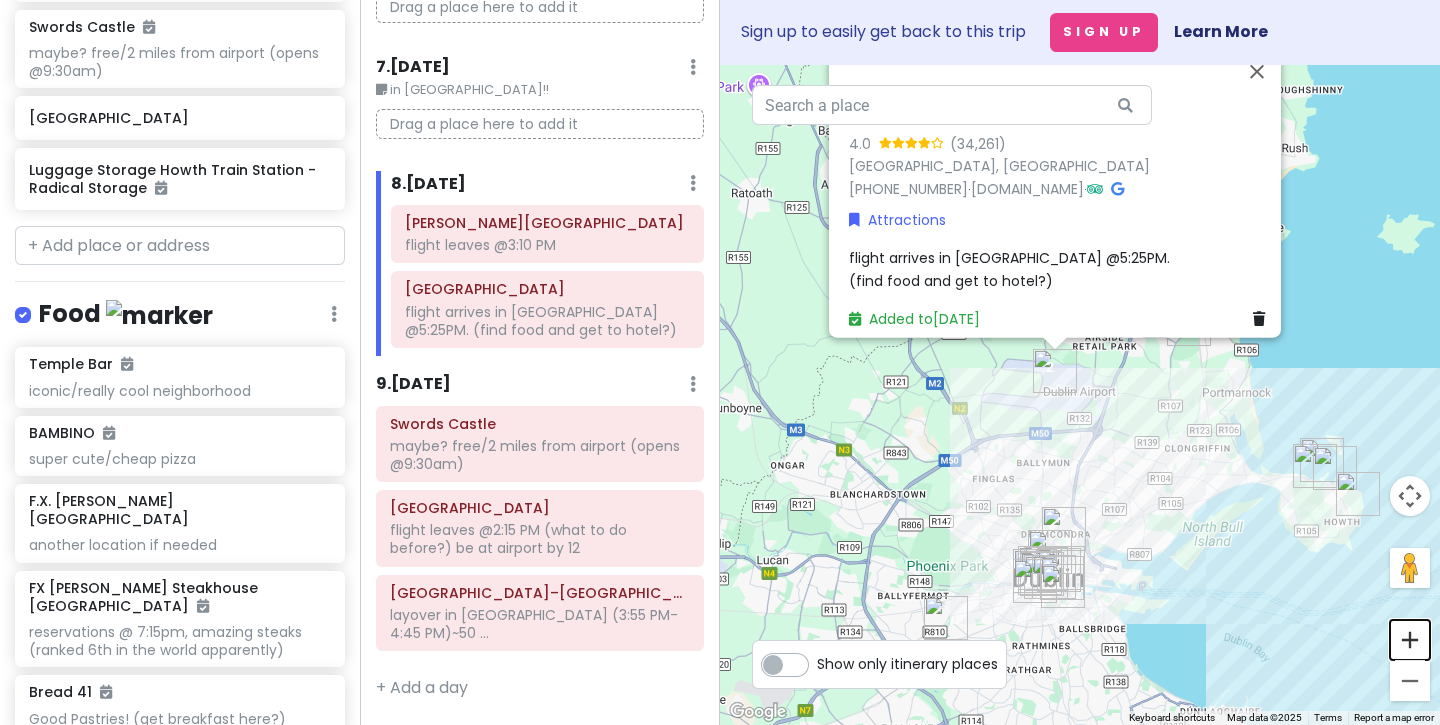 click at bounding box center [1410, 640] 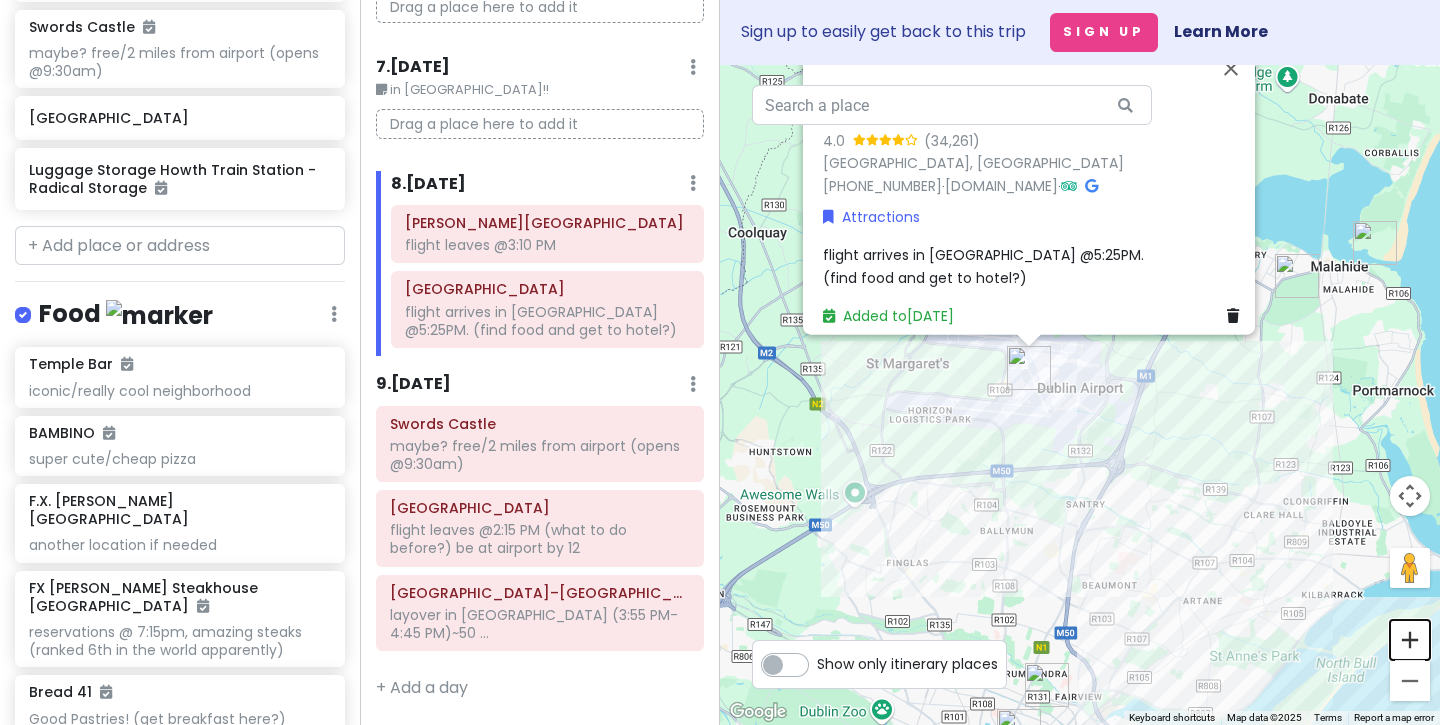 click at bounding box center [1410, 640] 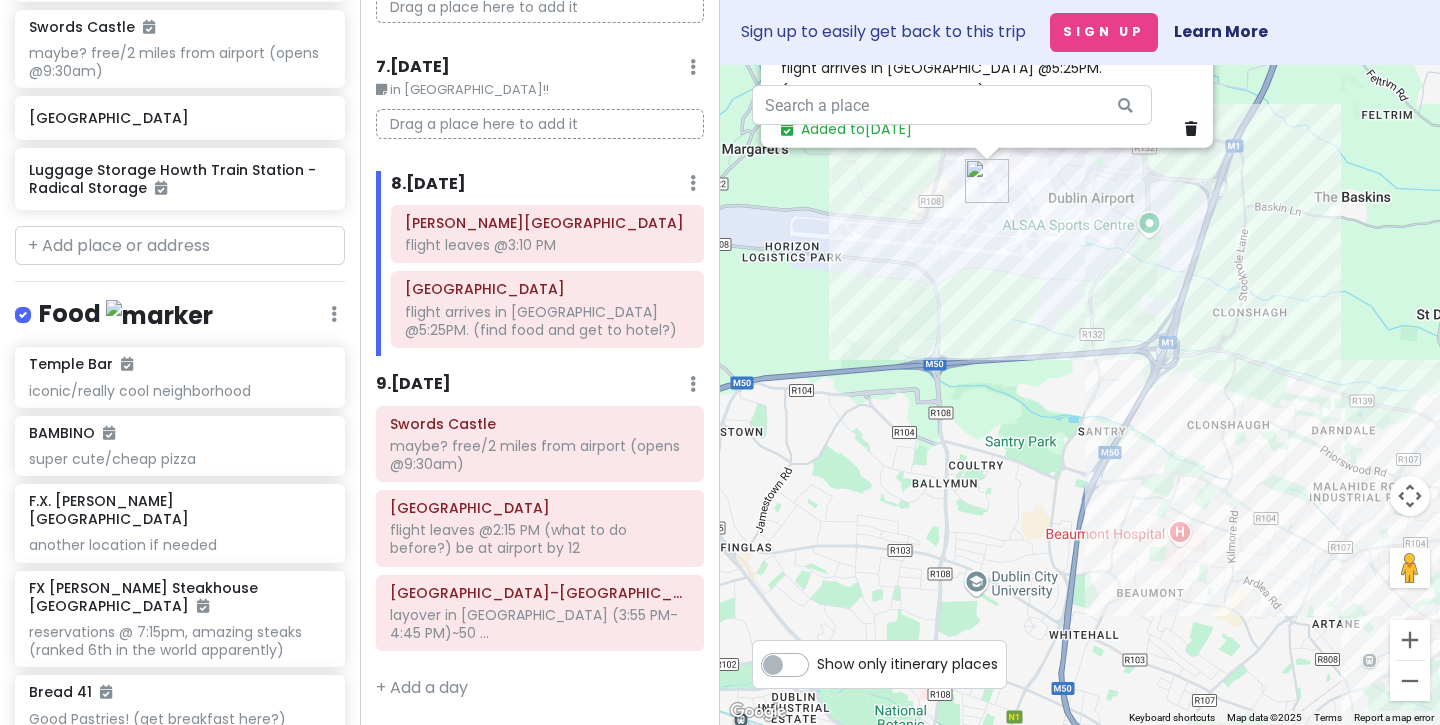 drag, startPoint x: 1219, startPoint y: 498, endPoint x: 1229, endPoint y: 307, distance: 191.2616 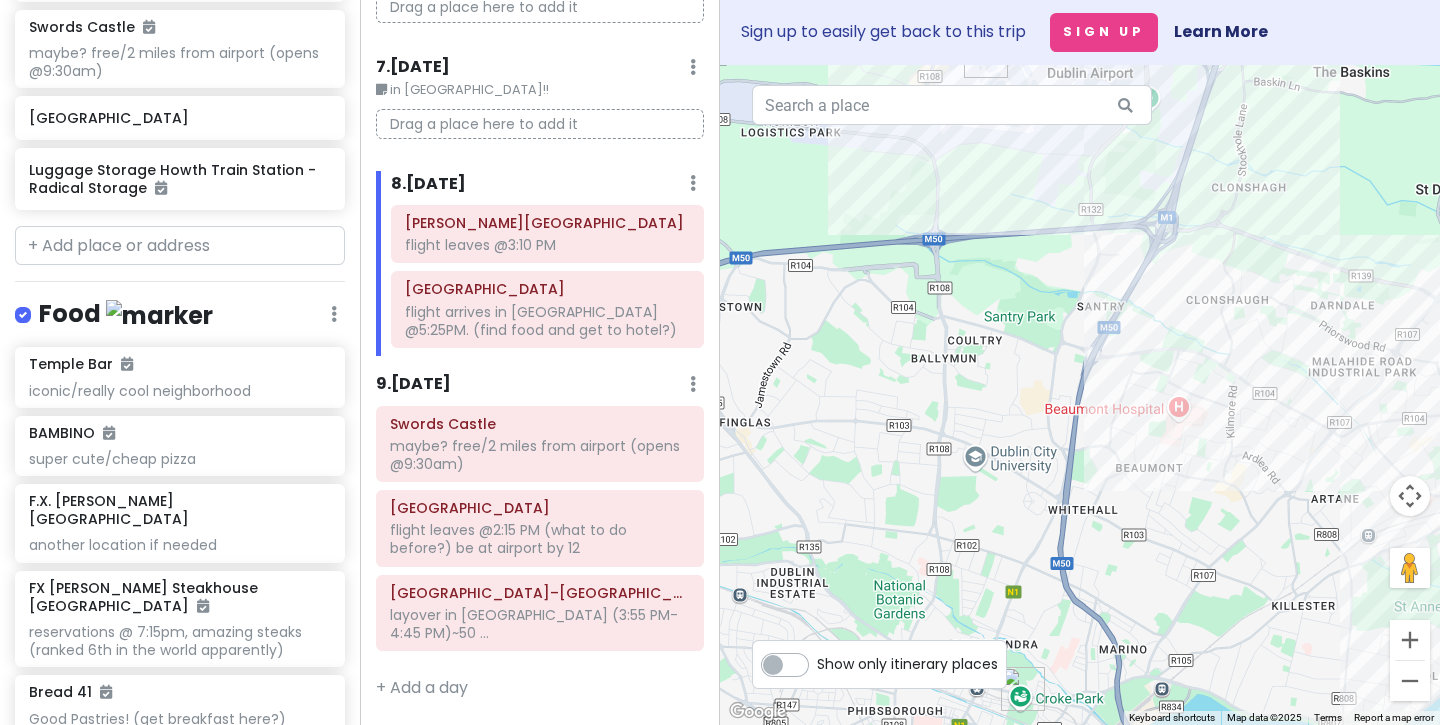 drag, startPoint x: 1191, startPoint y: 532, endPoint x: 1189, endPoint y: 397, distance: 135.01482 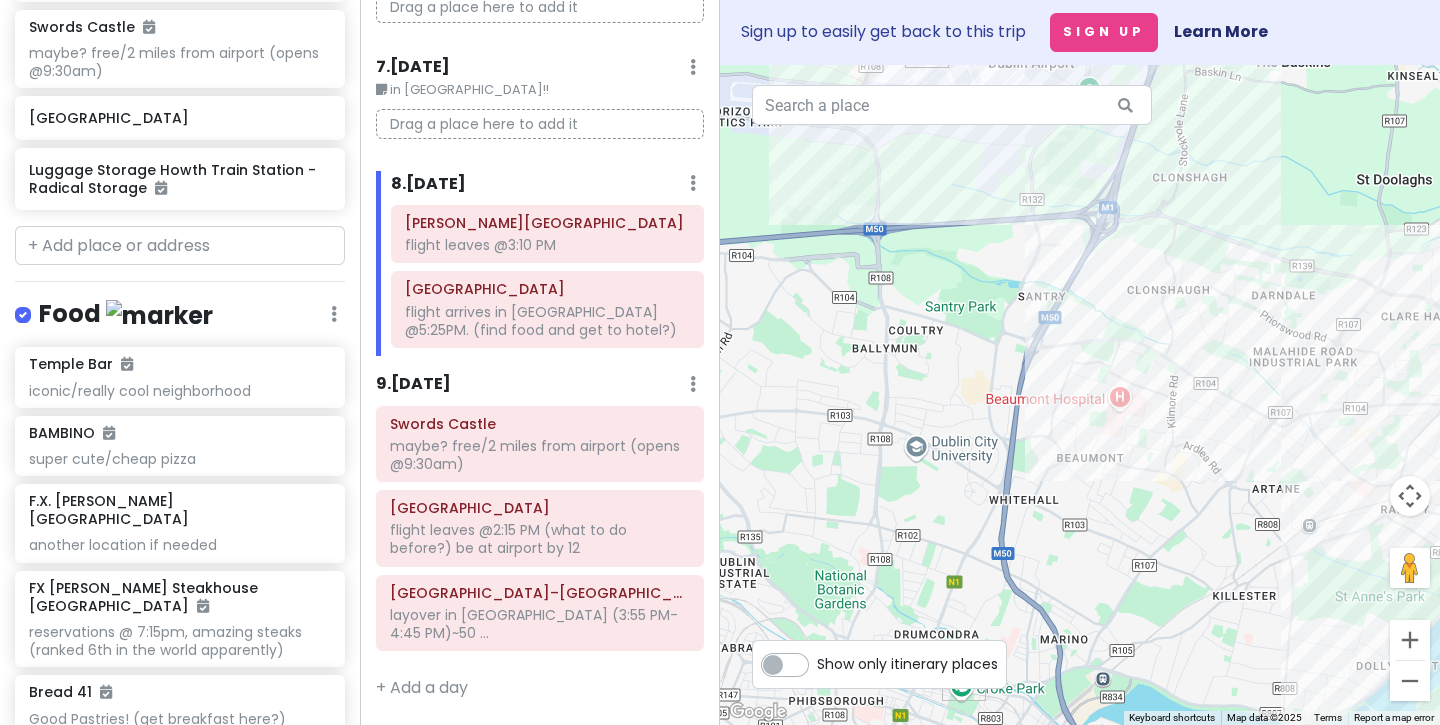 drag, startPoint x: 1189, startPoint y: 397, endPoint x: 1131, endPoint y: 394, distance: 58.077534 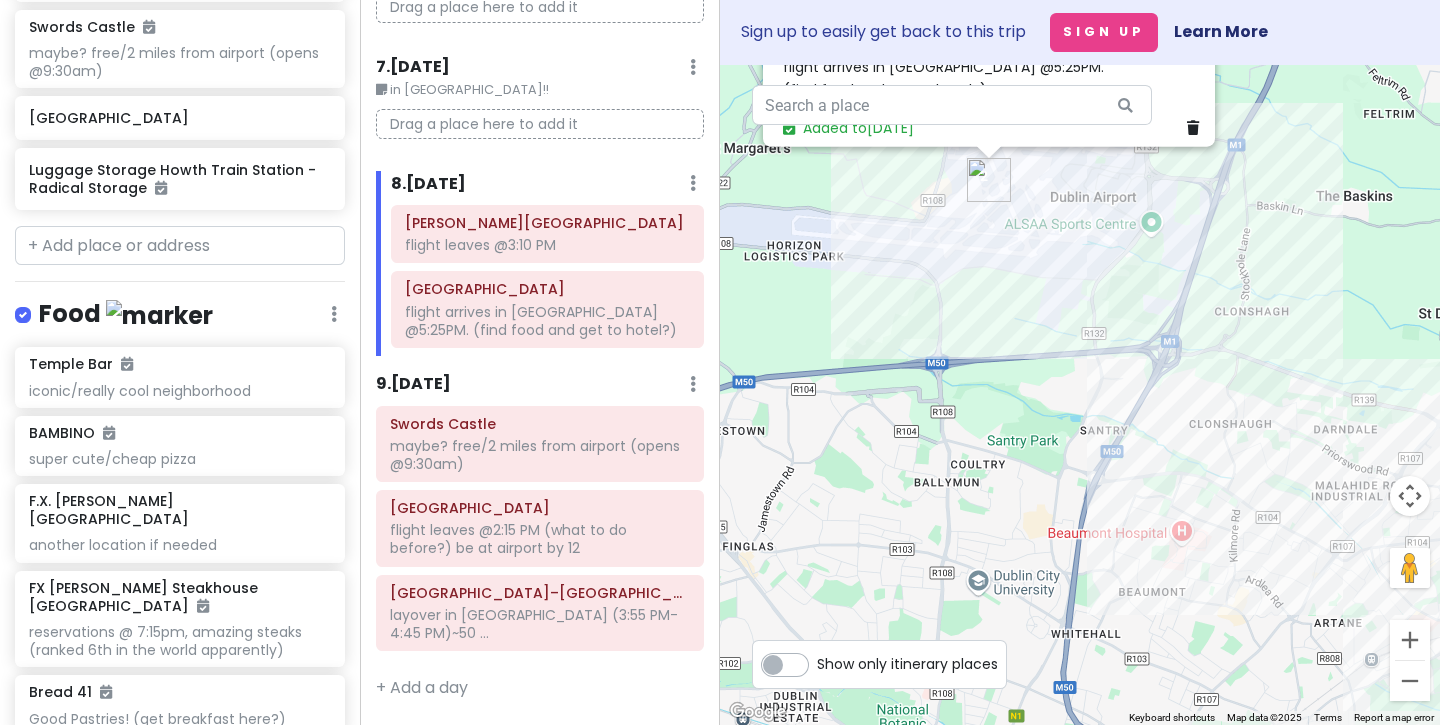 drag, startPoint x: 1131, startPoint y: 394, endPoint x: 1213, endPoint y: 585, distance: 207.85812 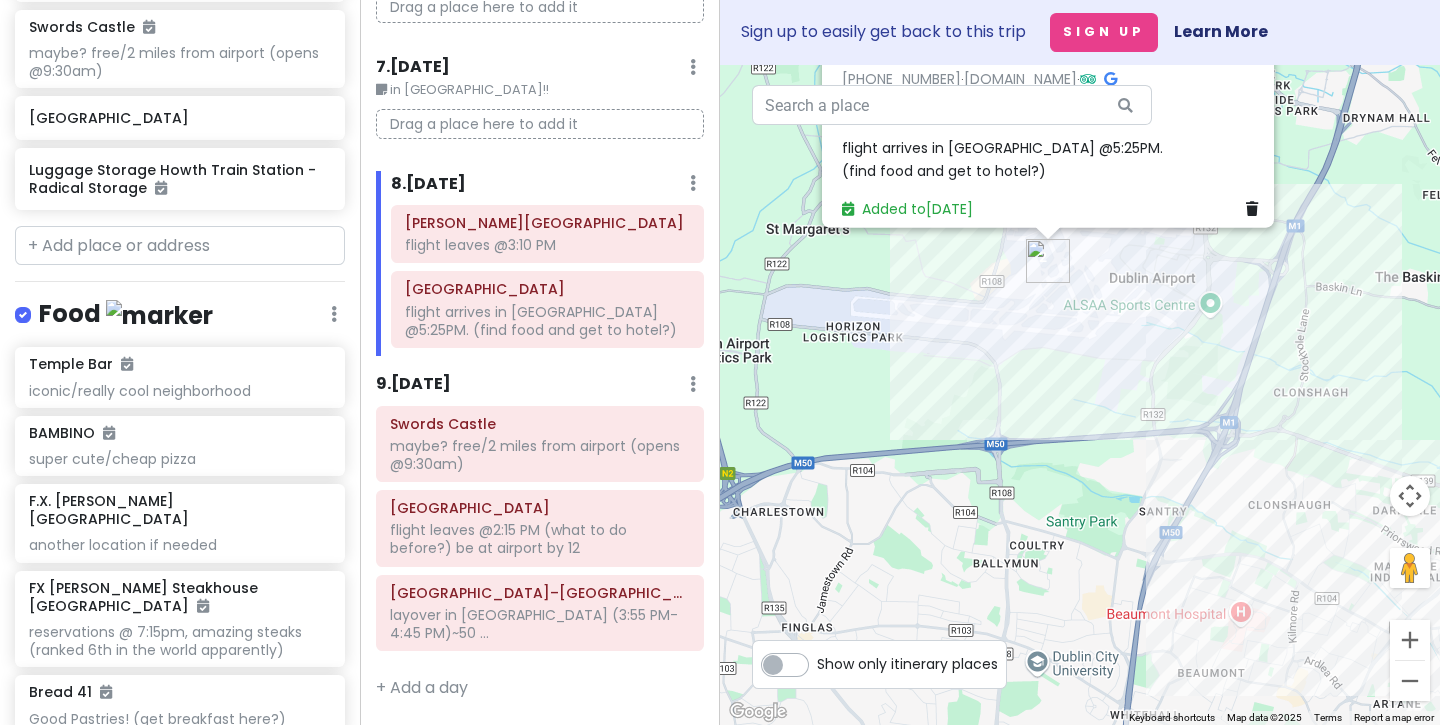 drag, startPoint x: 1273, startPoint y: 358, endPoint x: 1310, endPoint y: 385, distance: 45.80393 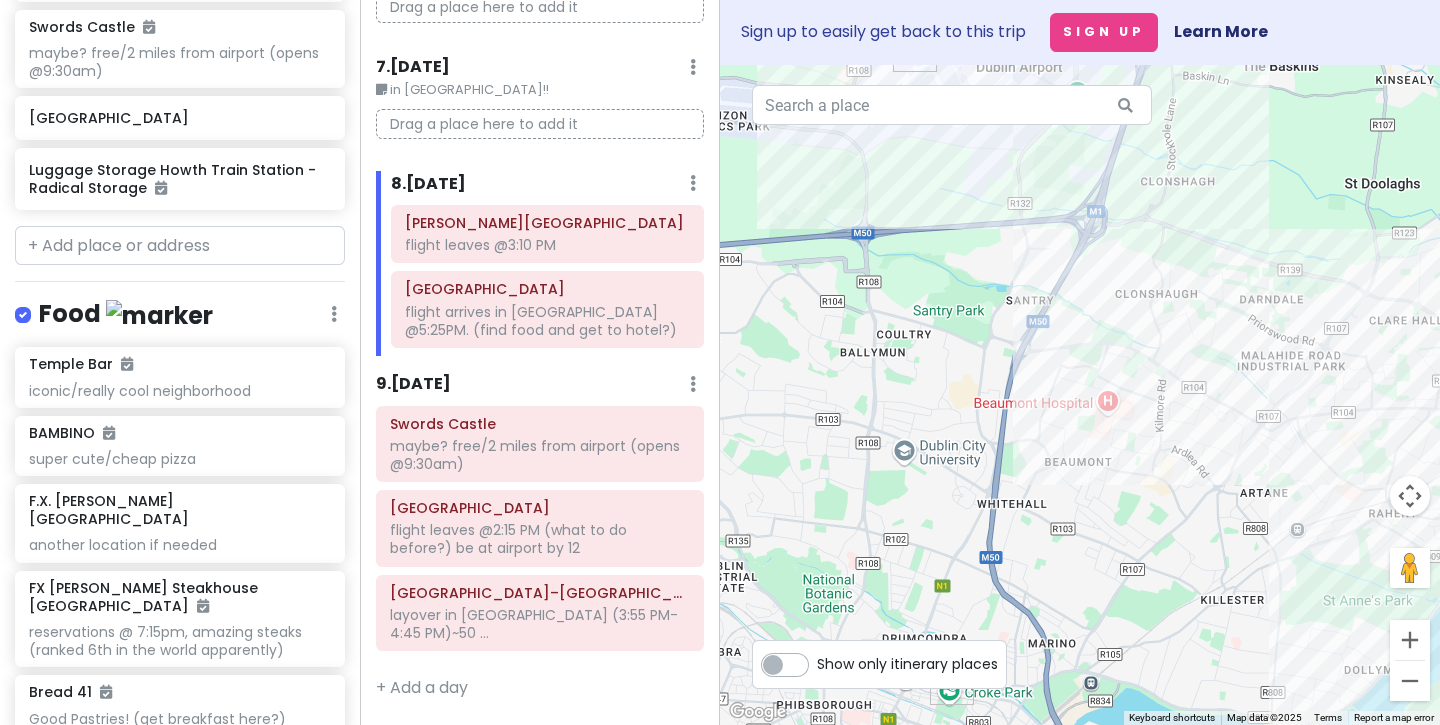 drag, startPoint x: 1025, startPoint y: 358, endPoint x: 894, endPoint y: 147, distance: 248.35861 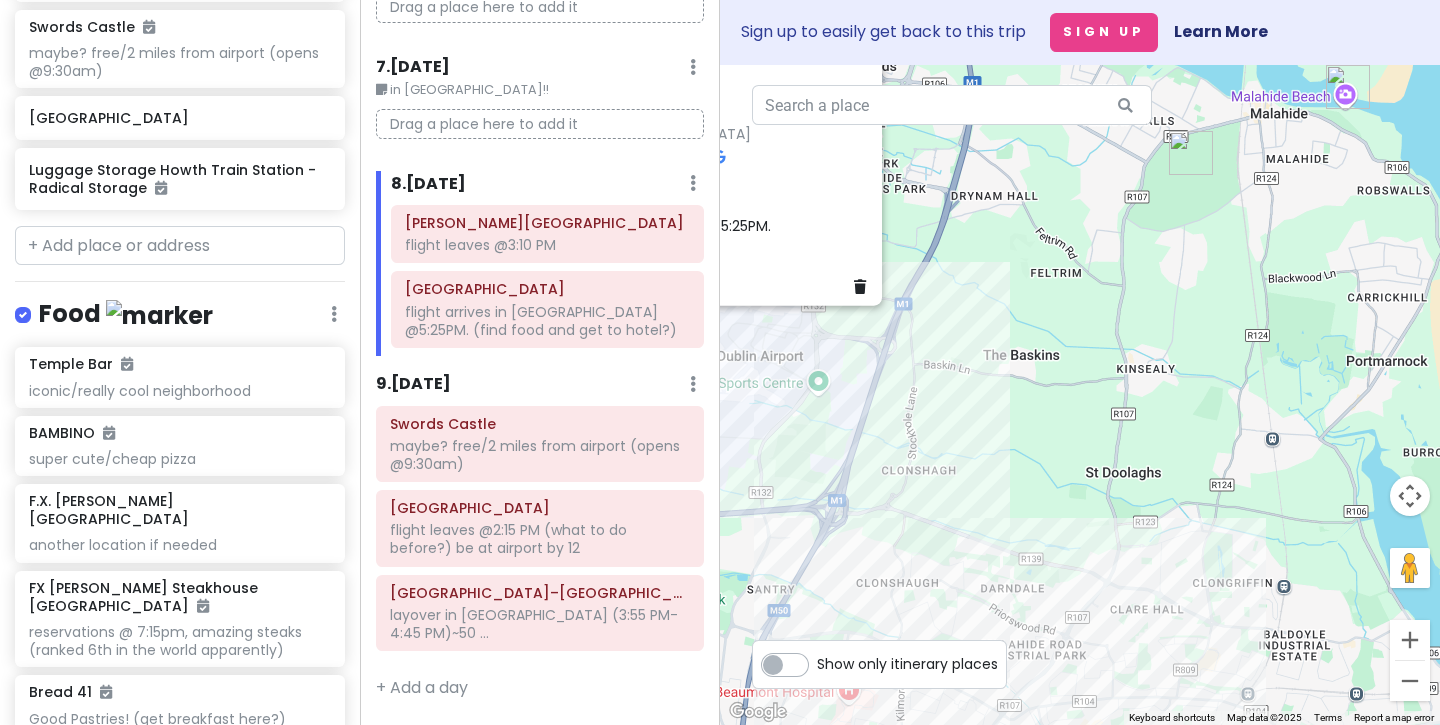 drag, startPoint x: 1241, startPoint y: 222, endPoint x: 1028, endPoint y: 544, distance: 386.07382 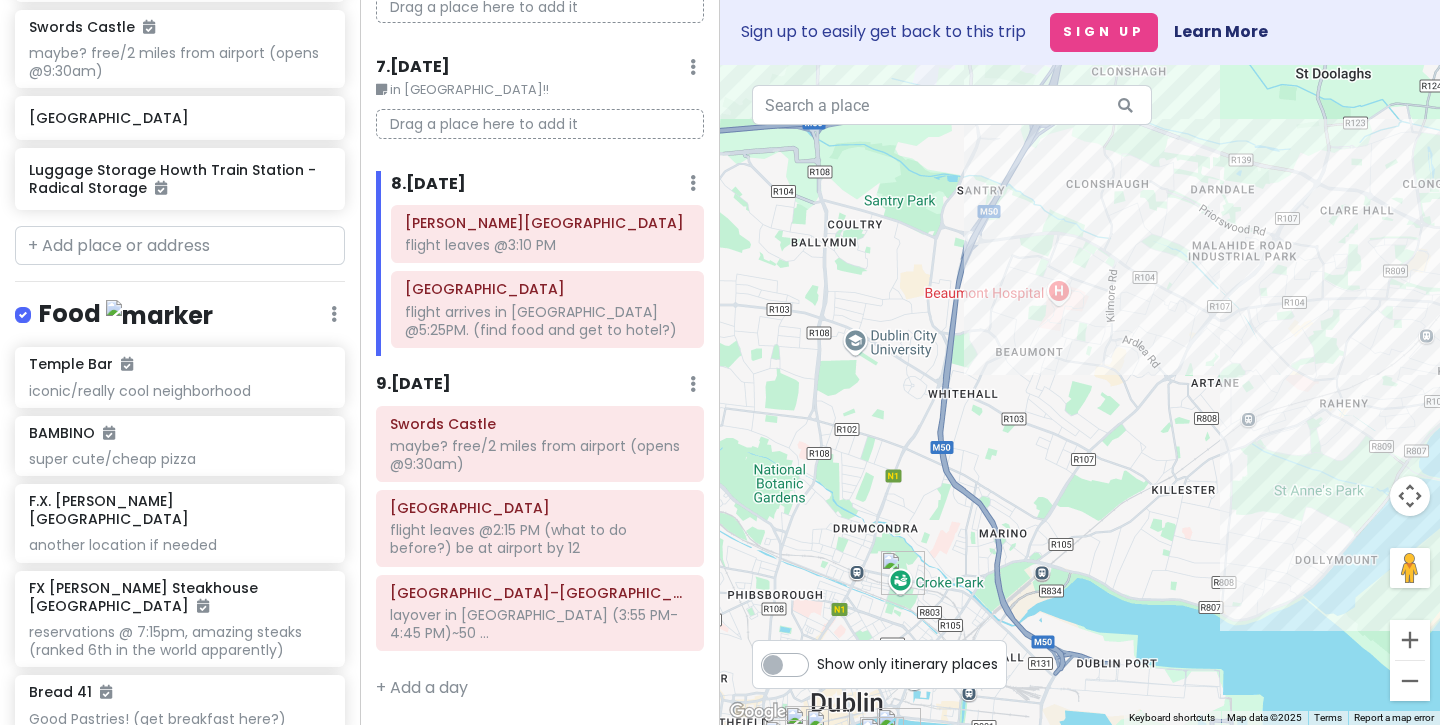 drag, startPoint x: 1028, startPoint y: 543, endPoint x: 1238, endPoint y: 136, distance: 457.9836 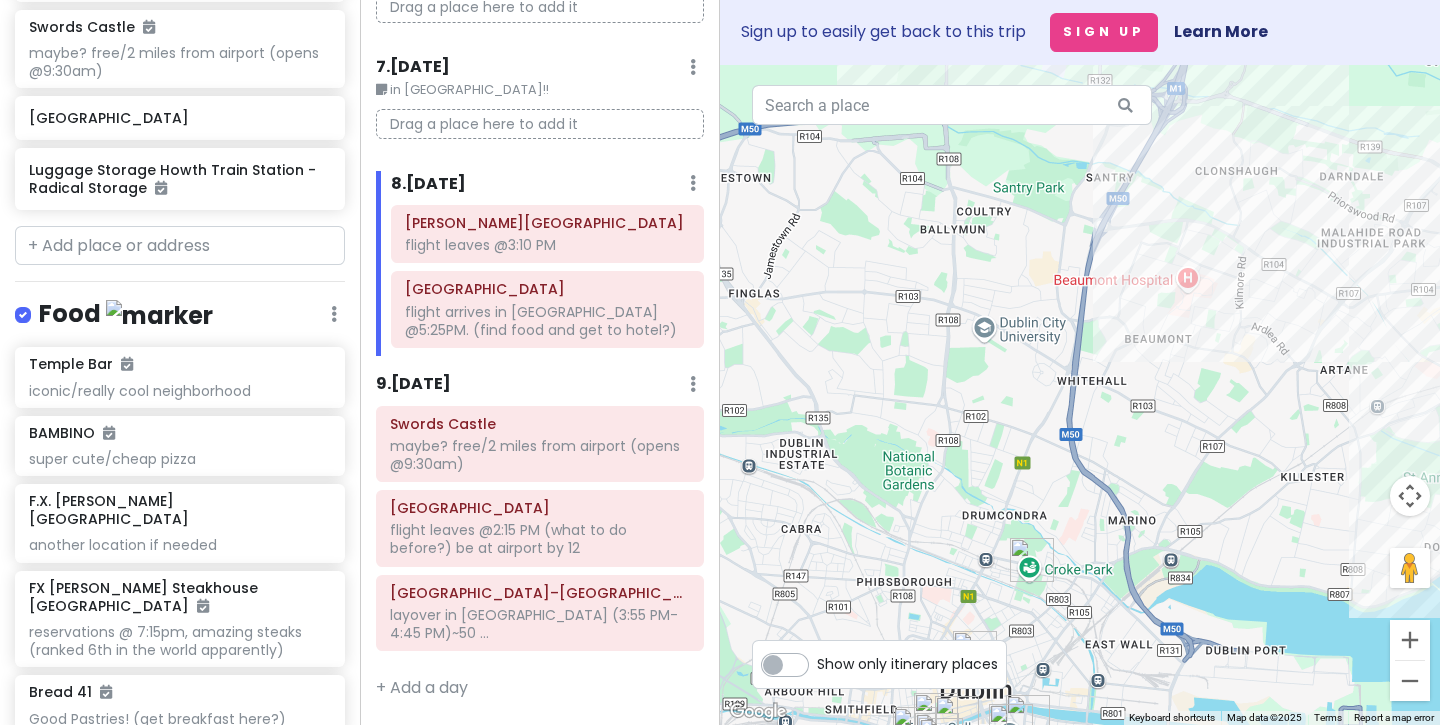 drag, startPoint x: 1073, startPoint y: 328, endPoint x: 1206, endPoint y: 334, distance: 133.13527 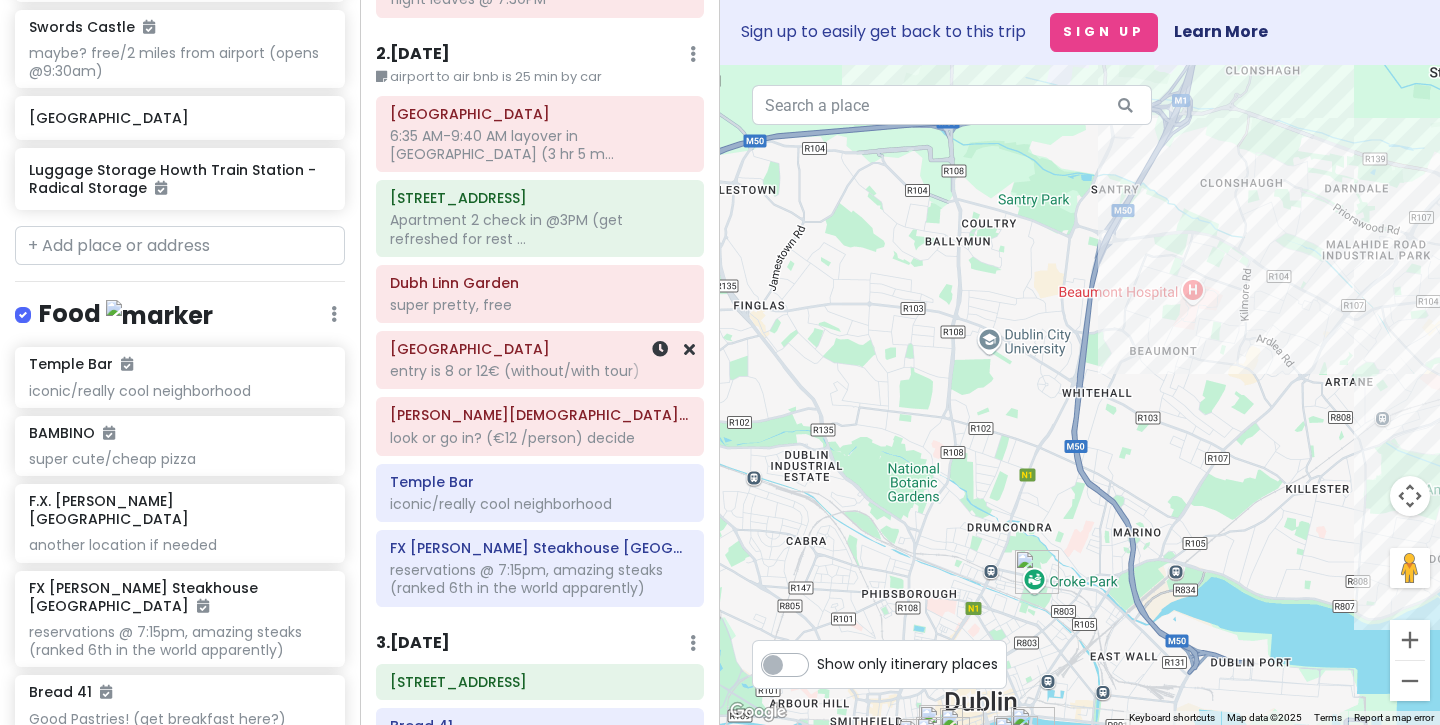 scroll, scrollTop: 0, scrollLeft: 0, axis: both 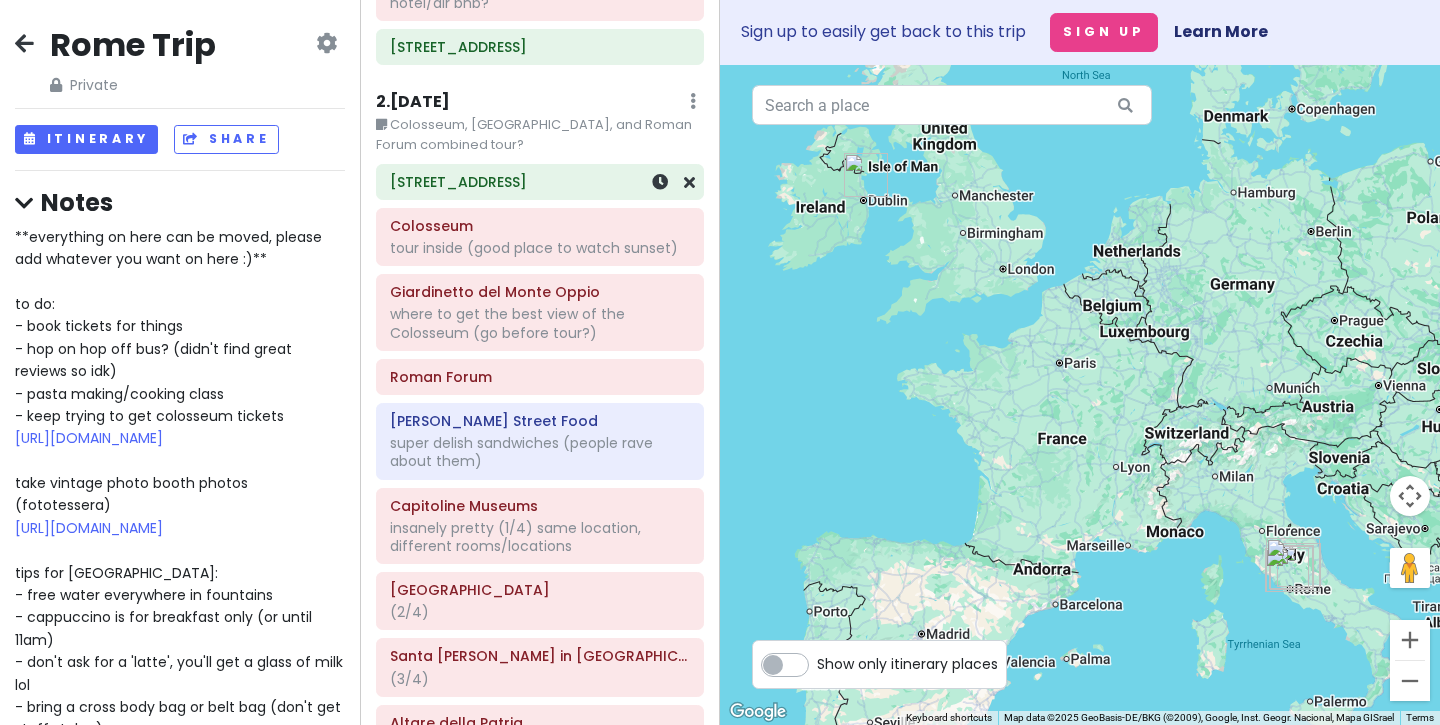 click on "[STREET_ADDRESS]" at bounding box center (540, 182) 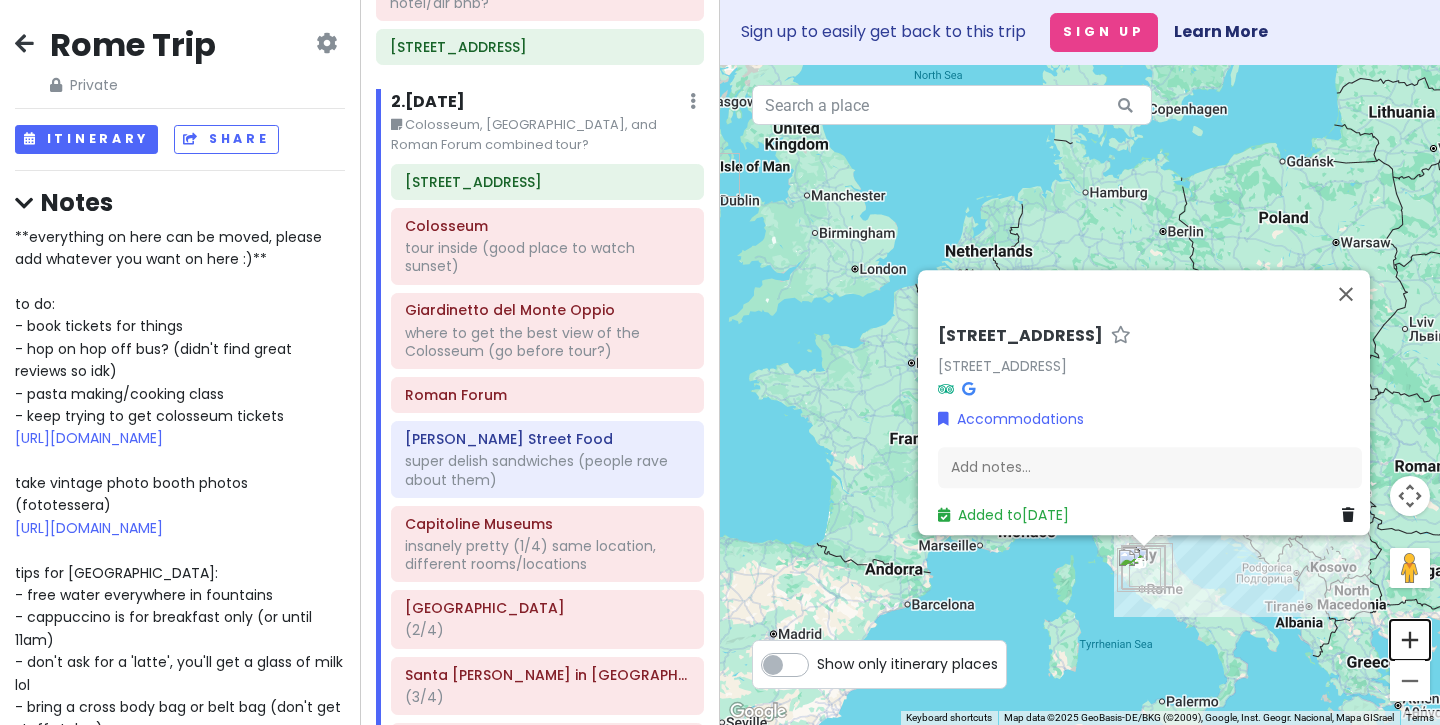 click at bounding box center [1410, 640] 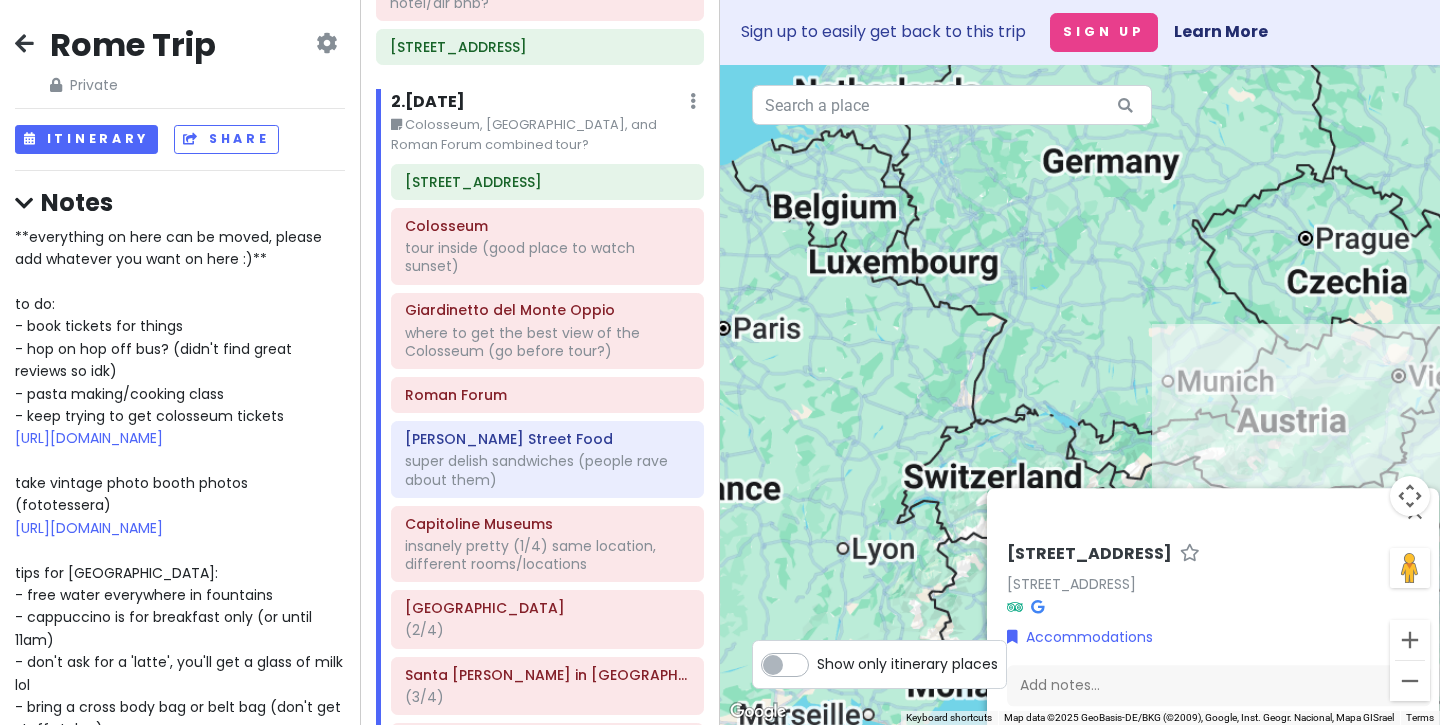 click at bounding box center (1410, 640) 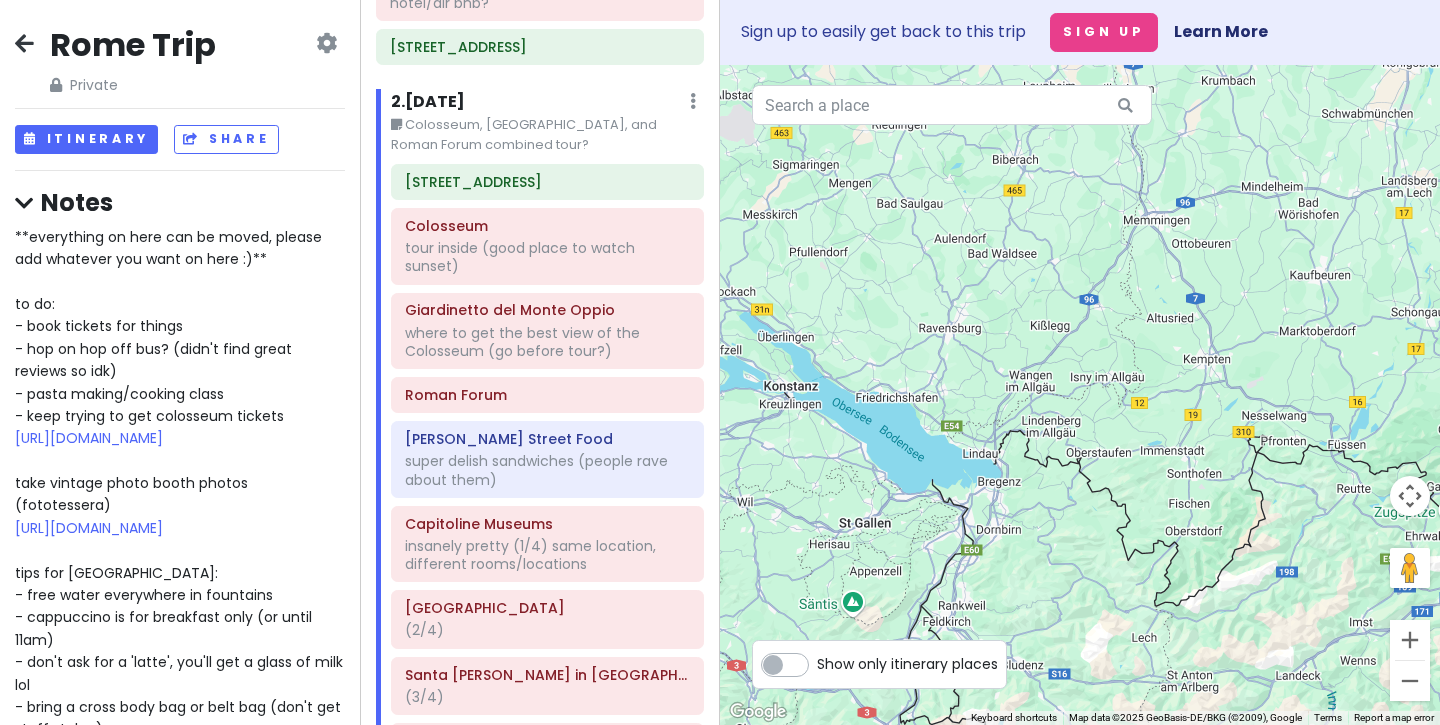 drag, startPoint x: 1228, startPoint y: 520, endPoint x: 971, endPoint y: 58, distance: 528.67096 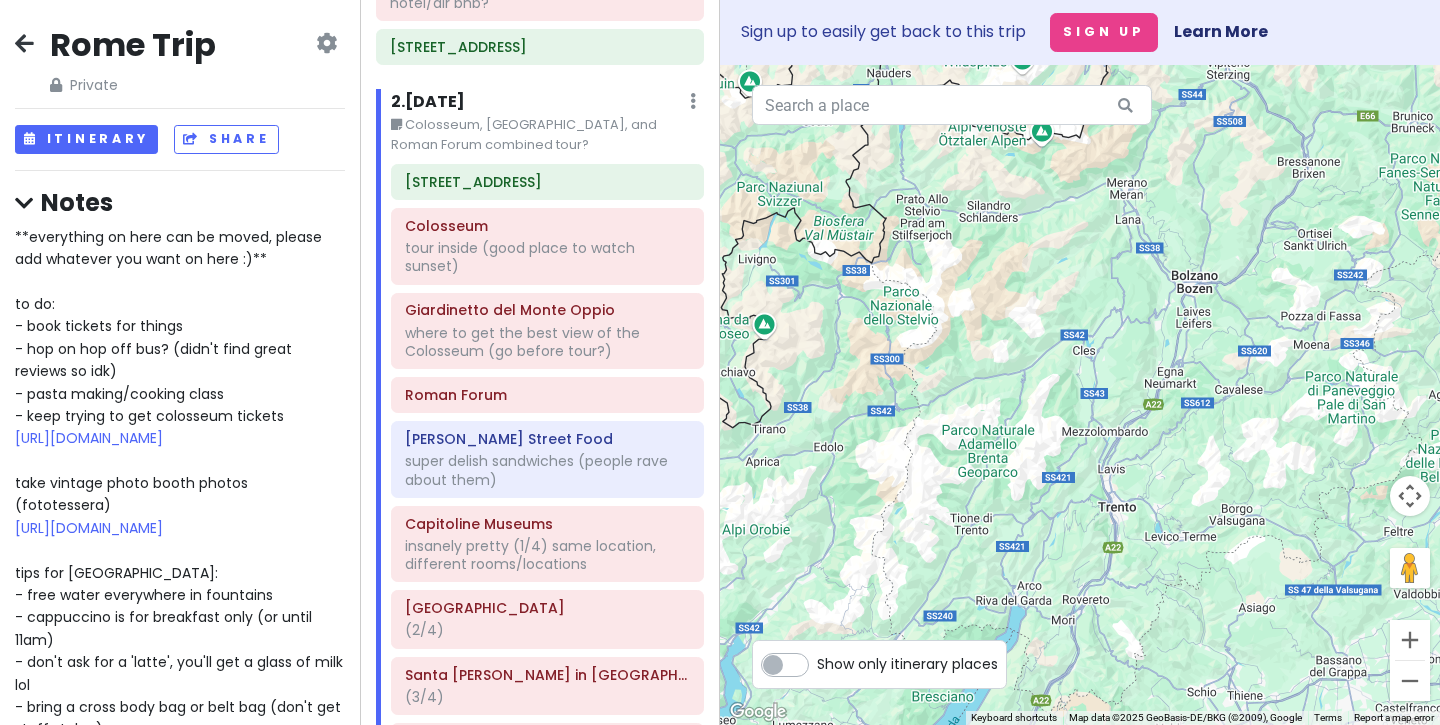 drag, startPoint x: 1083, startPoint y: 440, endPoint x: 1073, endPoint y: -67, distance: 507.0986 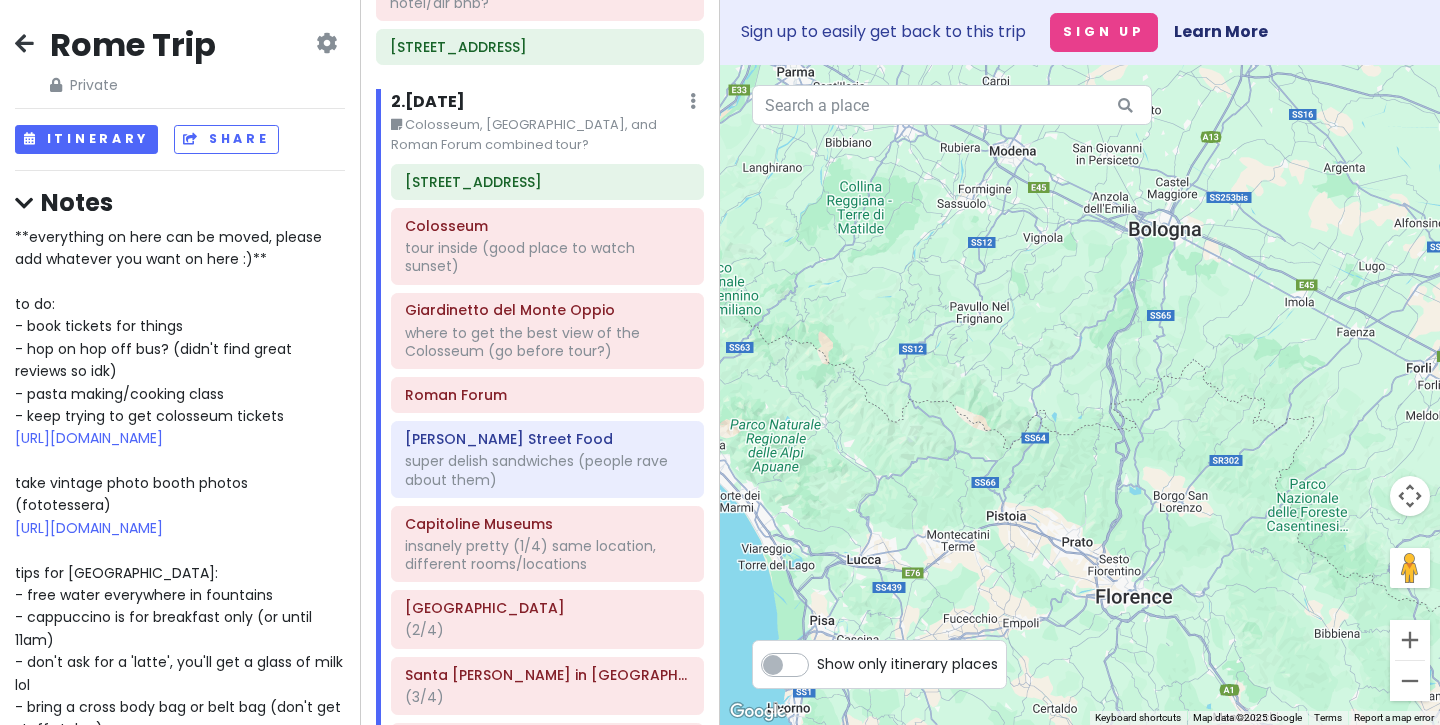 drag, startPoint x: 1224, startPoint y: 314, endPoint x: 1227, endPoint y: -42, distance: 356.01263 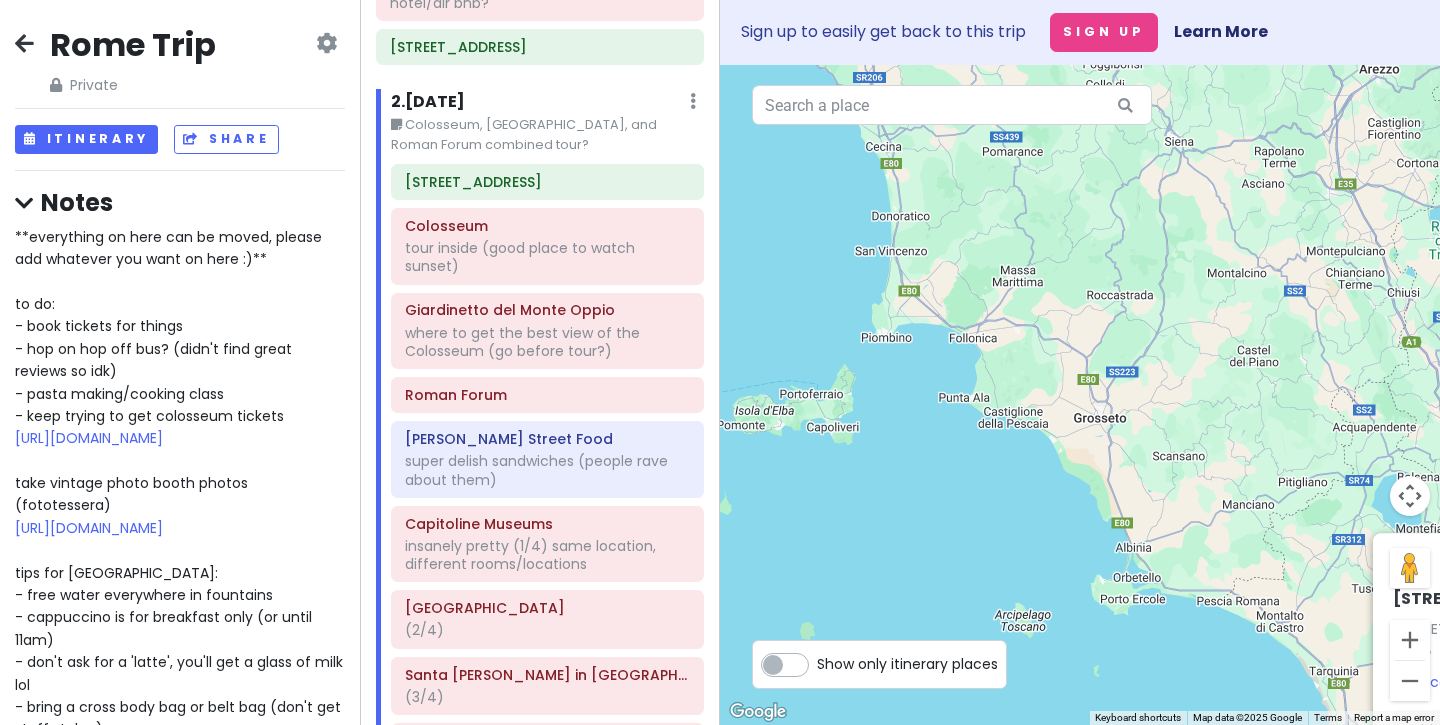 drag, startPoint x: 1341, startPoint y: 366, endPoint x: 1192, endPoint y: 193, distance: 228.31995 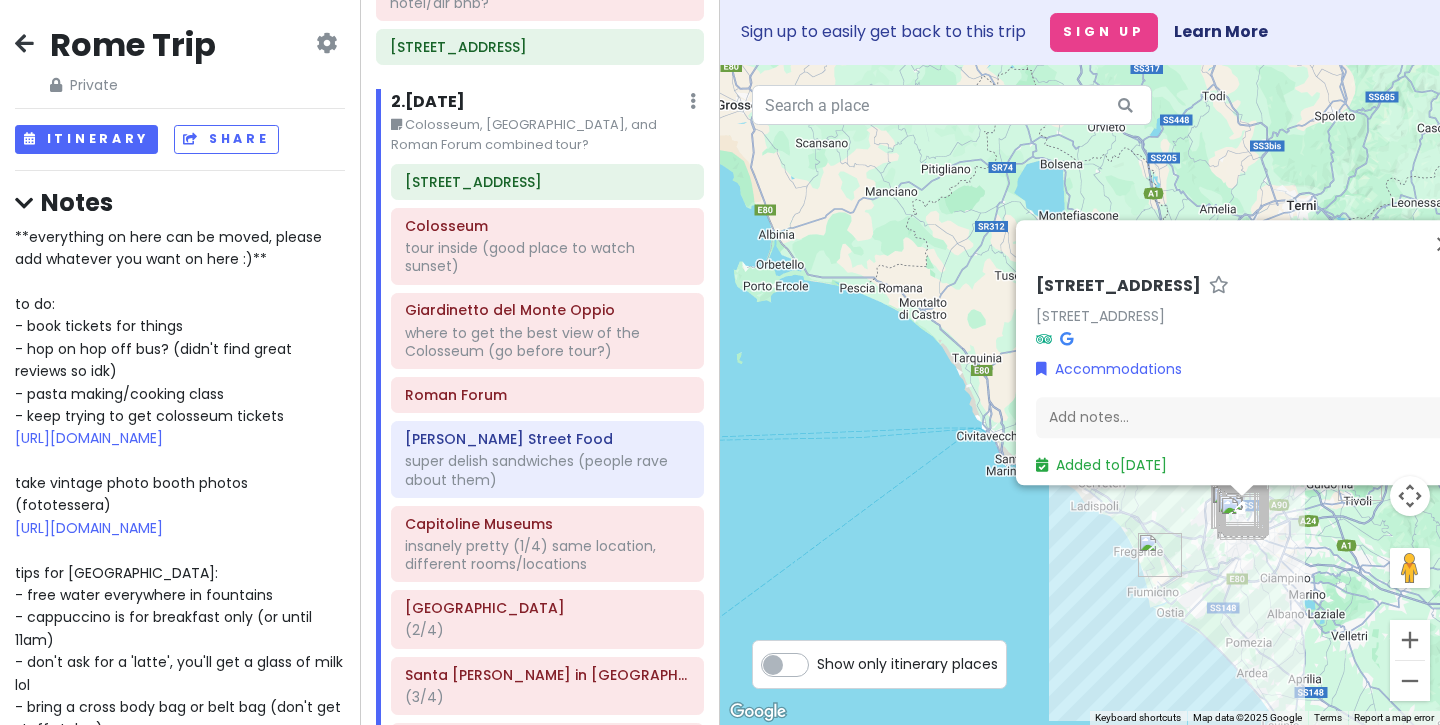 drag, startPoint x: 1337, startPoint y: 181, endPoint x: 1155, endPoint y: 172, distance: 182.2224 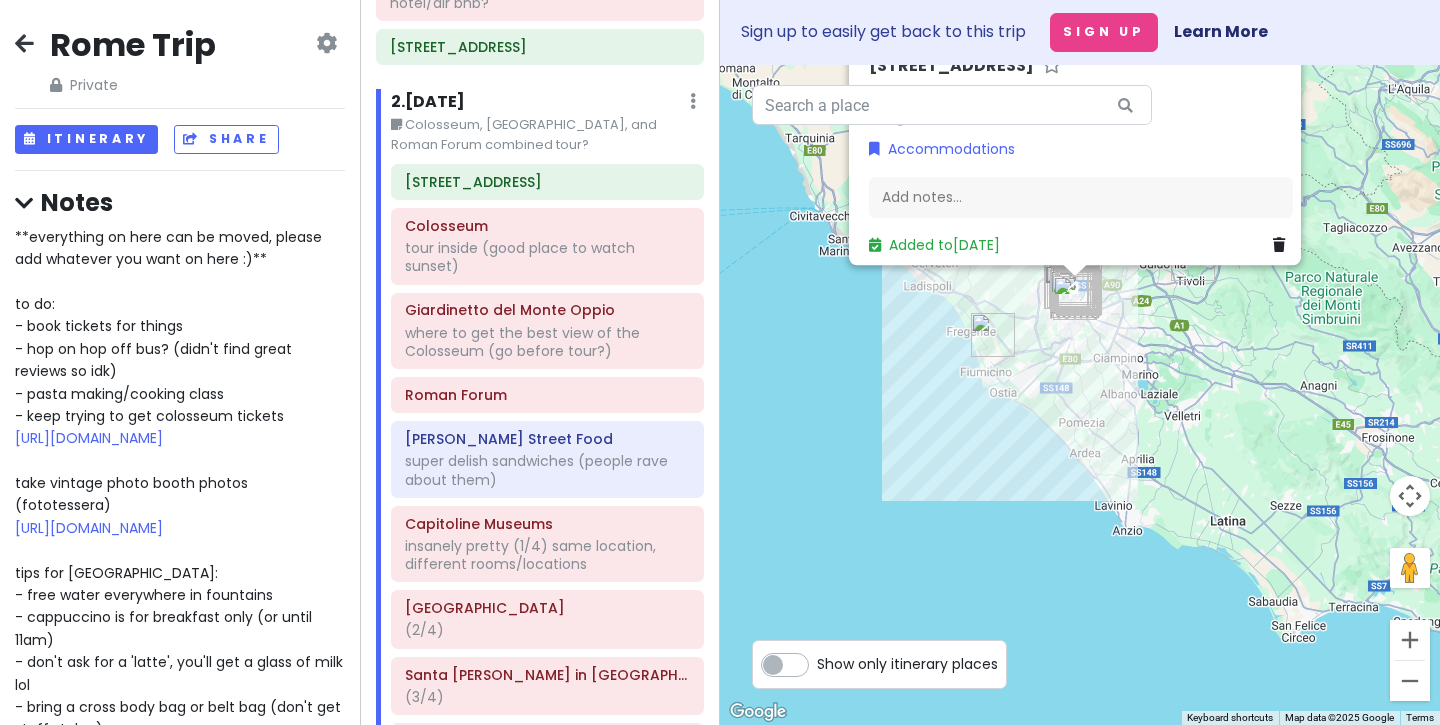 drag, startPoint x: 1108, startPoint y: 580, endPoint x: 1104, endPoint y: 430, distance: 150.05333 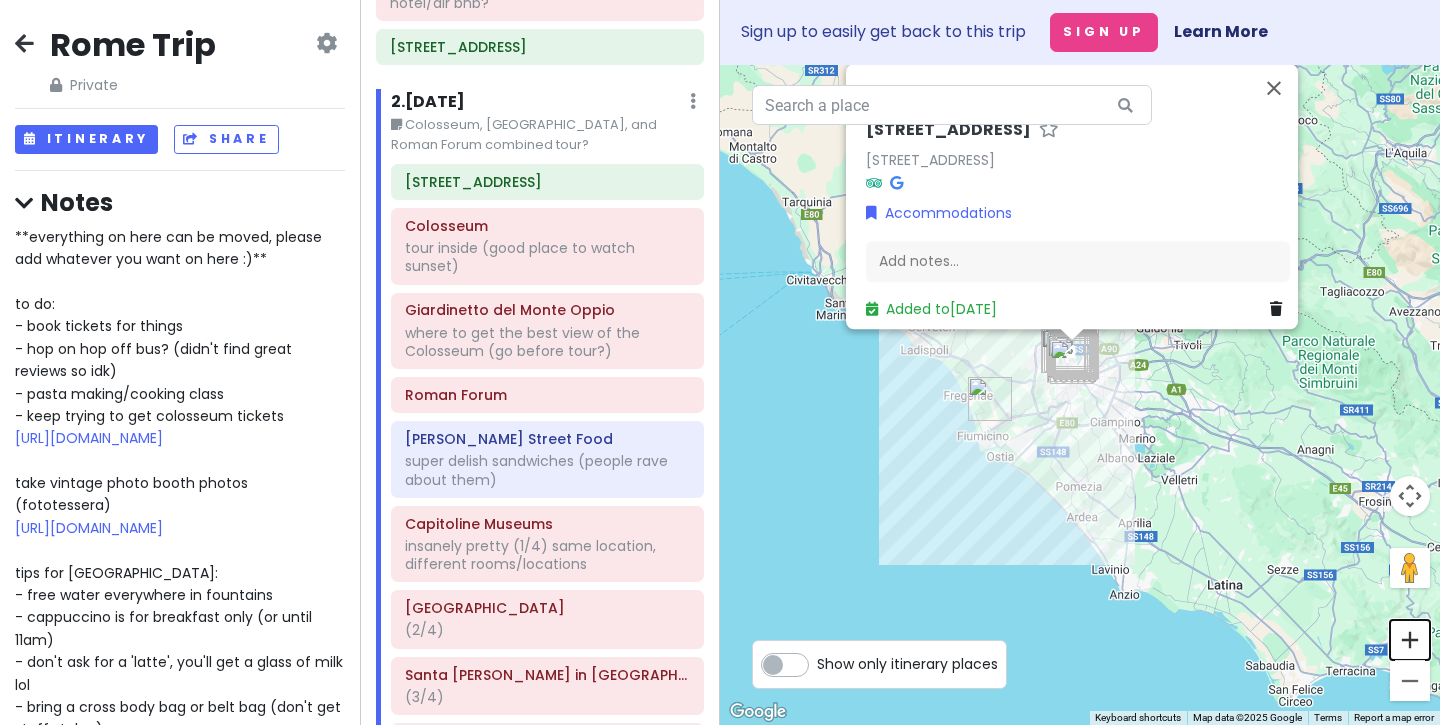 click at bounding box center (1410, 640) 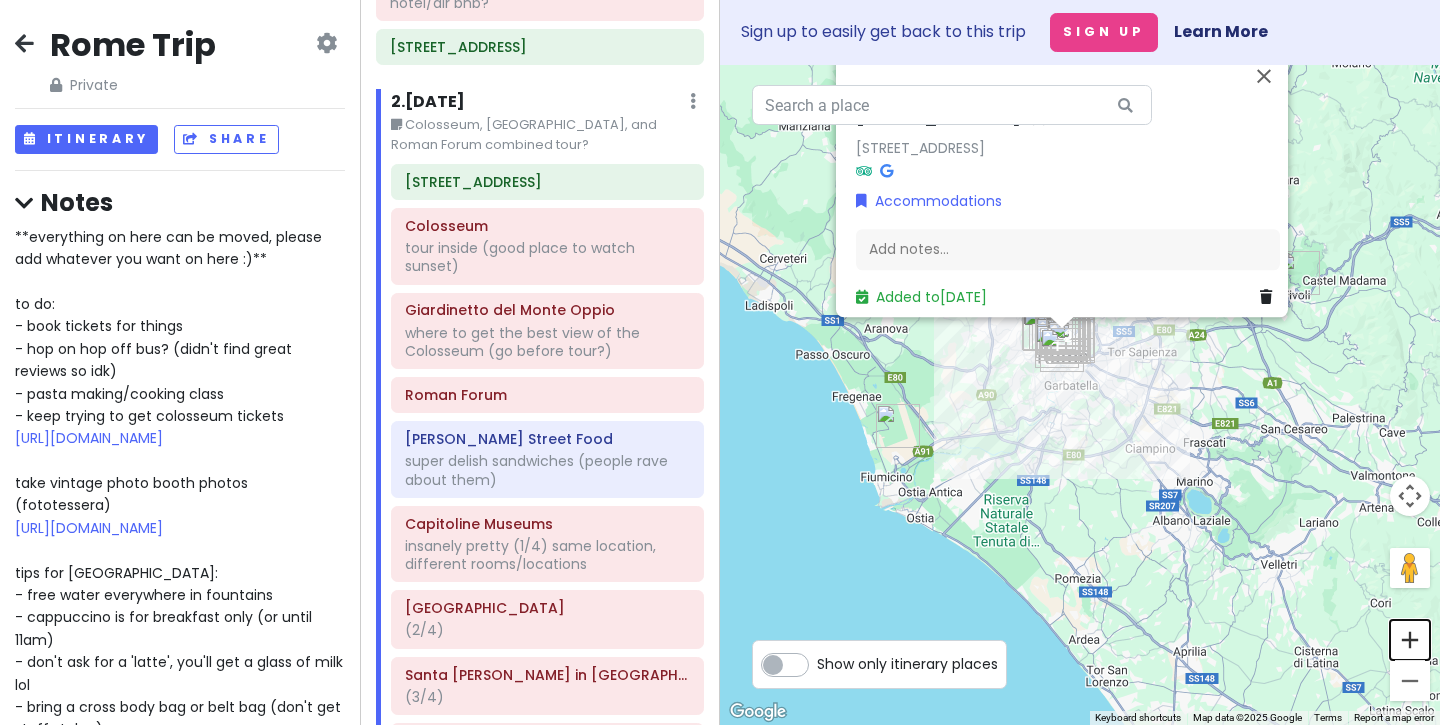 click at bounding box center (1410, 640) 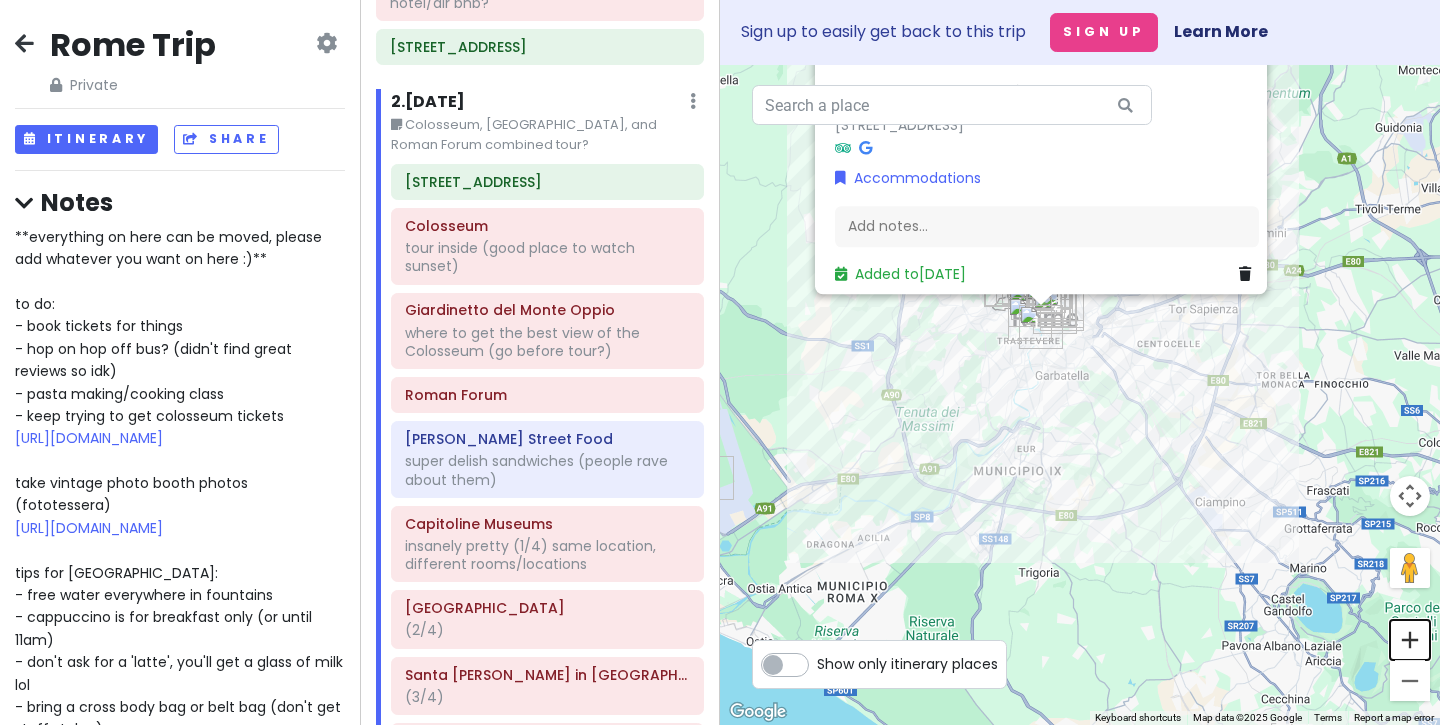 click at bounding box center [1410, 640] 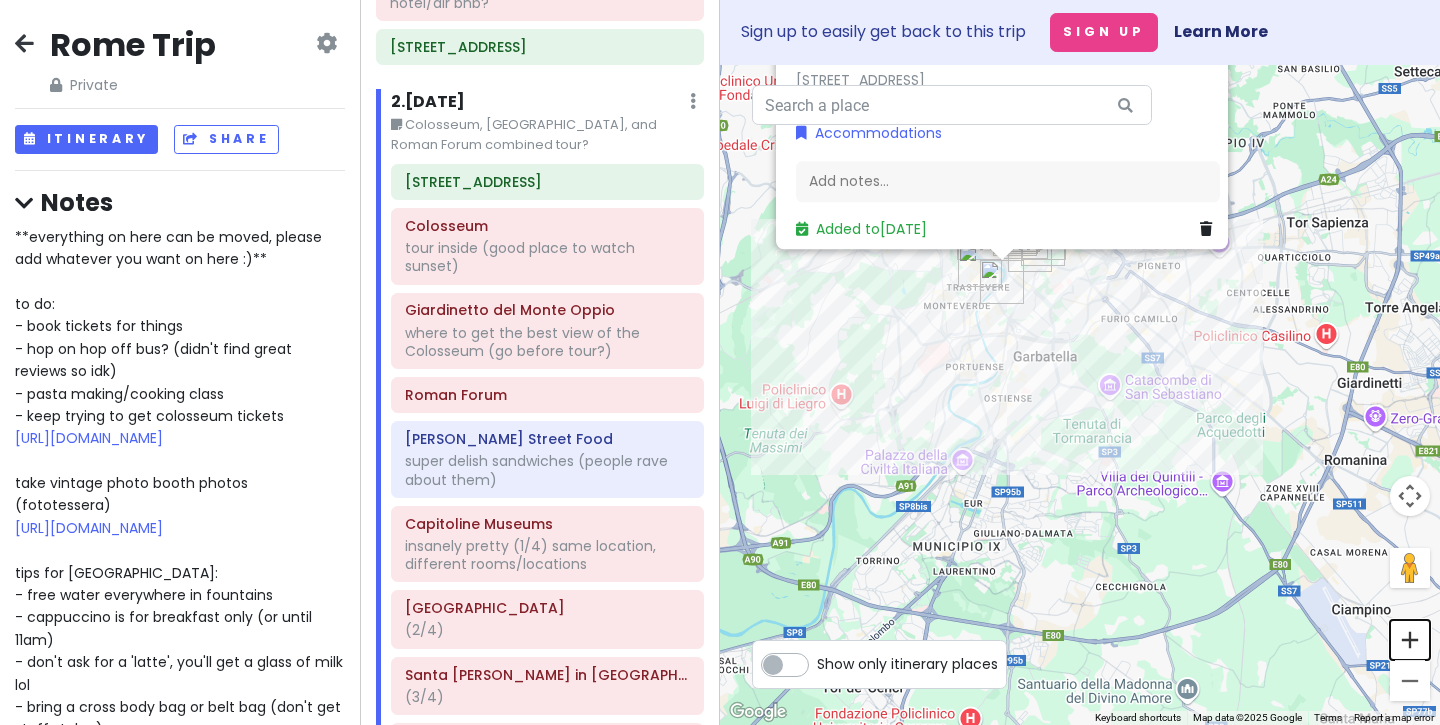 click at bounding box center (1410, 640) 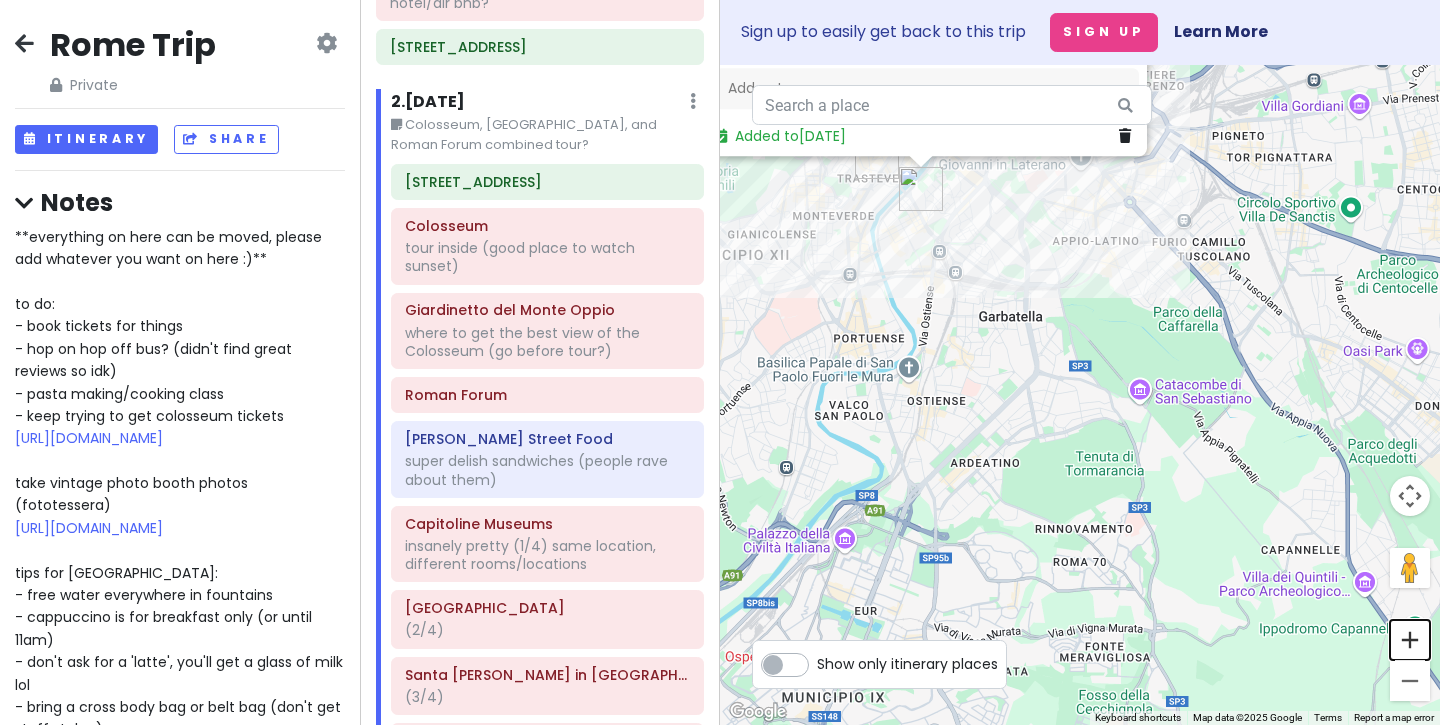 click at bounding box center (1410, 640) 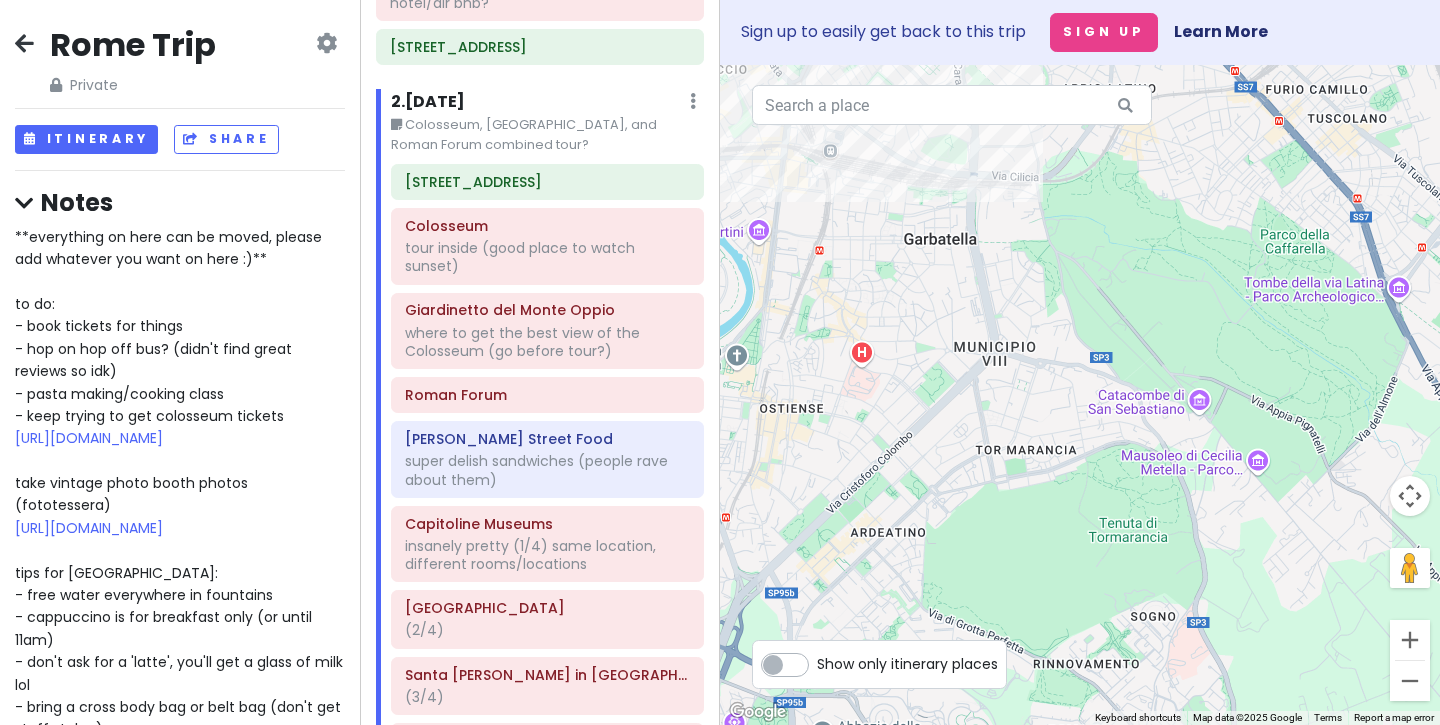 drag, startPoint x: 1087, startPoint y: 397, endPoint x: 1171, endPoint y: 695, distance: 309.61267 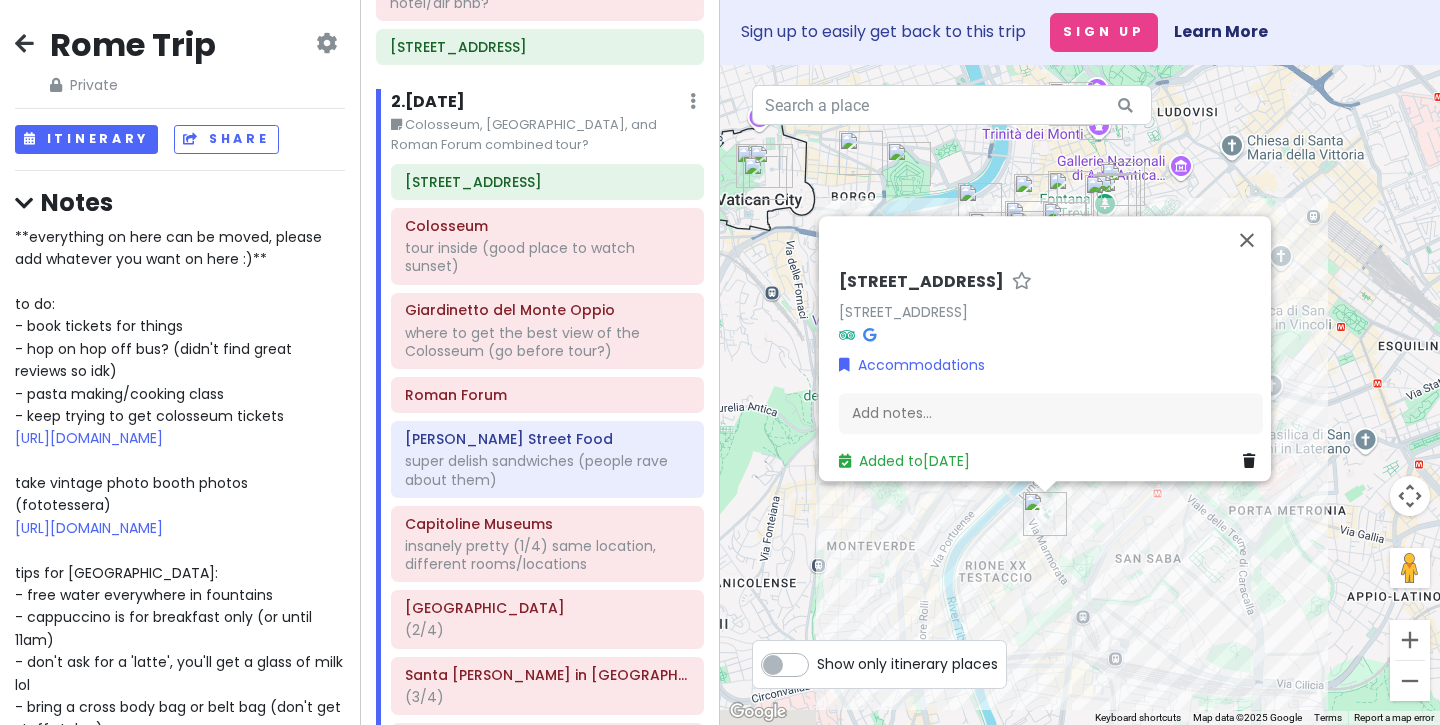 drag, startPoint x: 1216, startPoint y: 542, endPoint x: 1346, endPoint y: 508, distance: 134.37262 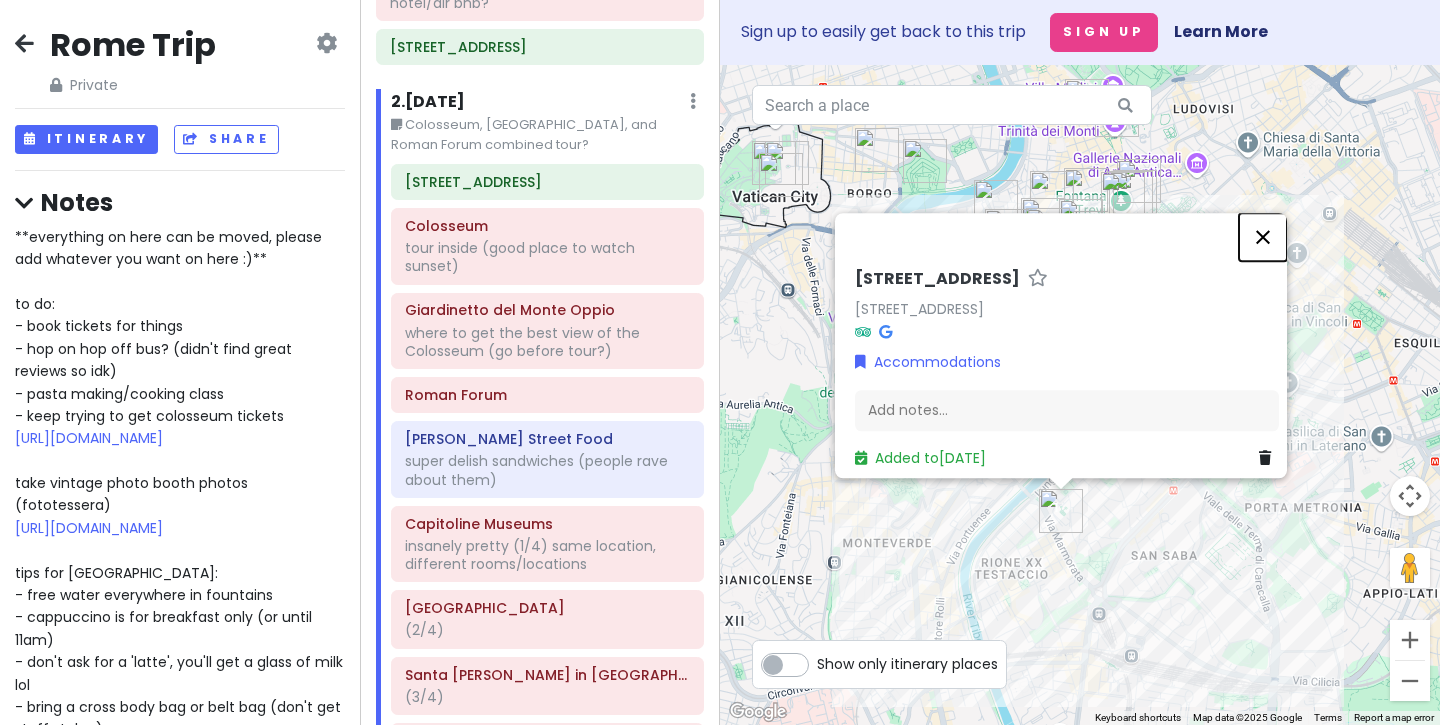 click at bounding box center (1263, 237) 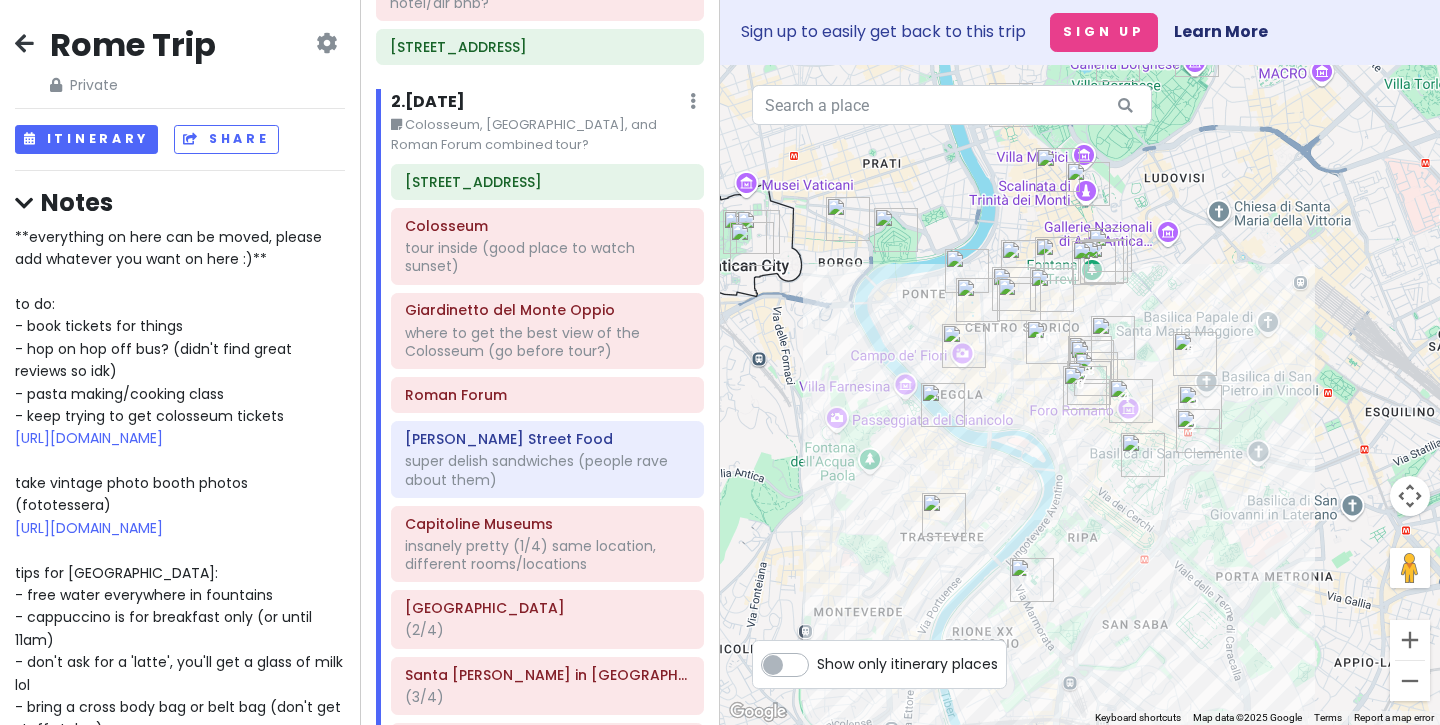 drag, startPoint x: 1278, startPoint y: 468, endPoint x: 1247, endPoint y: 539, distance: 77.47257 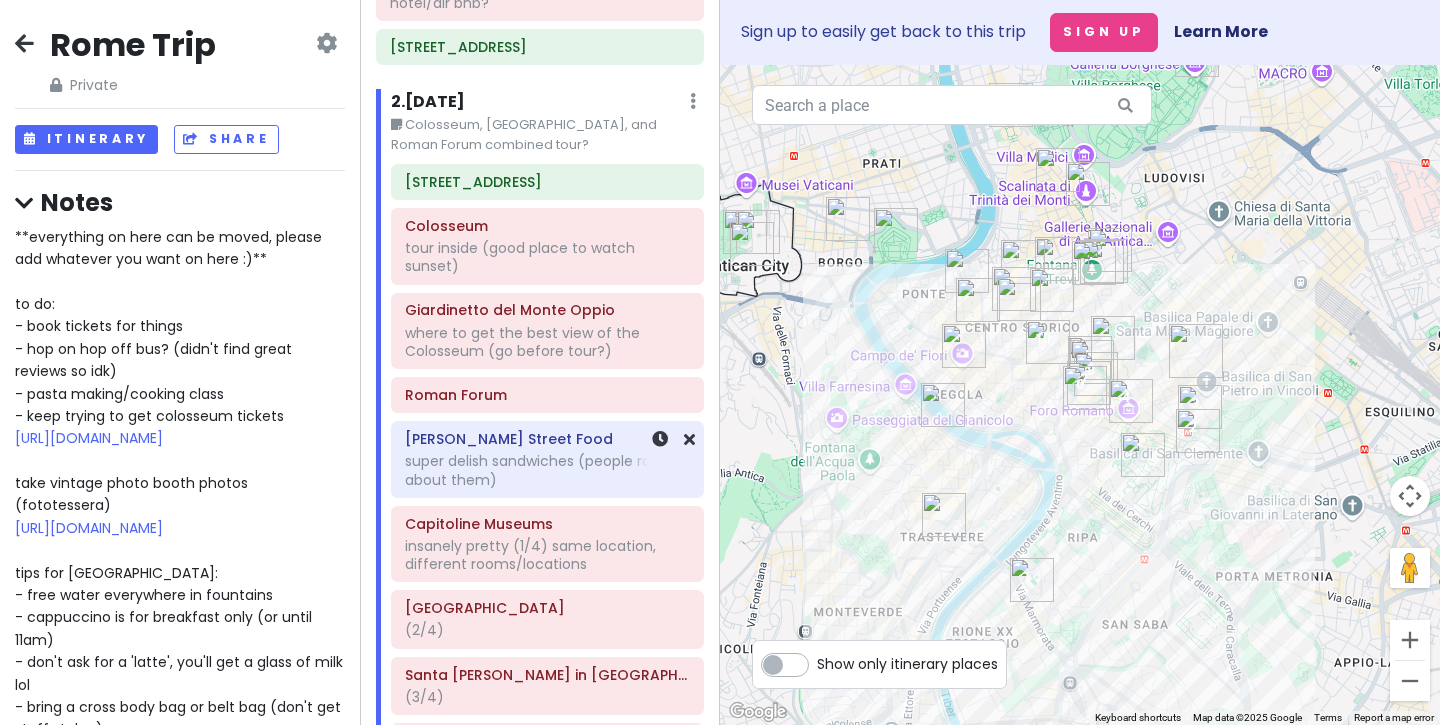 click on "super delish sandwiches (people rave about them)" at bounding box center [547, 470] 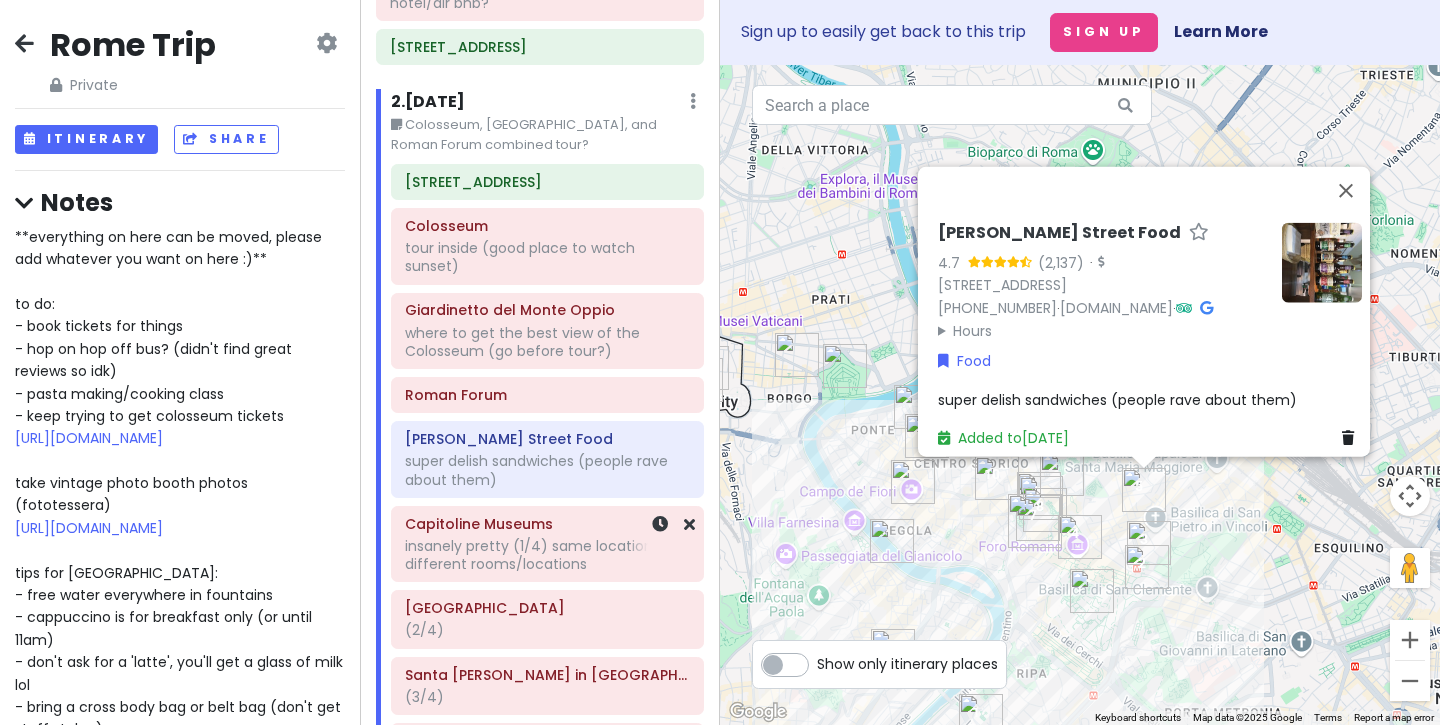 click on "insanely pretty (1/4) same location, different rooms/locations" at bounding box center [540, -82] 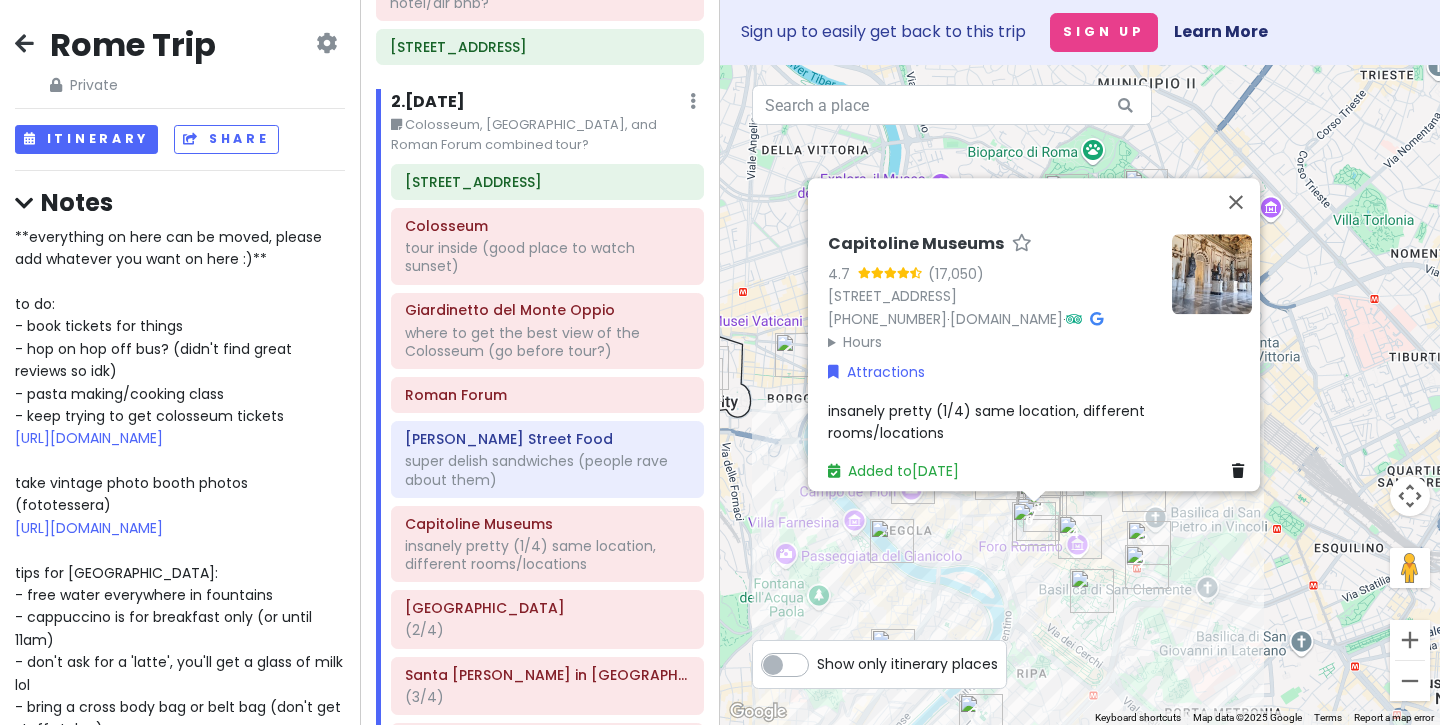 click on "Giardinetto del [PERSON_NAME] where to get the best view of the Colosseum (go before tour?)" at bounding box center [547, 331] 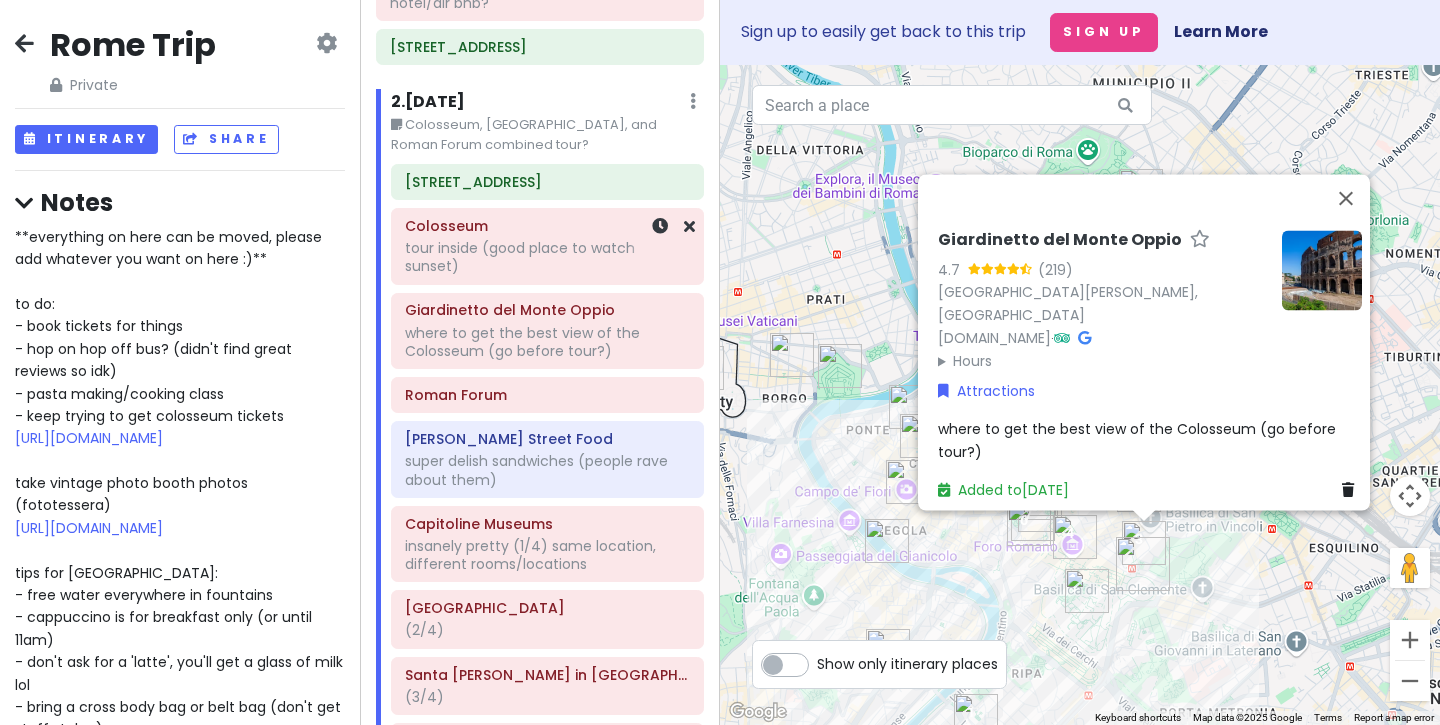 click on "tour inside (good place to watch sunset)" at bounding box center [540, -82] 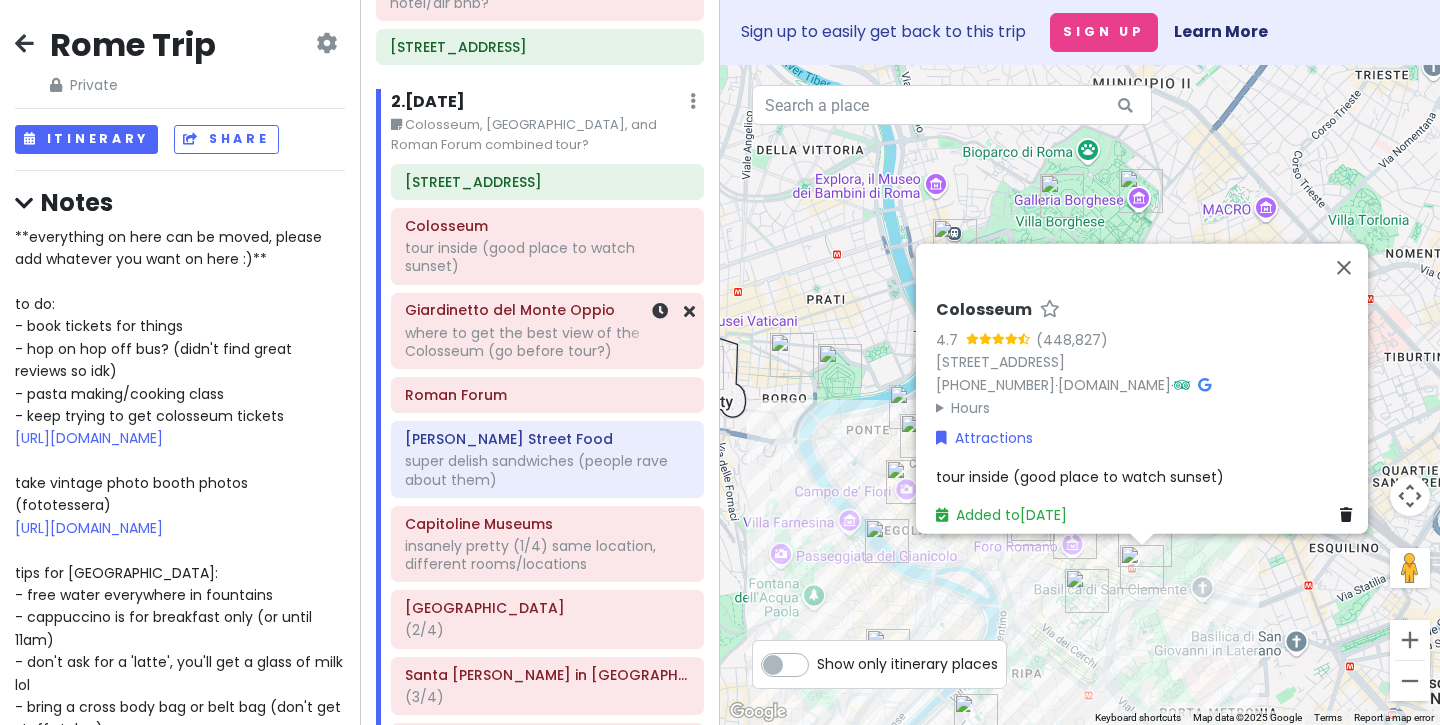 click on "Giardinetto del Monte Oppio" at bounding box center (547, 310) 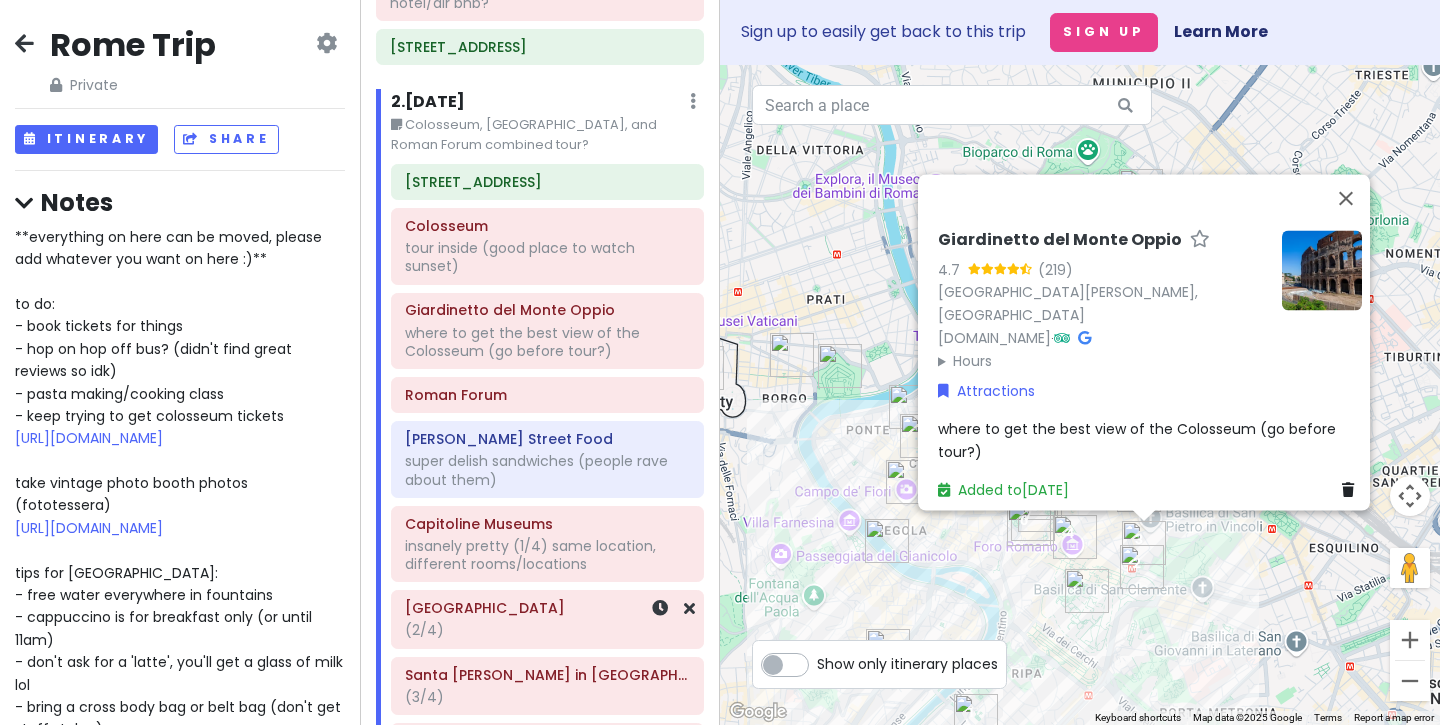 click on "[GEOGRAPHIC_DATA]" at bounding box center [547, 608] 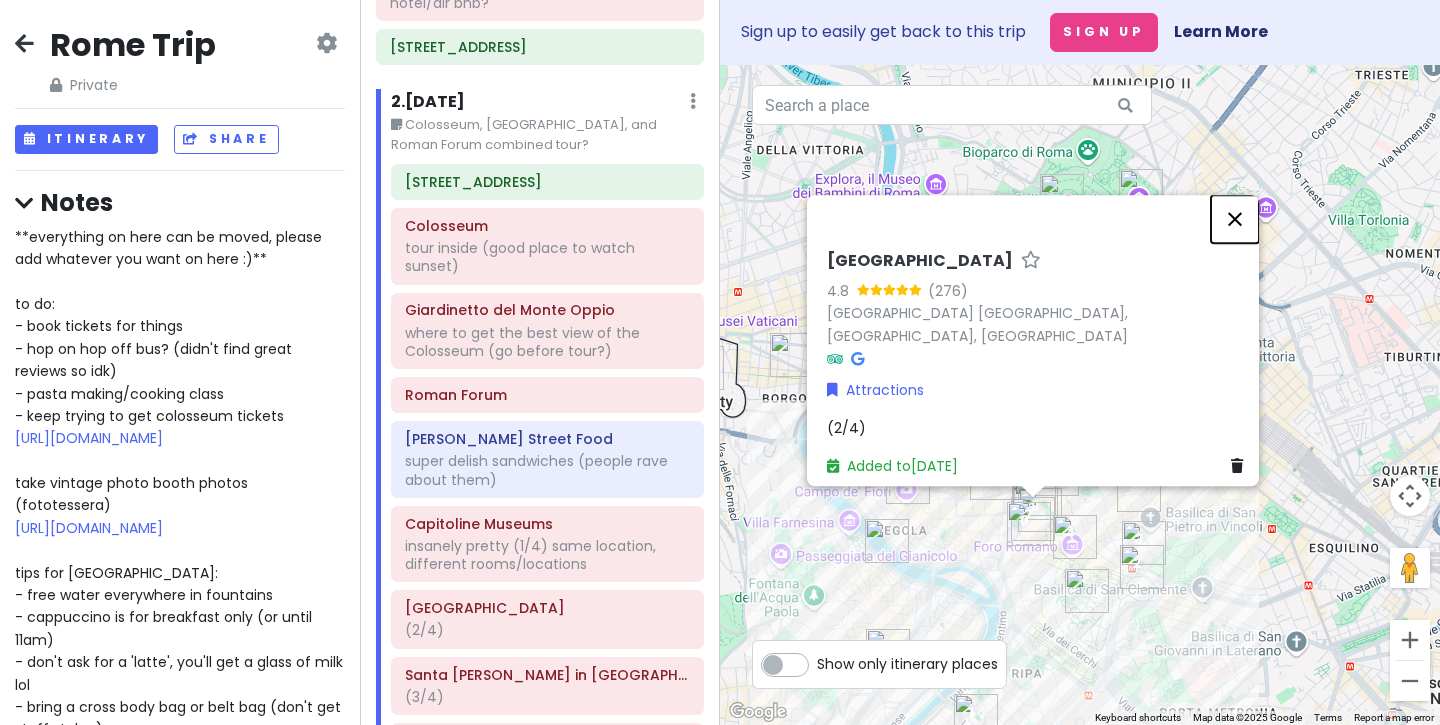 click at bounding box center [1235, 219] 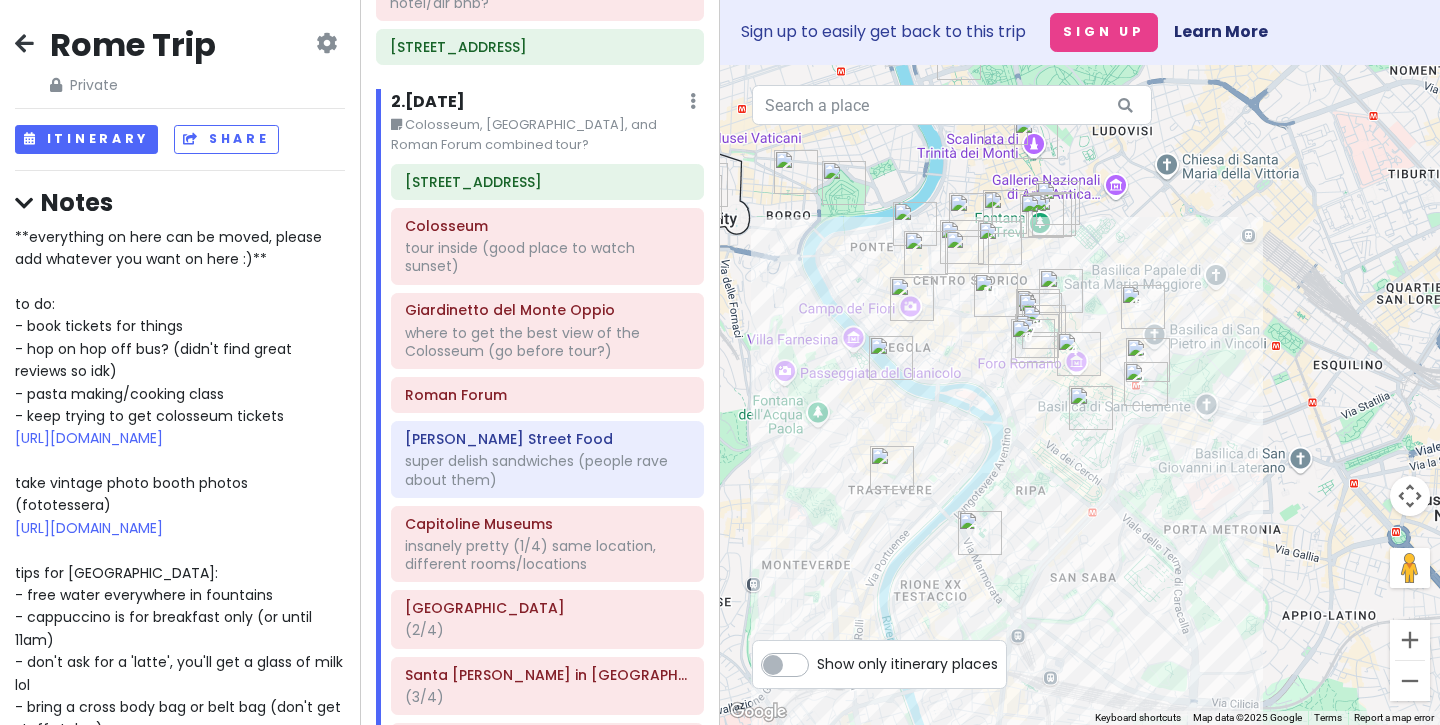 drag, startPoint x: 1074, startPoint y: 486, endPoint x: 1078, endPoint y: 300, distance: 186.043 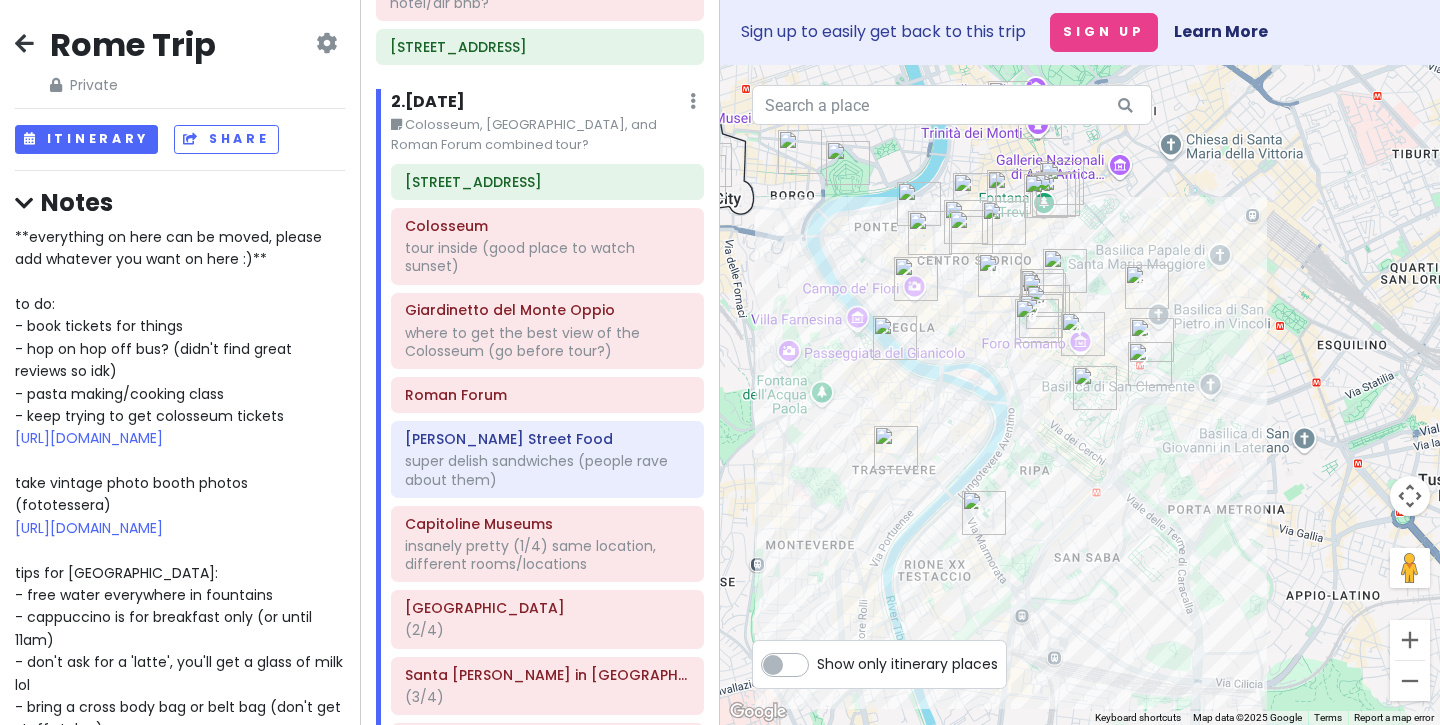 drag, startPoint x: 1080, startPoint y: 577, endPoint x: 1066, endPoint y: 531, distance: 48.08326 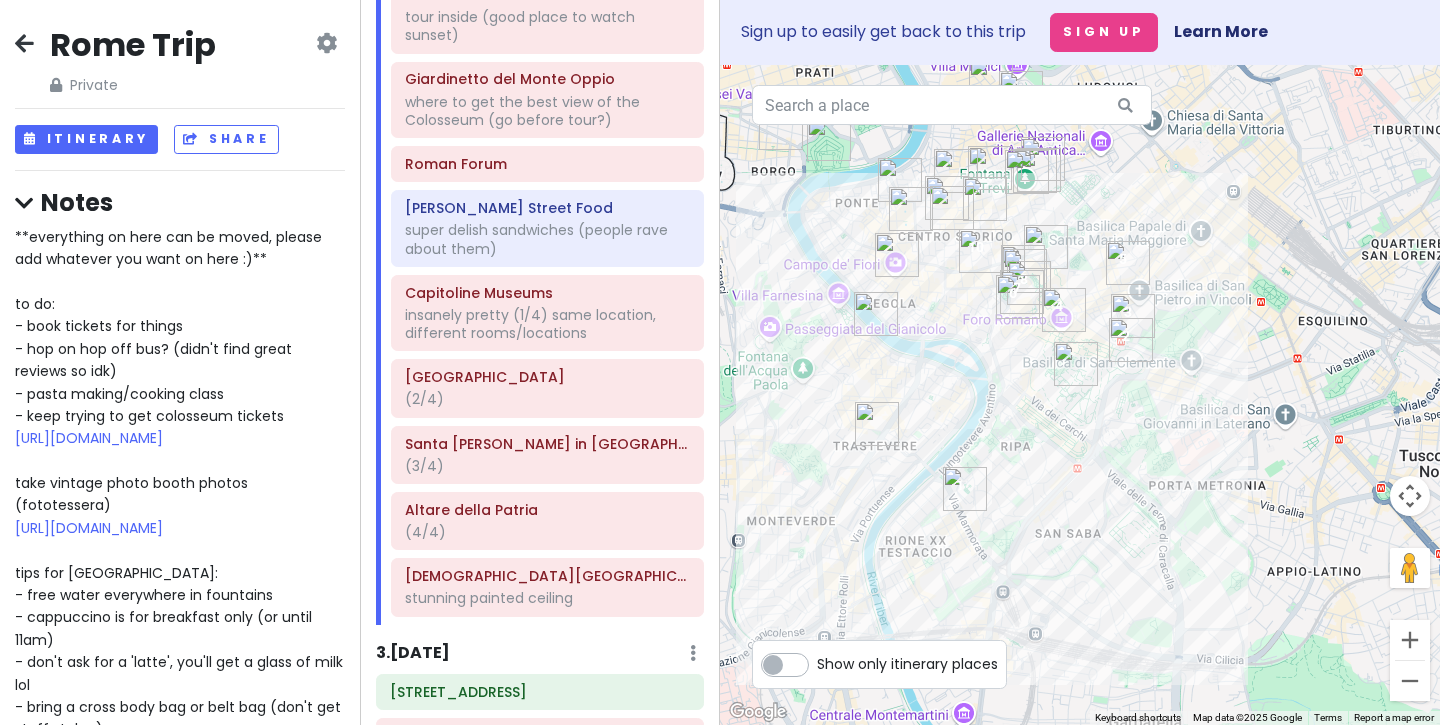 scroll, scrollTop: 0, scrollLeft: 0, axis: both 